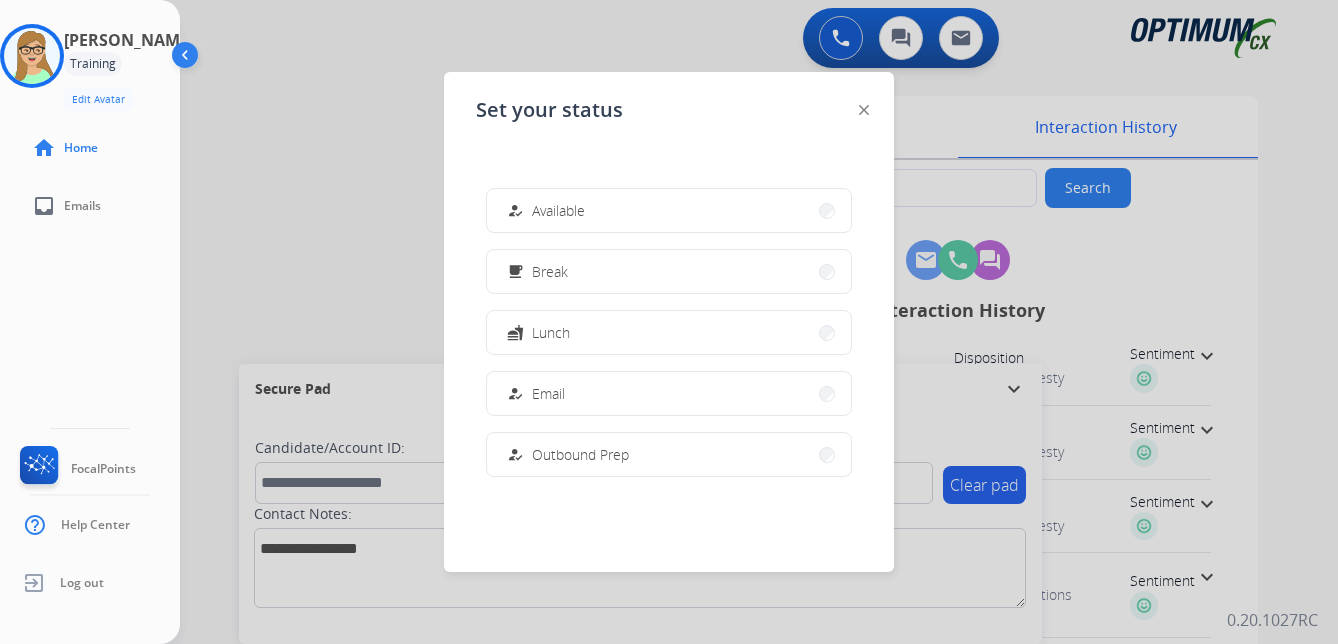 scroll, scrollTop: 0, scrollLeft: 0, axis: both 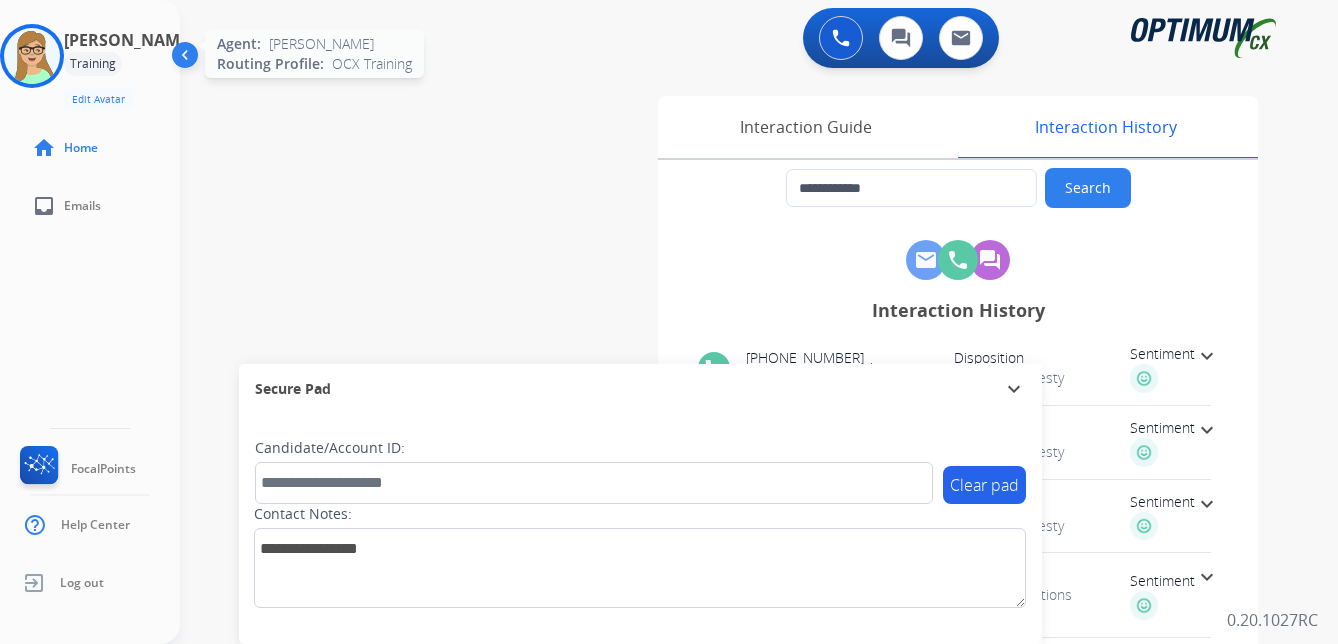 click at bounding box center (32, 56) 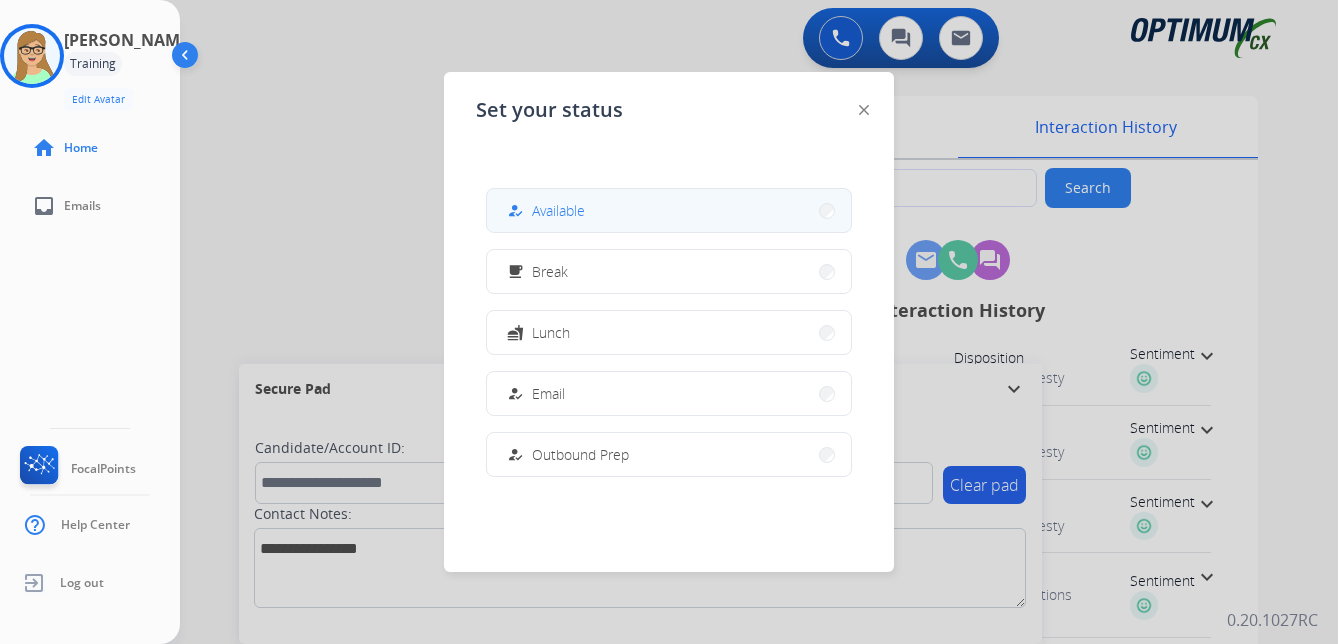 click on "how_to_reg Available" at bounding box center (544, 211) 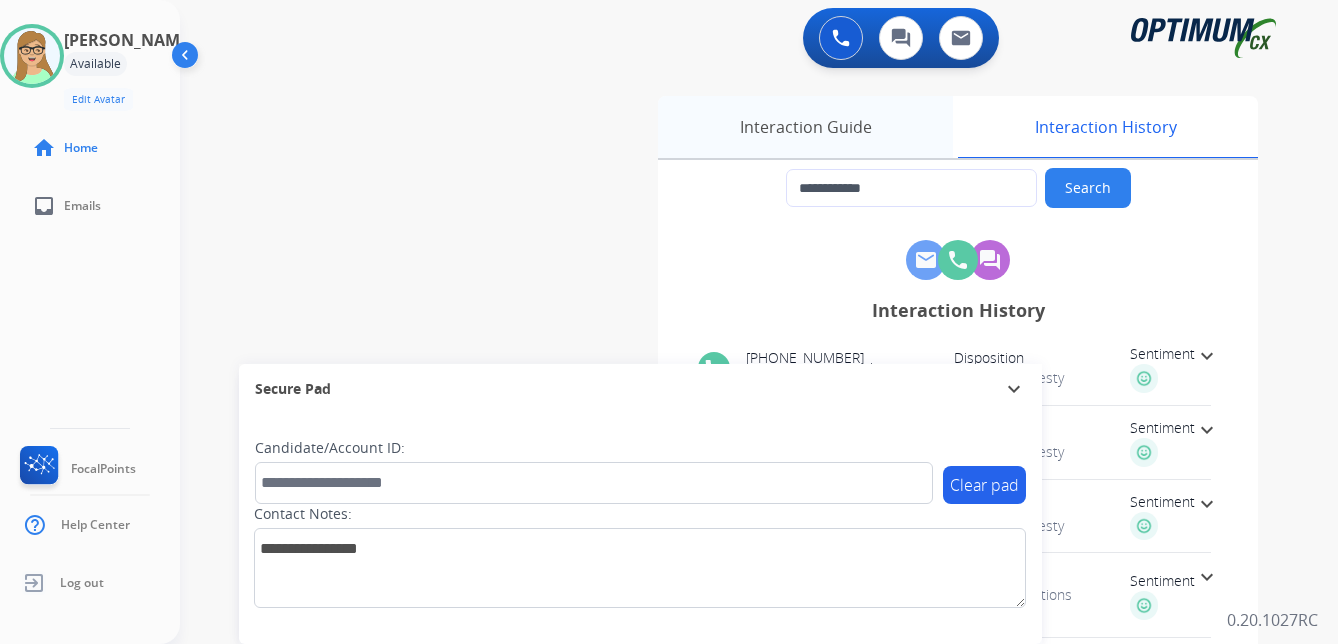 click on "Interaction Guide" at bounding box center [805, 127] 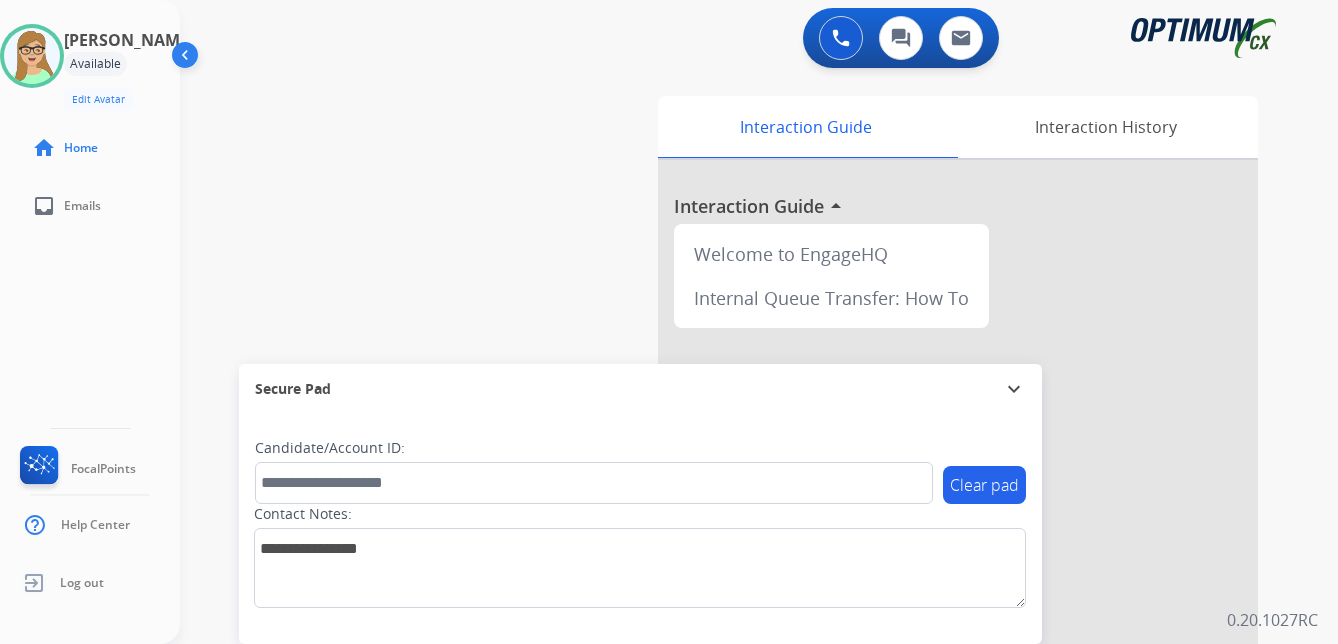 click on "[PERSON_NAME]  Edit Avatar  Agent:   [PERSON_NAME] Profile:  OCX Training home  Home  inbox  Emails   FocalPoints   Help Center   Log out" 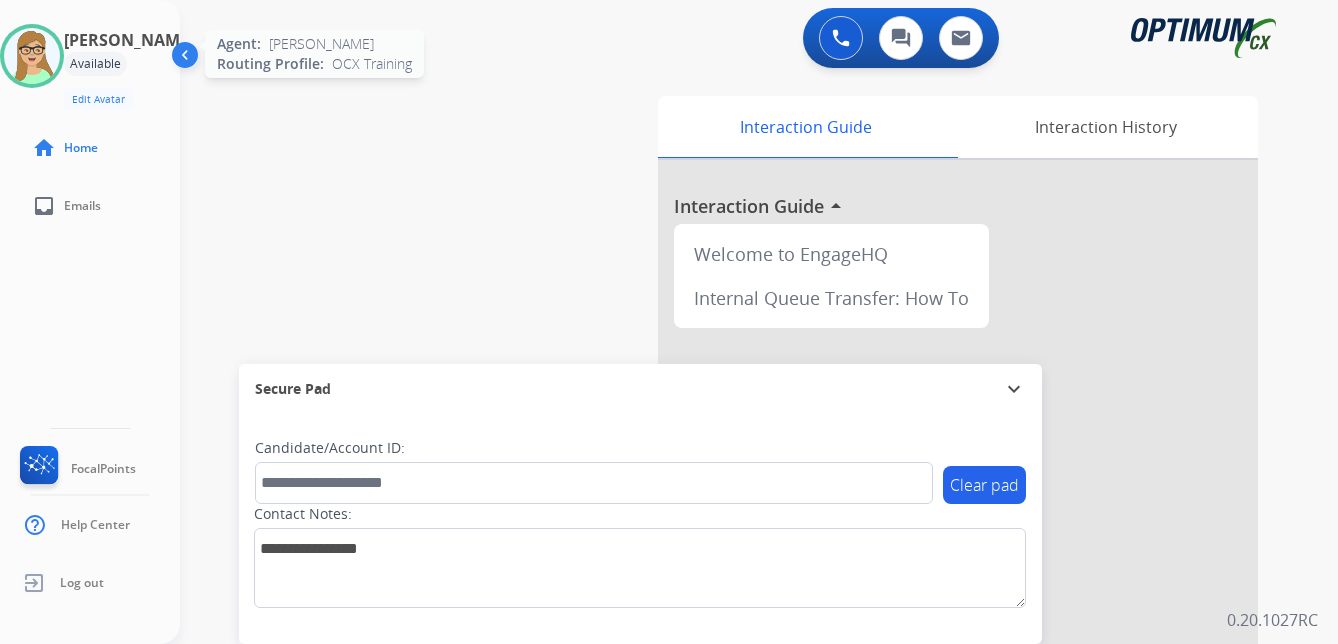 click at bounding box center (32, 56) 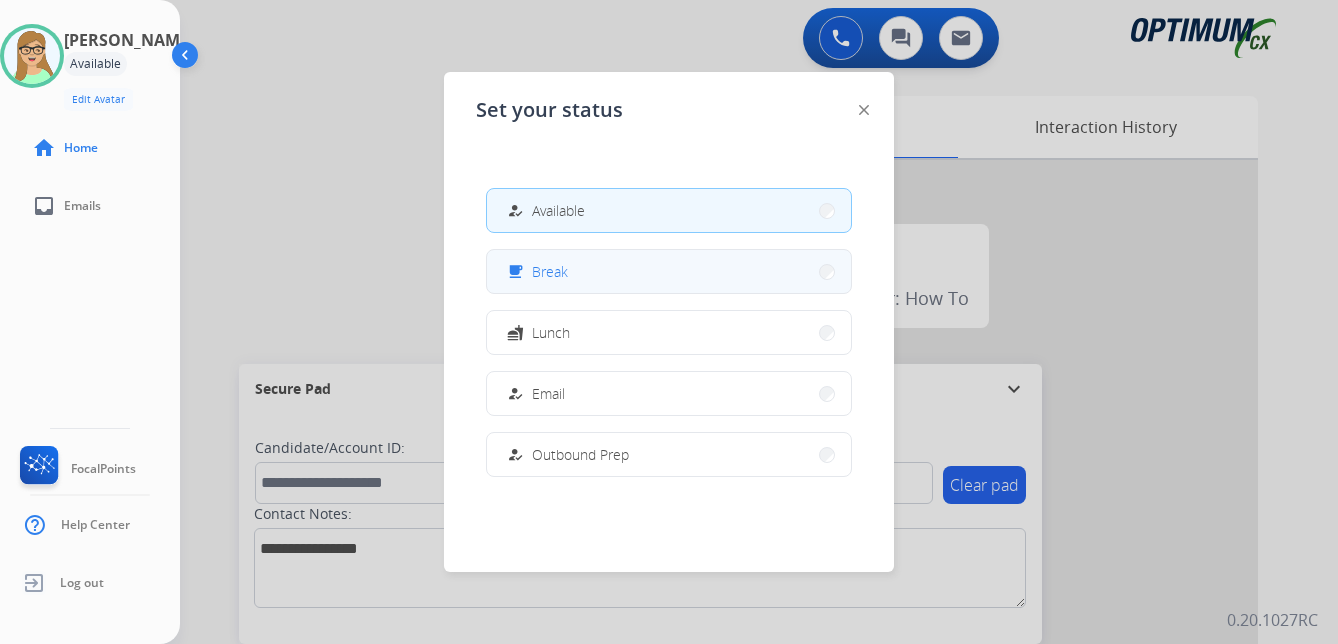 click on "Break" at bounding box center (550, 271) 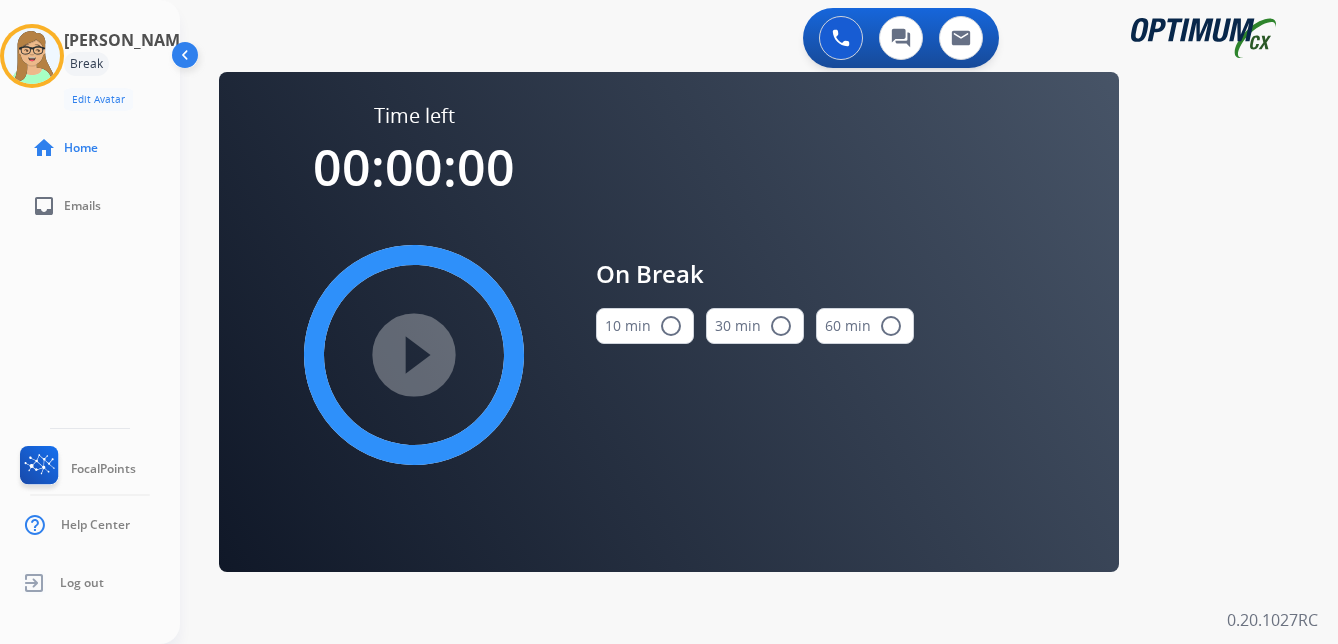 click on "radio_button_unchecked" at bounding box center [671, 326] 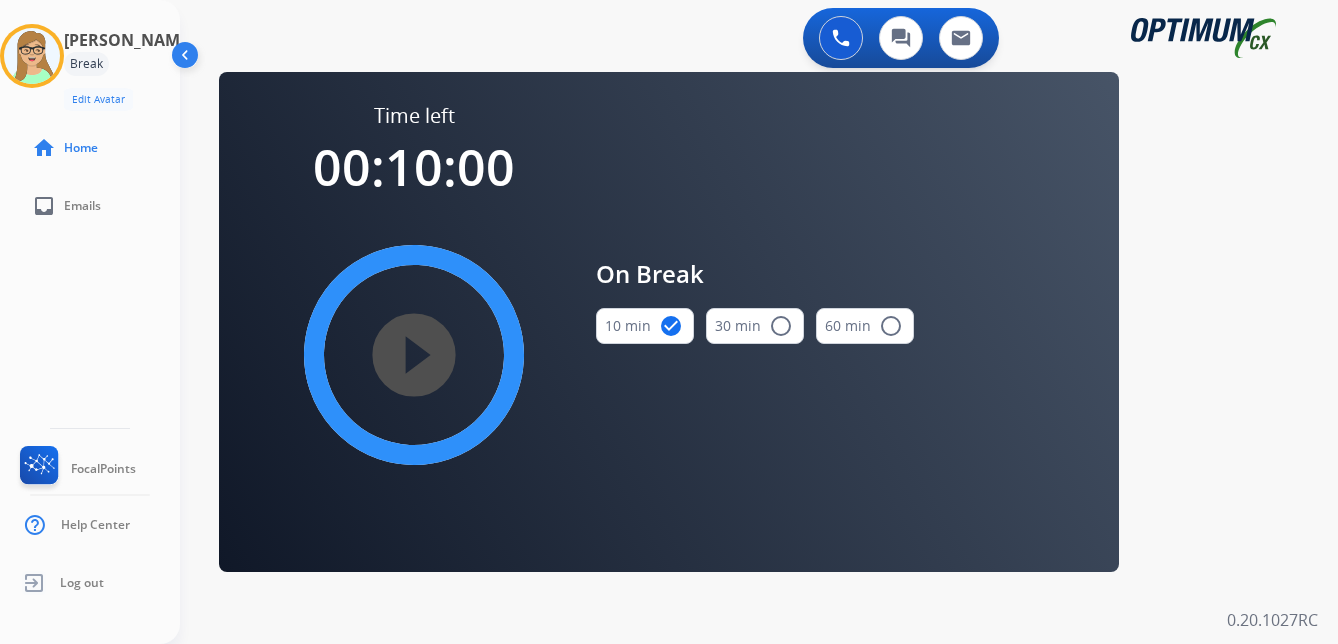 click on "play_circle_filled" at bounding box center (414, 355) 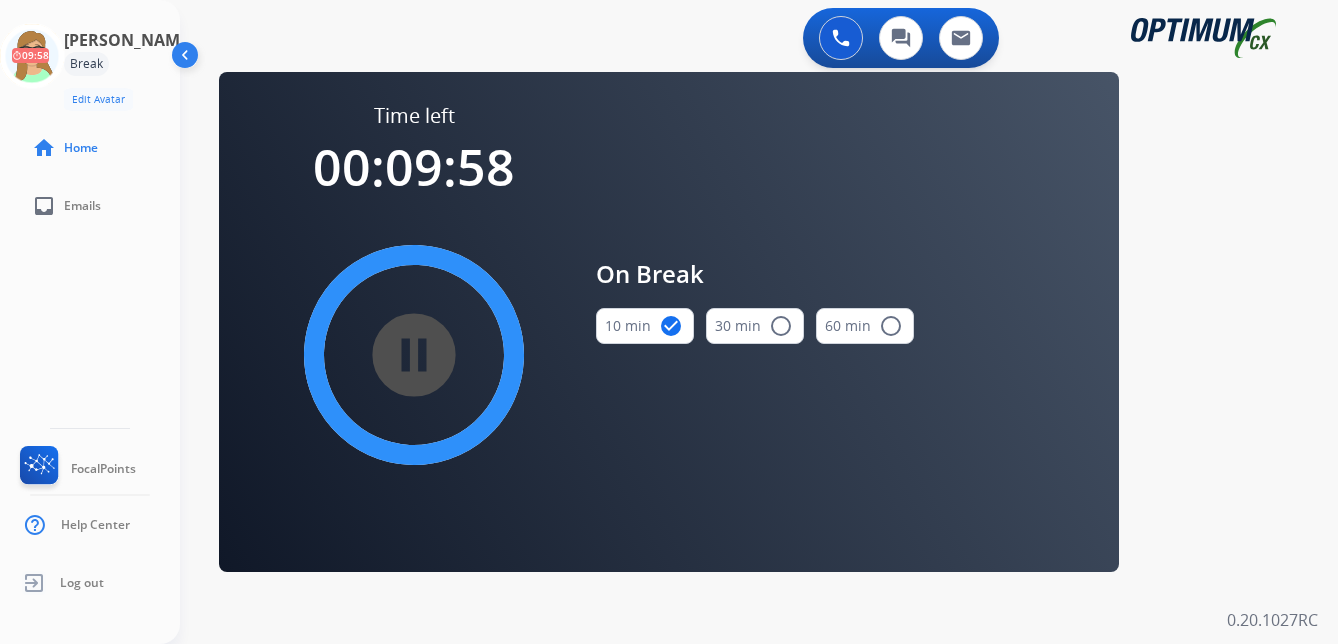 drag, startPoint x: 425, startPoint y: 357, endPoint x: 390, endPoint y: 342, distance: 38.078865 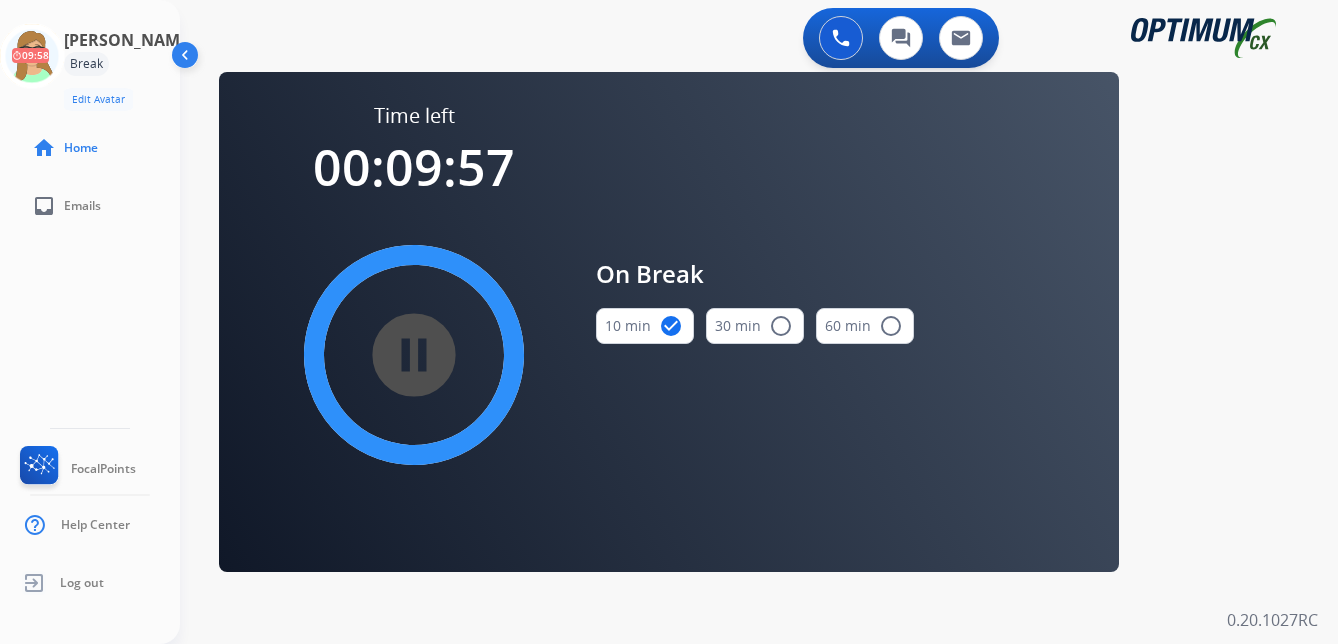 drag, startPoint x: 390, startPoint y: 342, endPoint x: 315, endPoint y: 325, distance: 76.902534 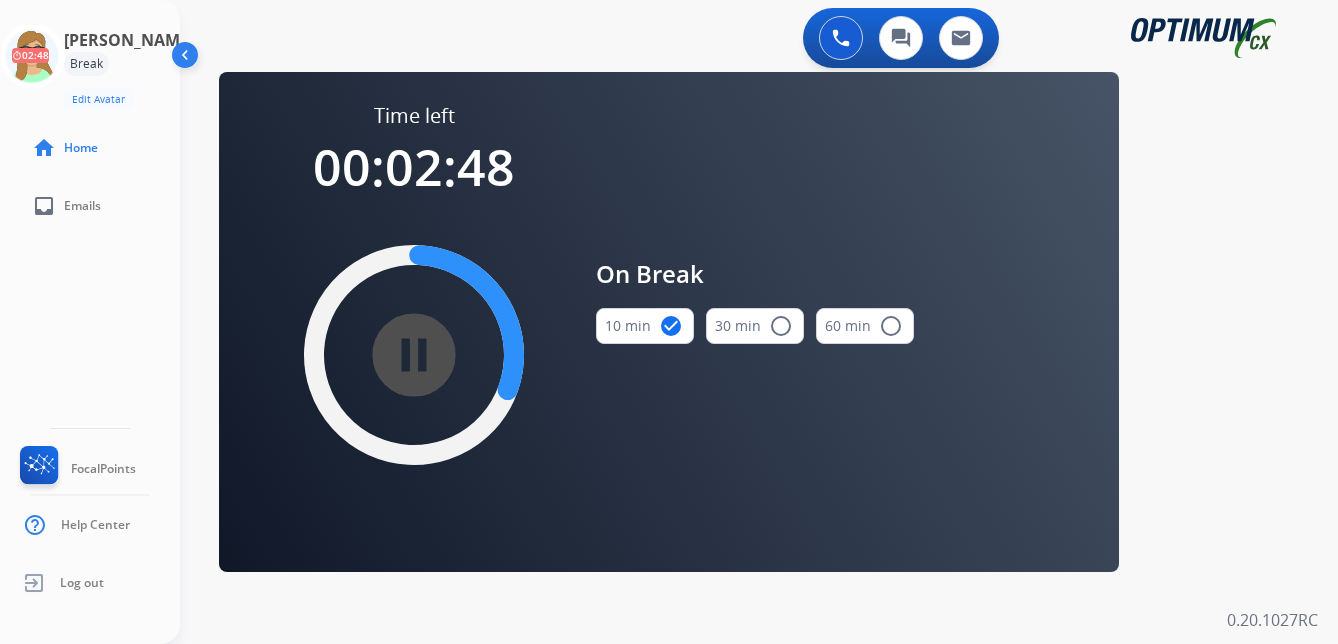 drag, startPoint x: 315, startPoint y: 325, endPoint x: 1172, endPoint y: 296, distance: 857.49054 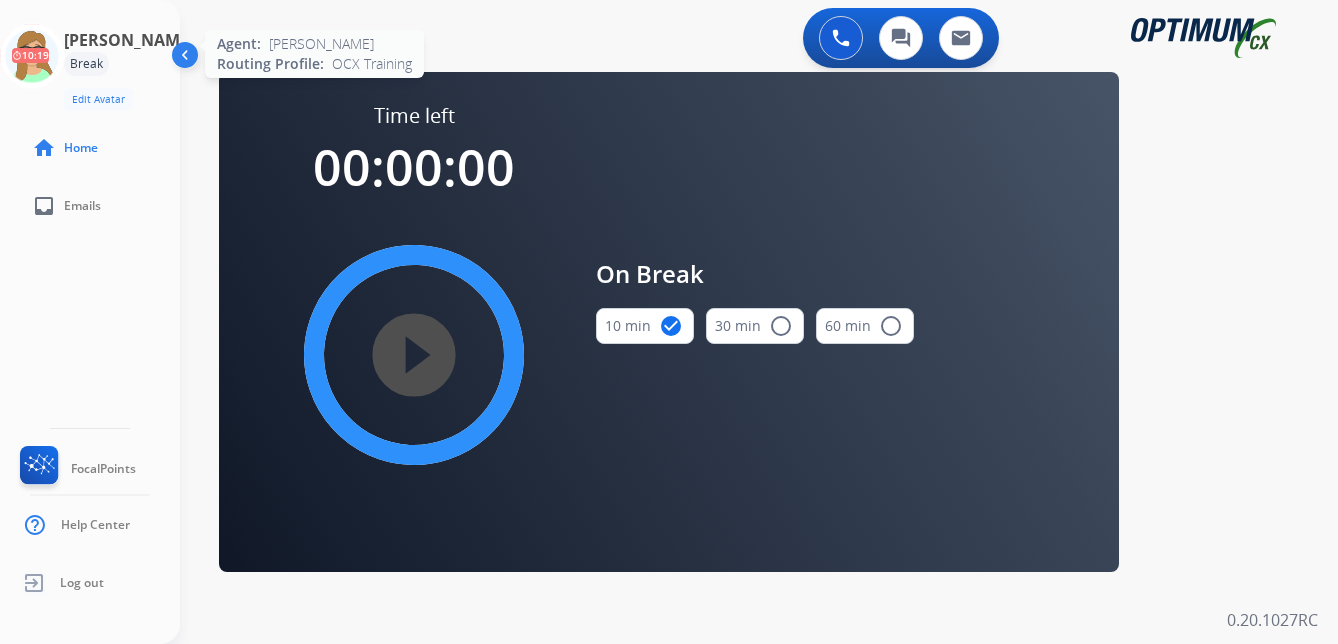 click 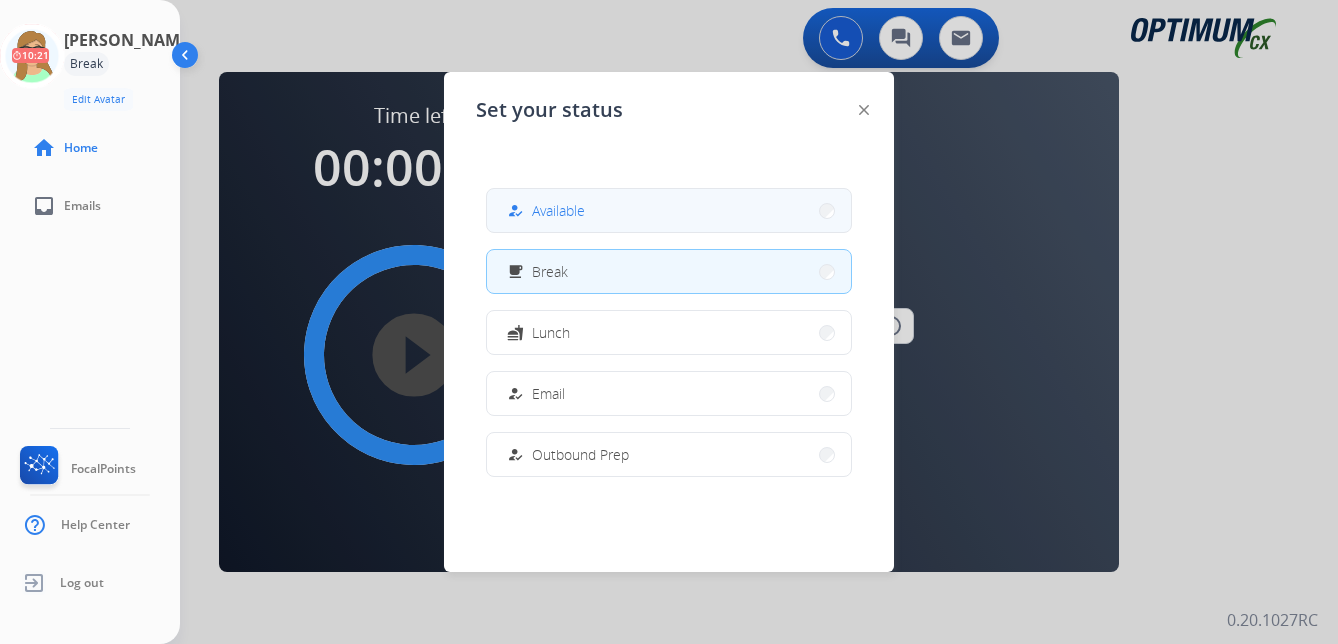 click on "Available" at bounding box center [558, 210] 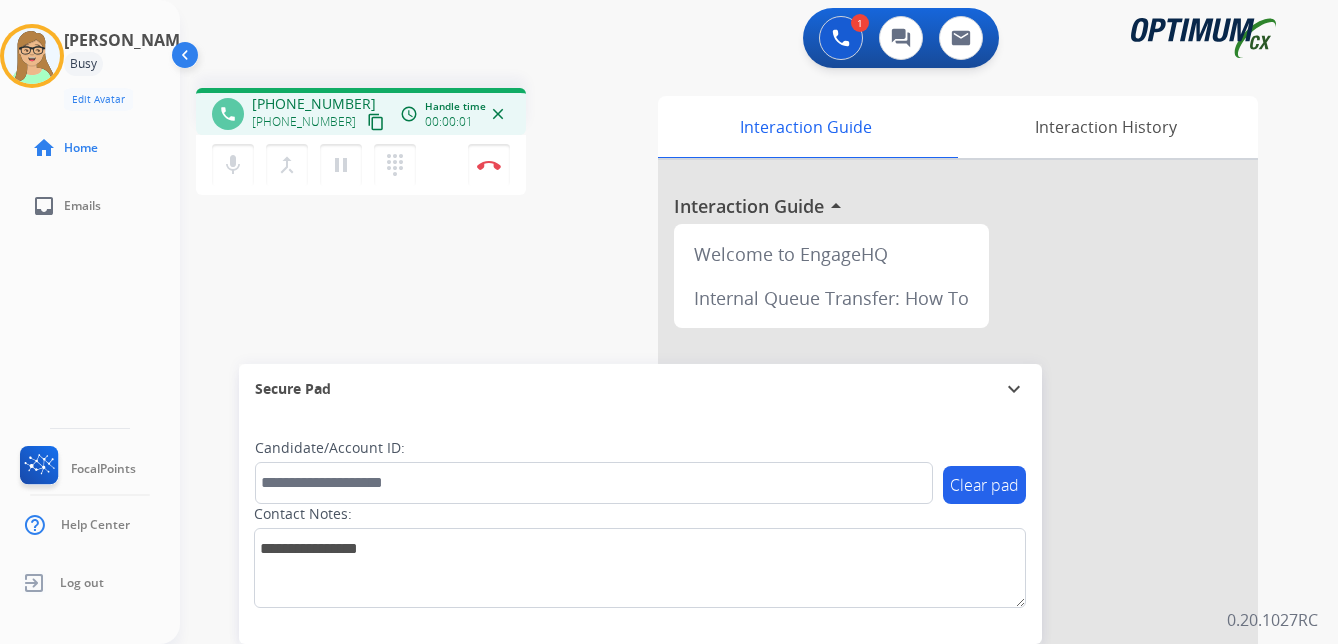 click on "content_copy" at bounding box center [376, 122] 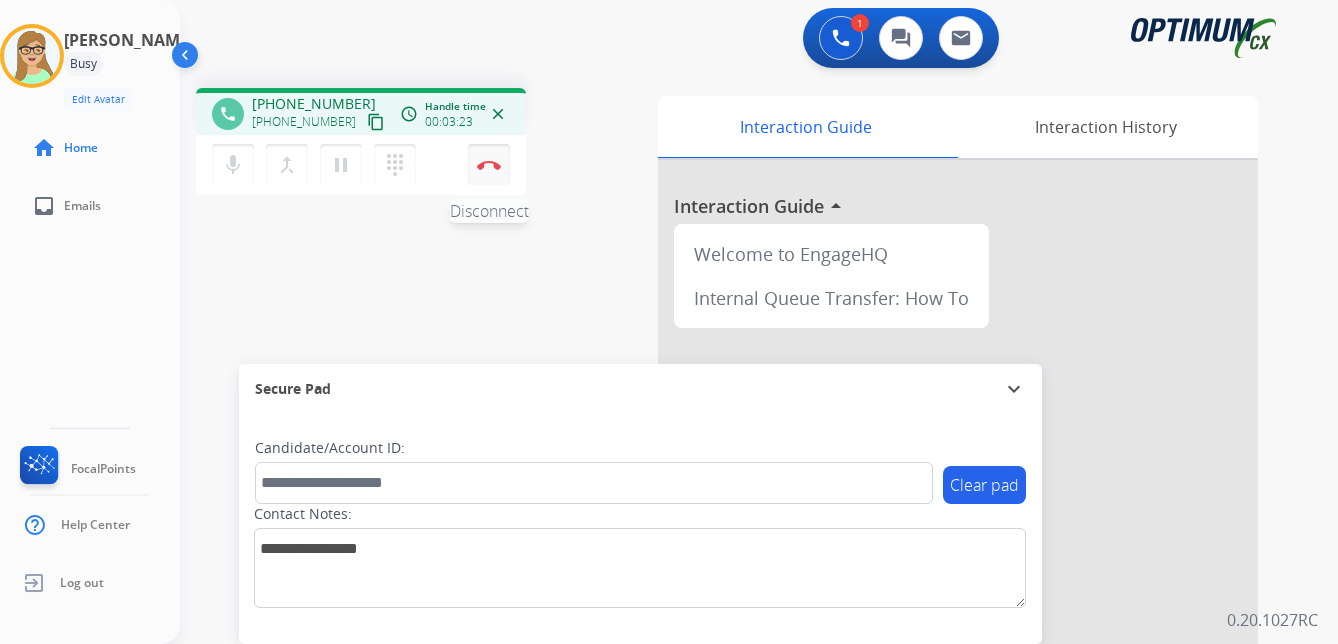 click at bounding box center [489, 165] 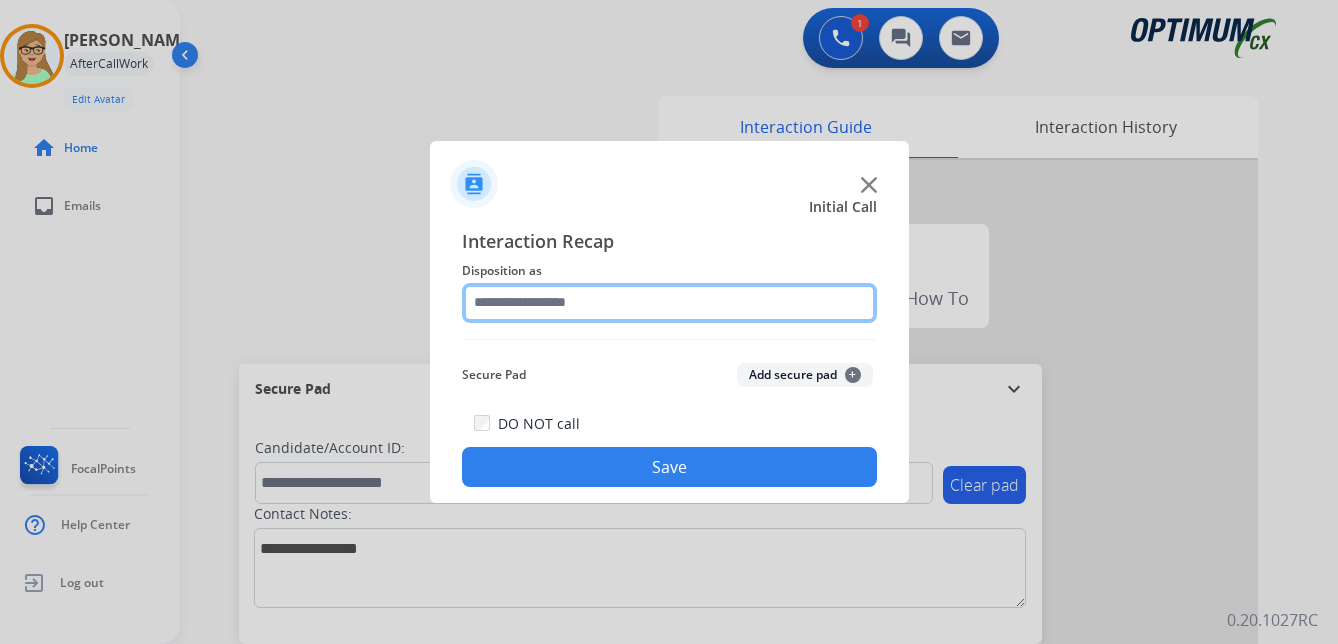 drag, startPoint x: 541, startPoint y: 297, endPoint x: 553, endPoint y: 312, distance: 19.209373 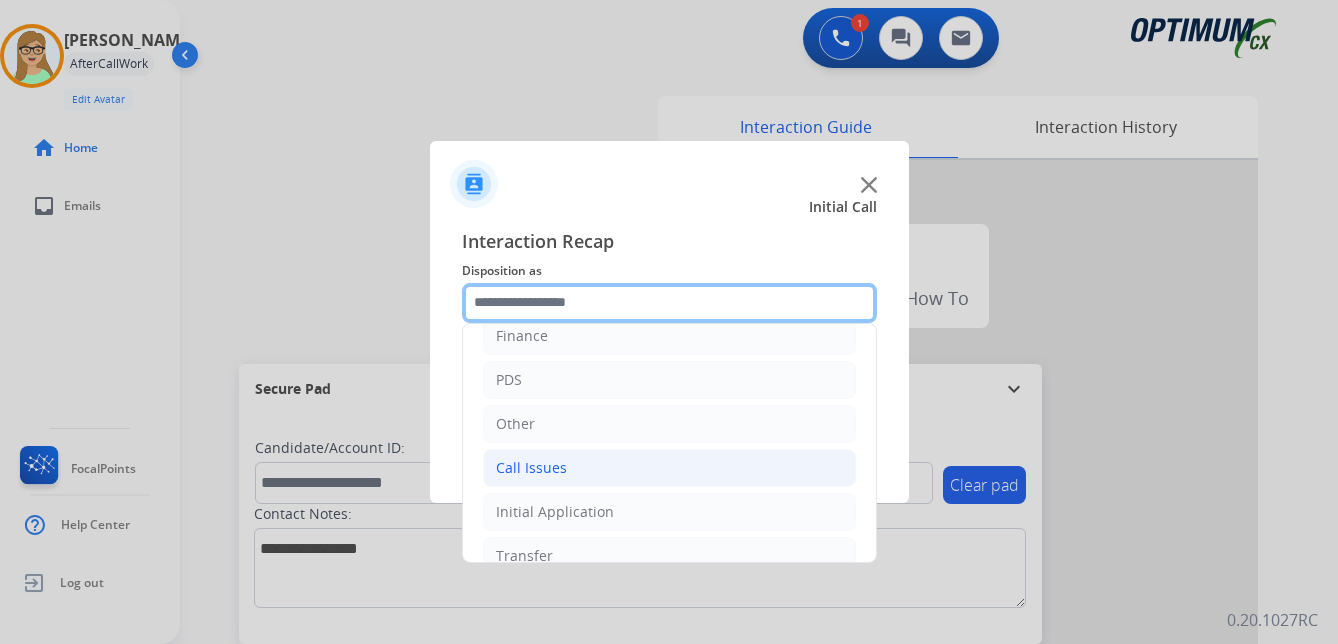 scroll, scrollTop: 136, scrollLeft: 0, axis: vertical 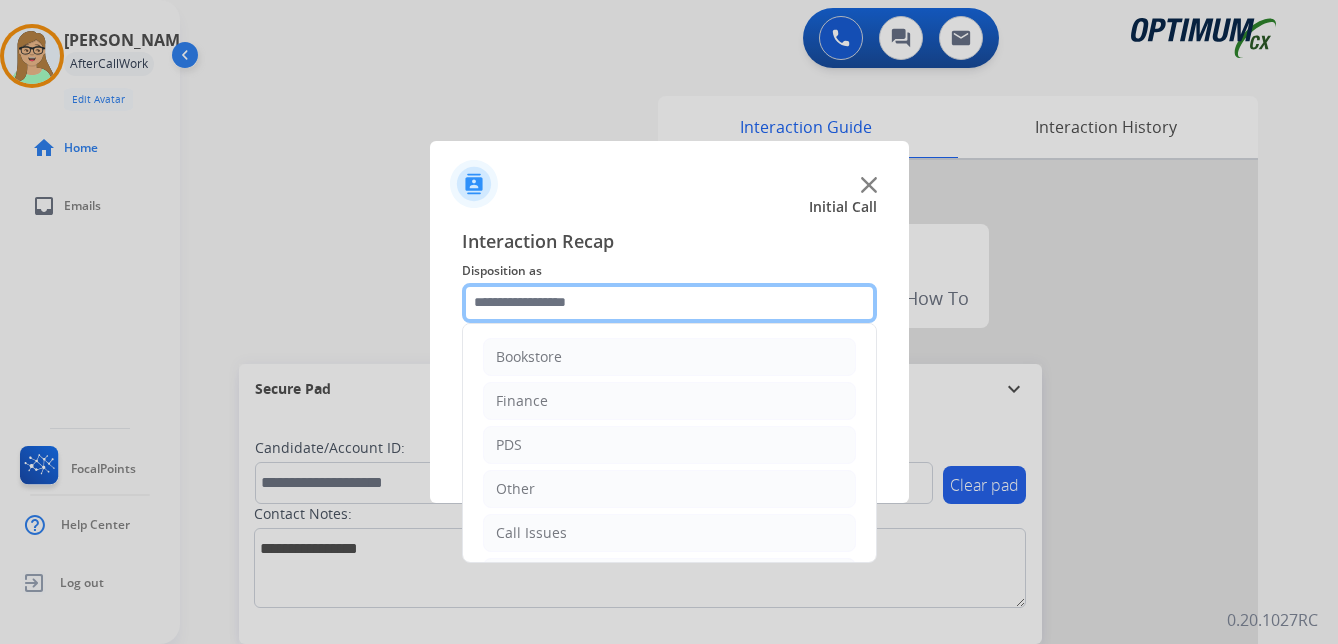 click 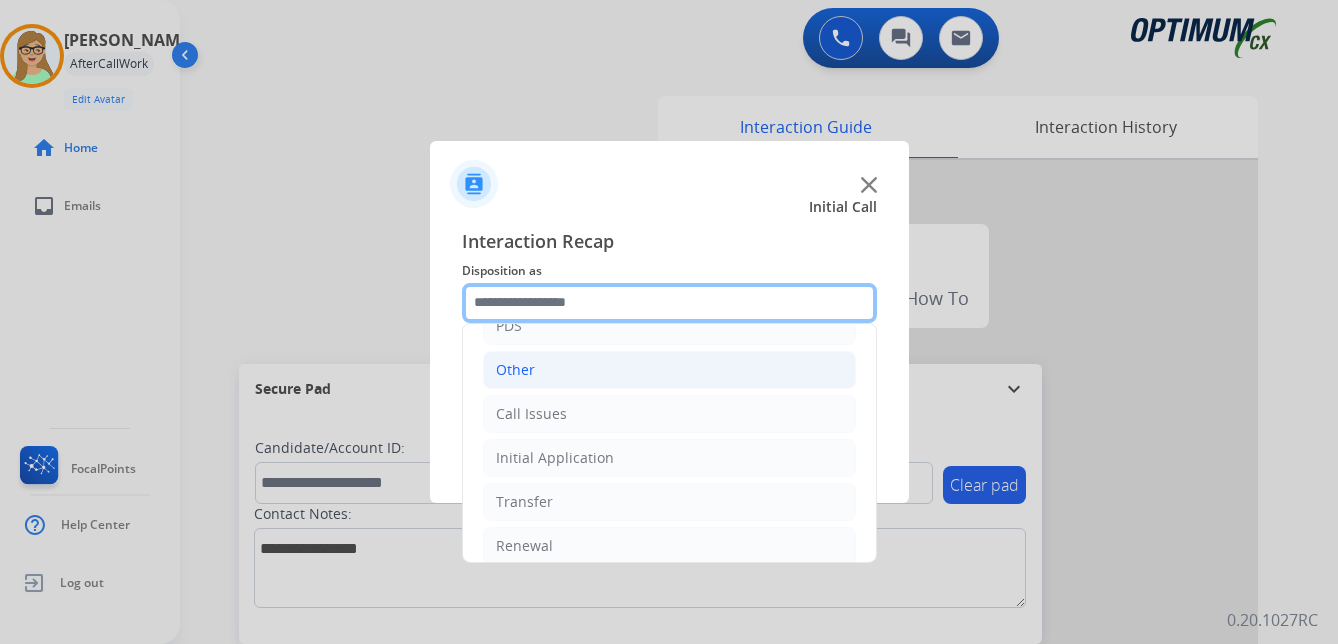 scroll, scrollTop: 136, scrollLeft: 0, axis: vertical 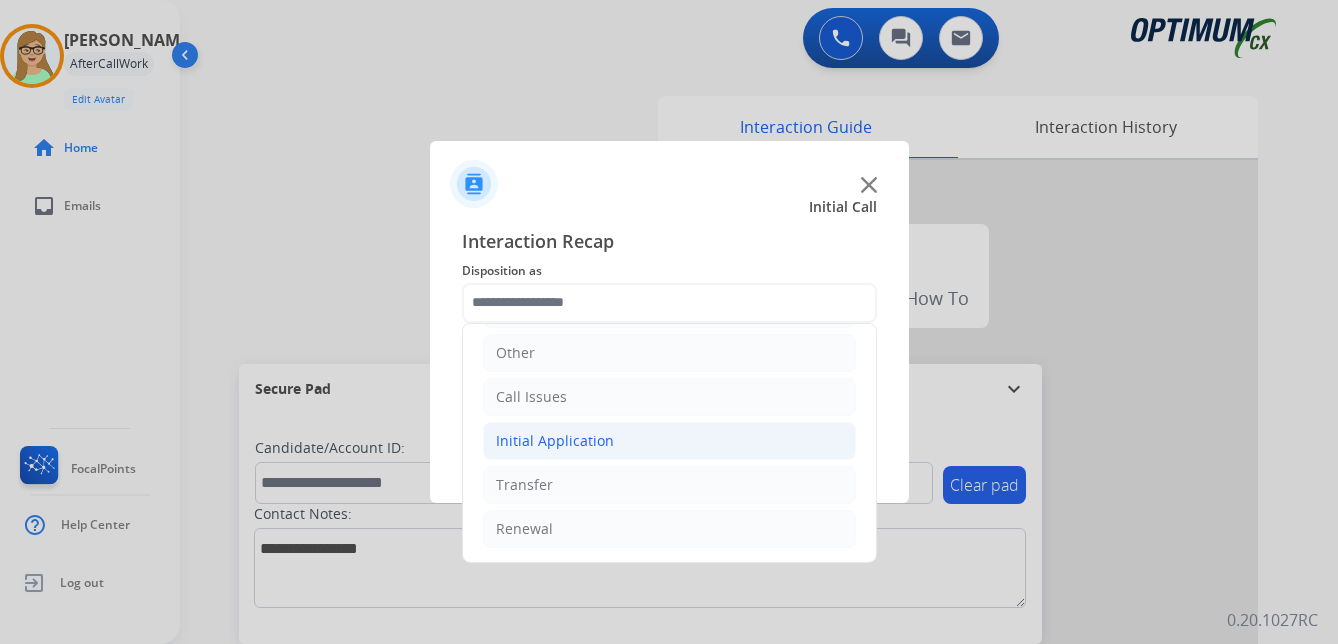click on "Initial Application" 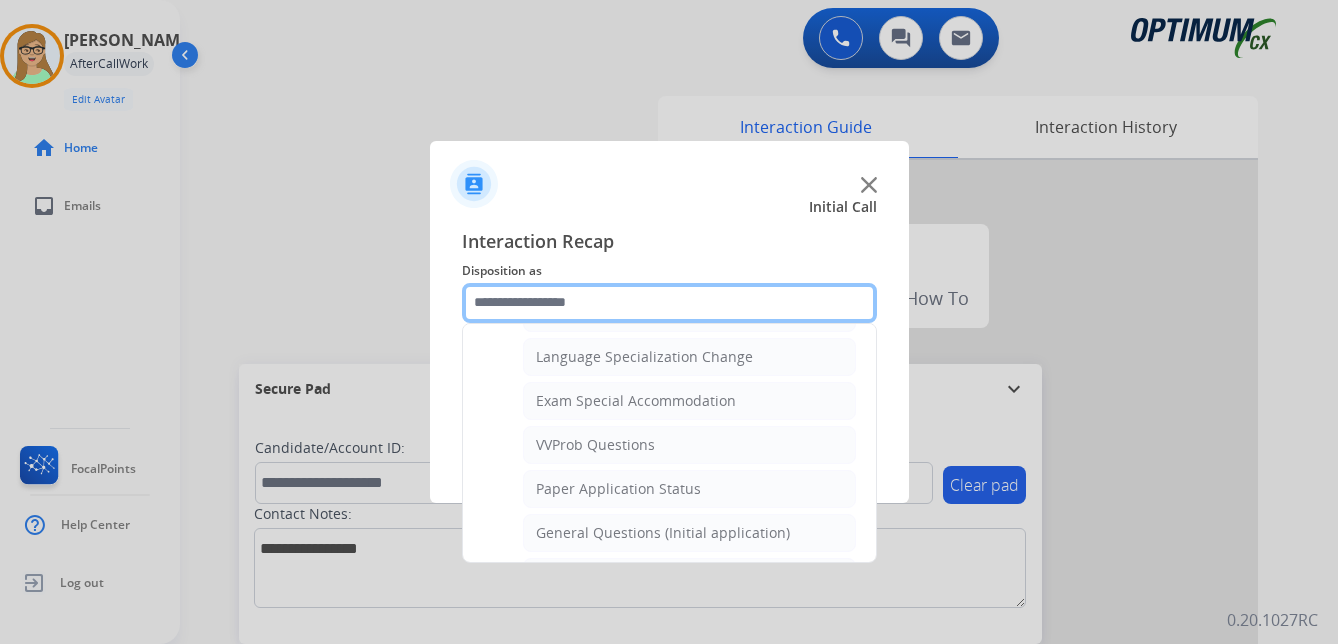 scroll, scrollTop: 1036, scrollLeft: 0, axis: vertical 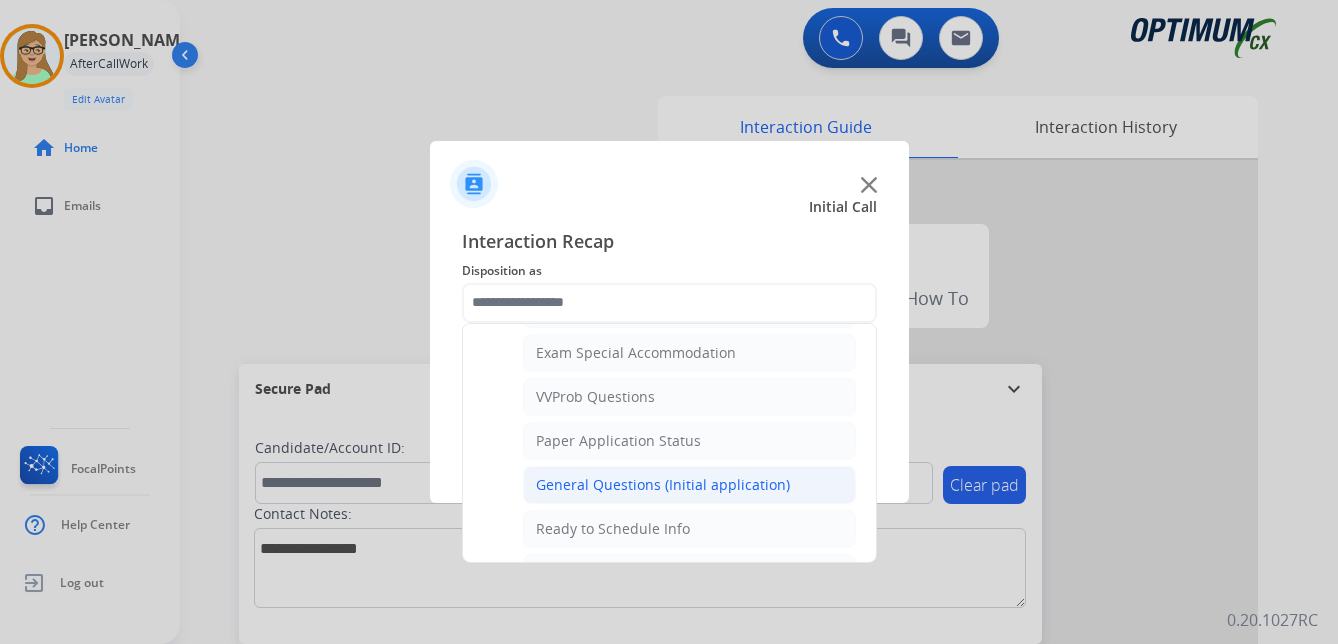 click on "General Questions (Initial application)" 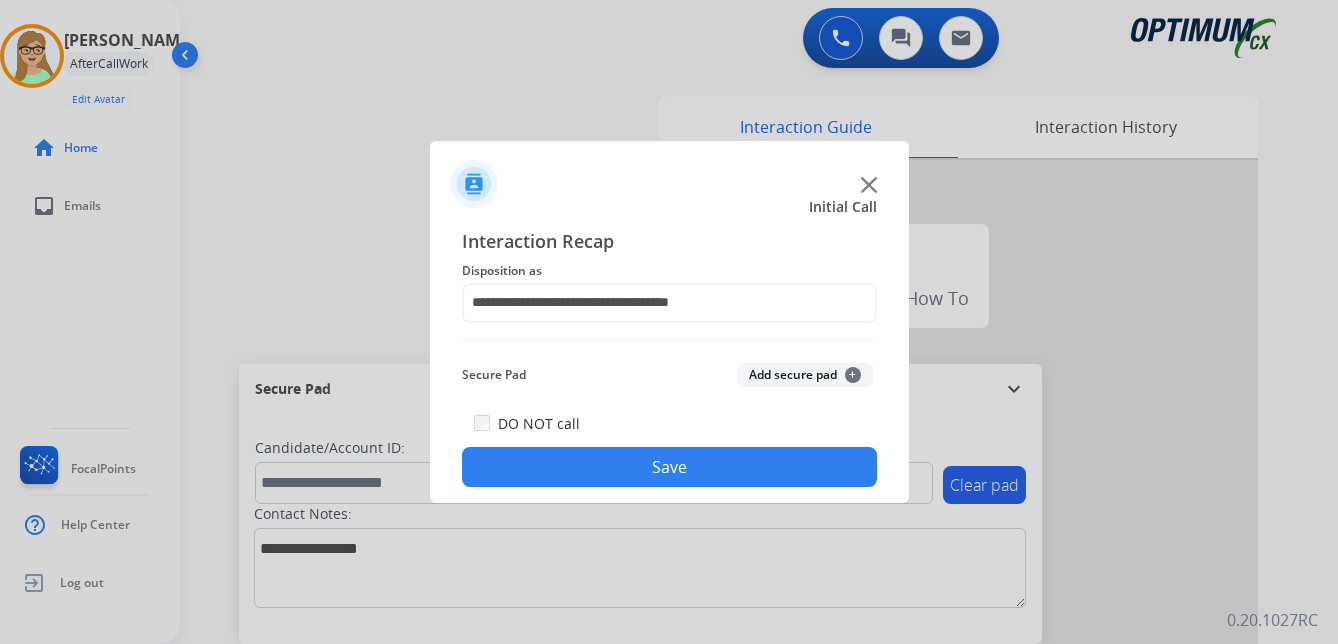 click on "Save" 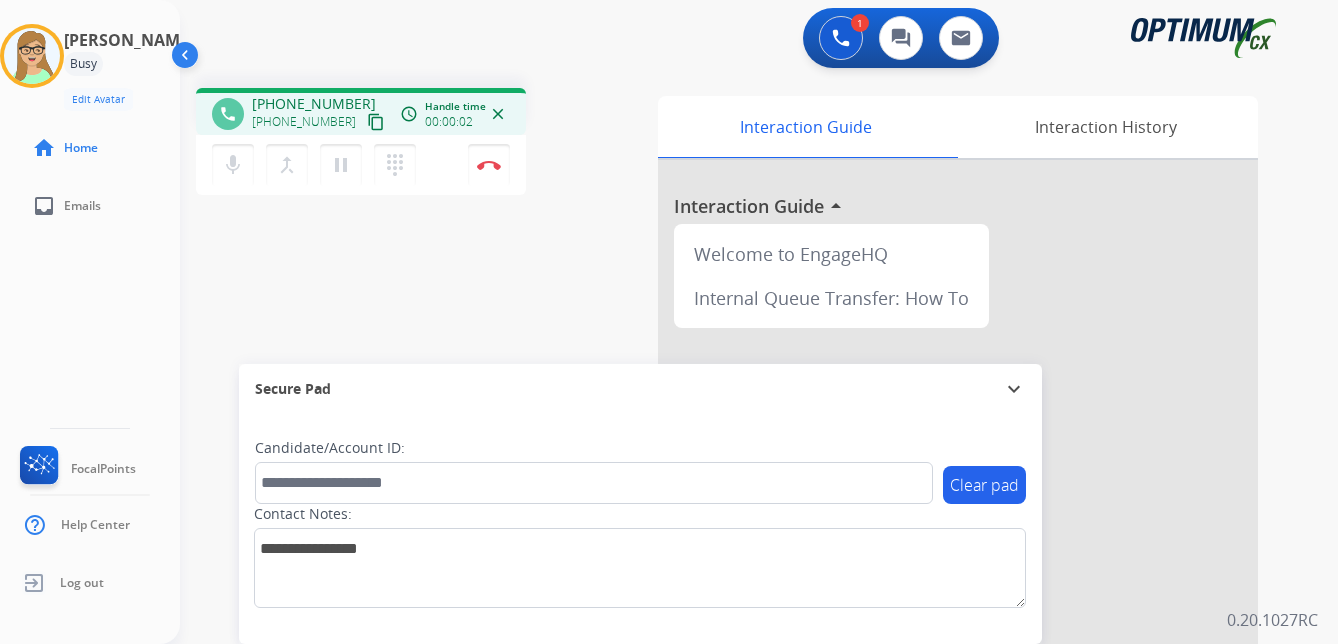 click on "content_copy" at bounding box center [376, 122] 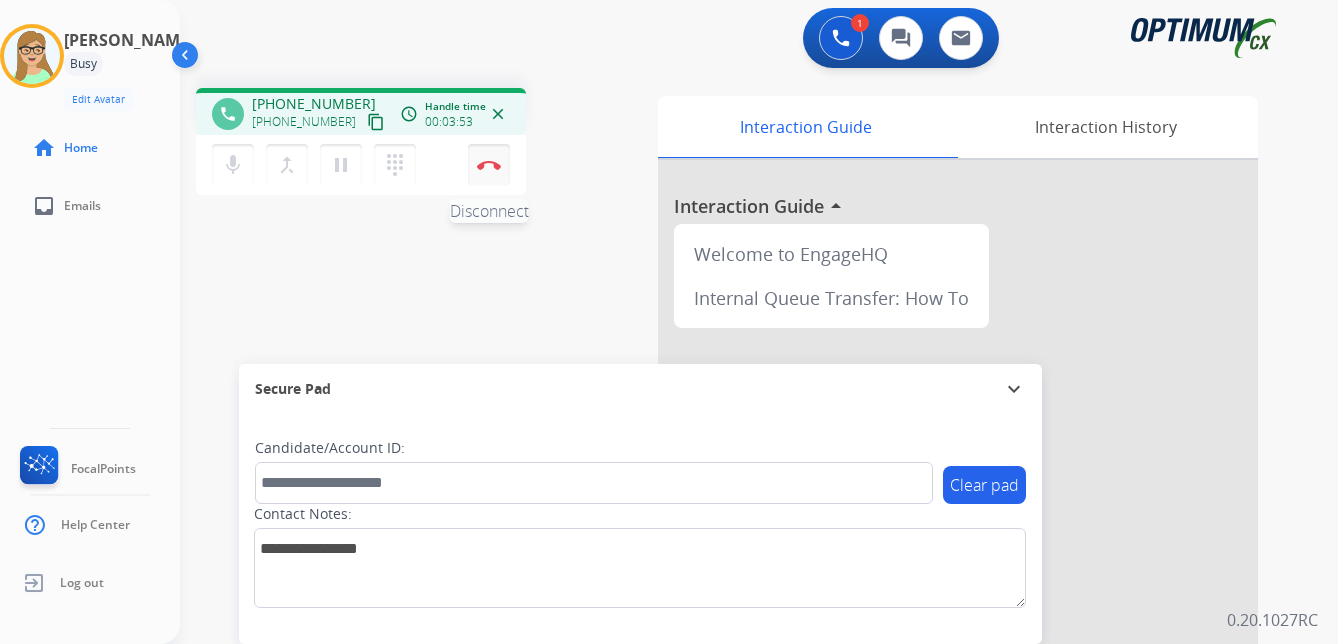 click at bounding box center (489, 165) 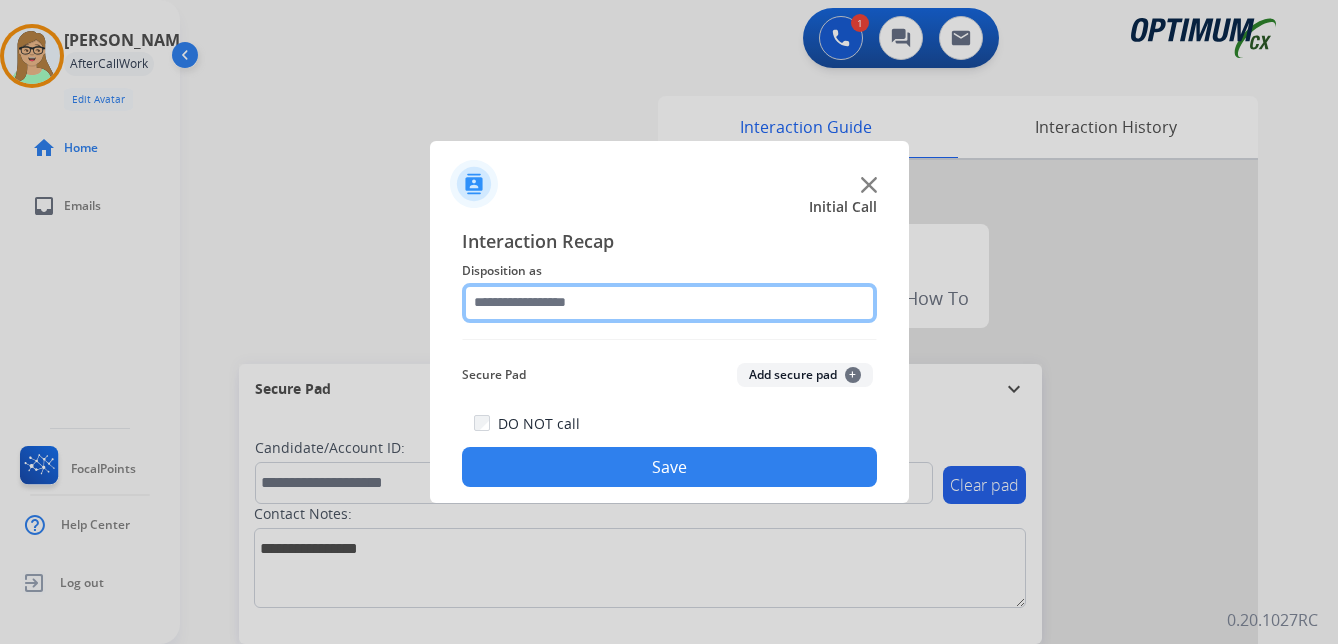 click 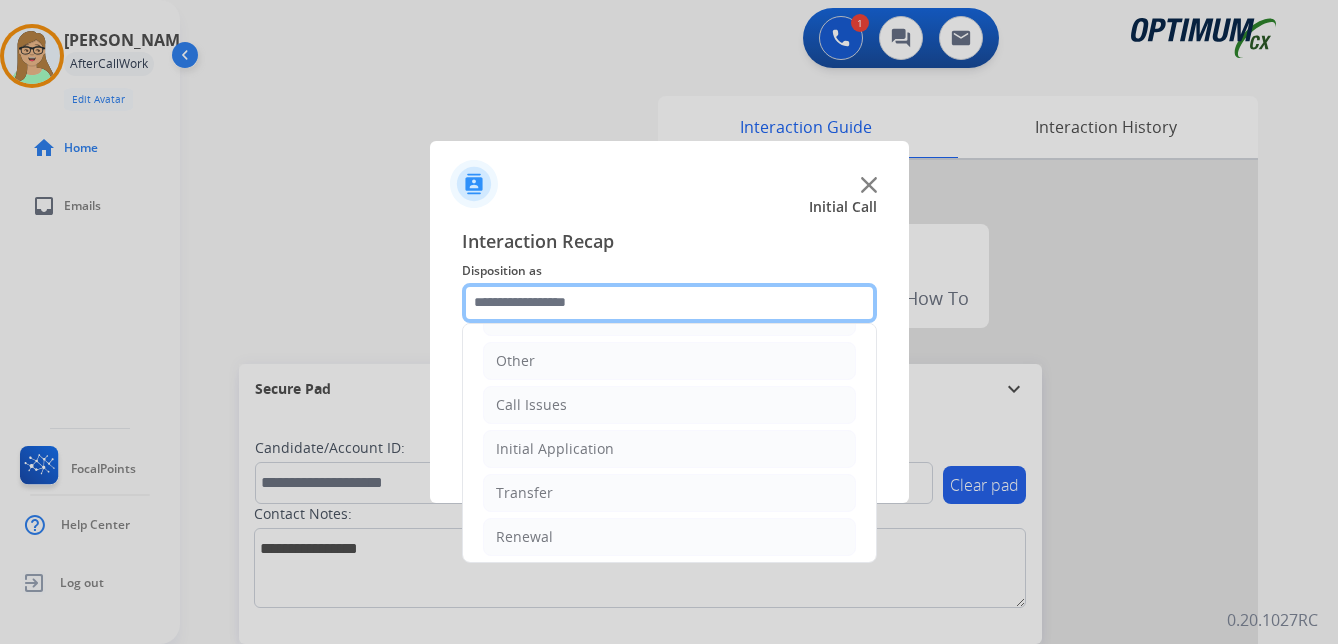 scroll, scrollTop: 136, scrollLeft: 0, axis: vertical 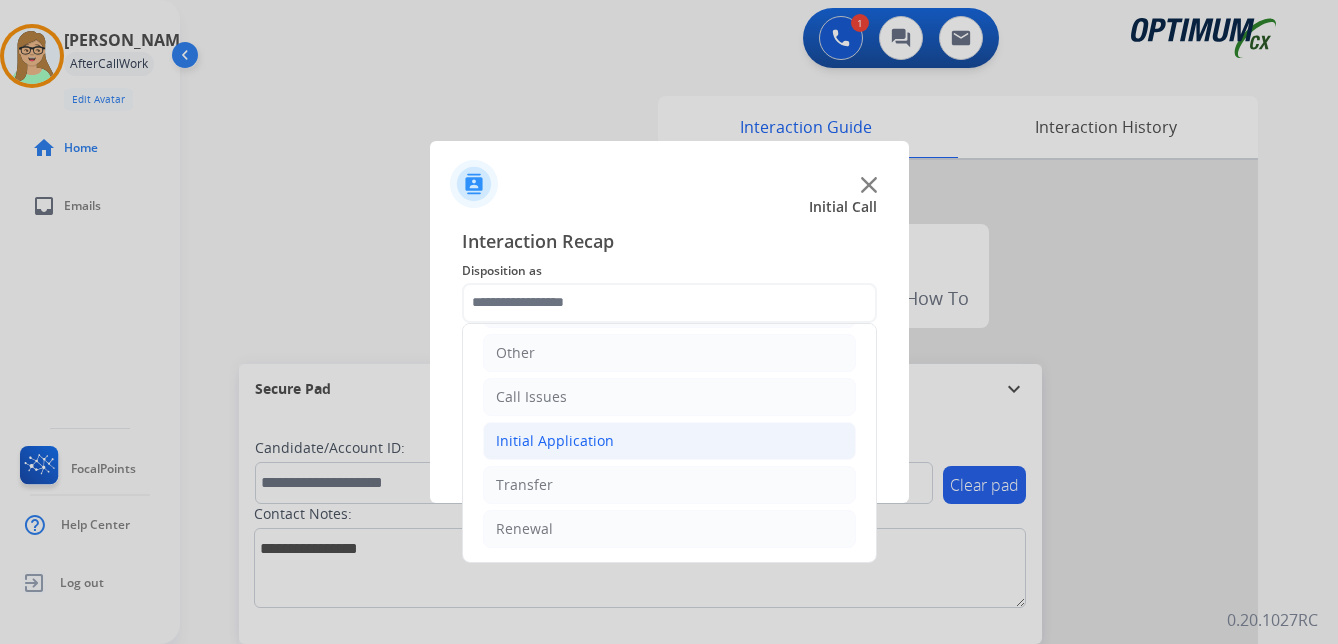 click on "Initial Application" 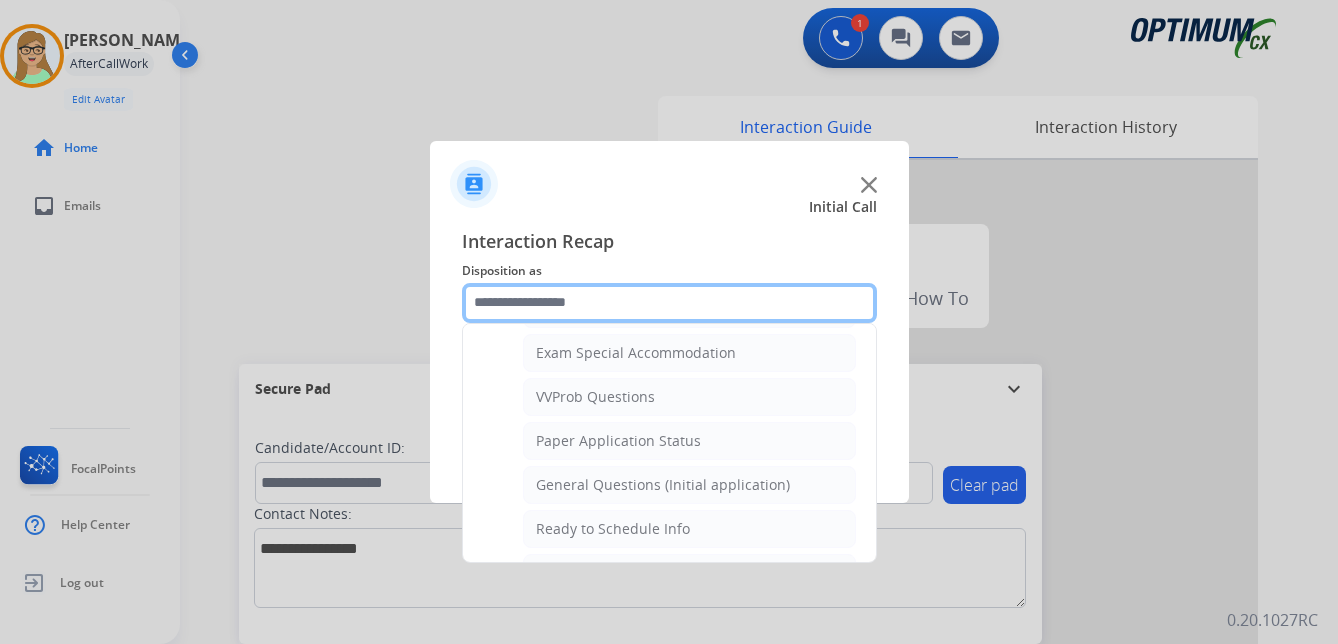 scroll, scrollTop: 1136, scrollLeft: 0, axis: vertical 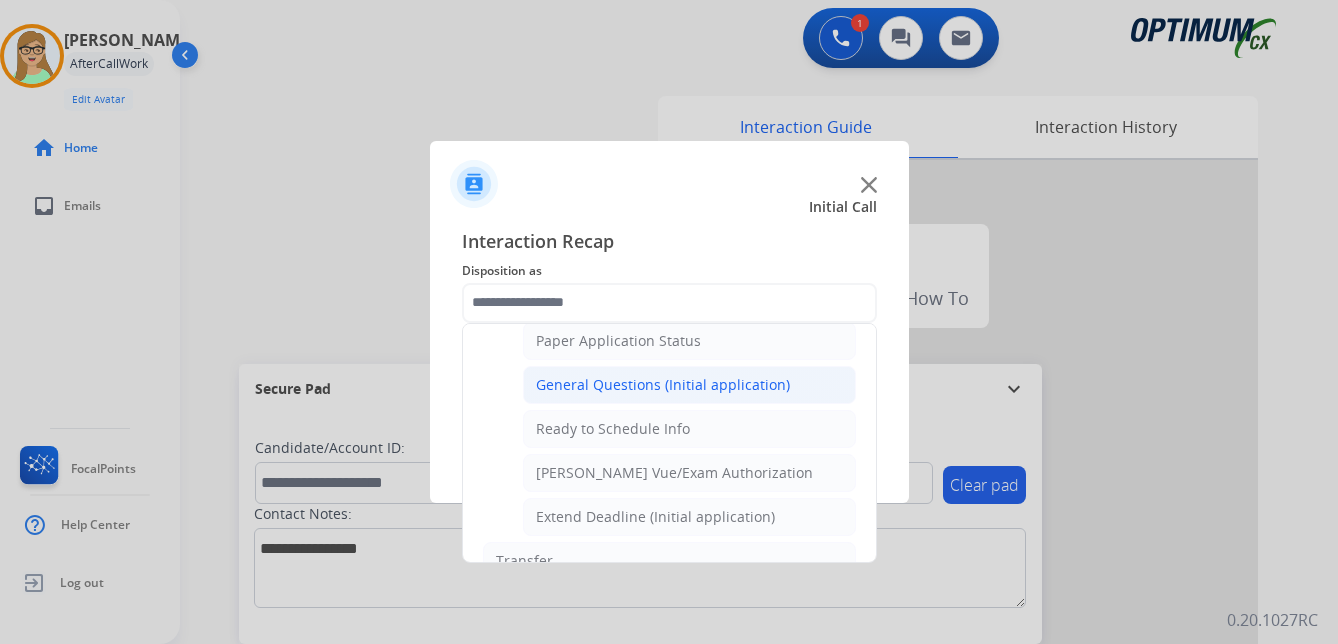 click on "General Questions (Initial application)" 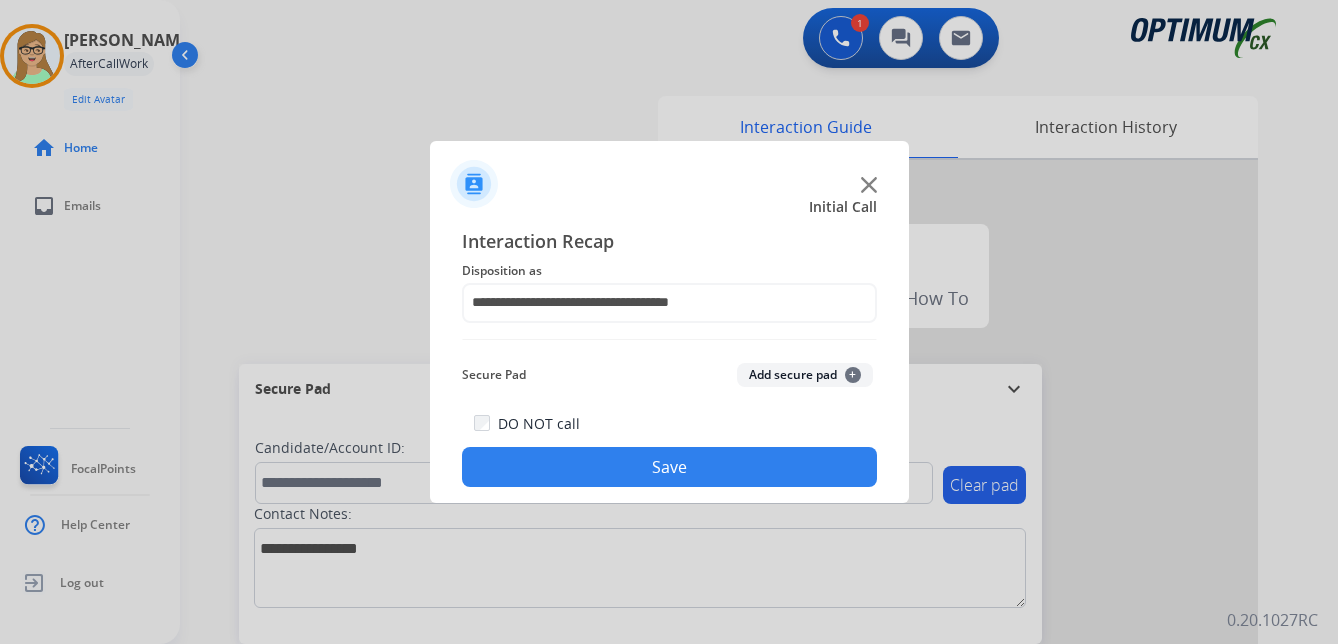 click on "Save" 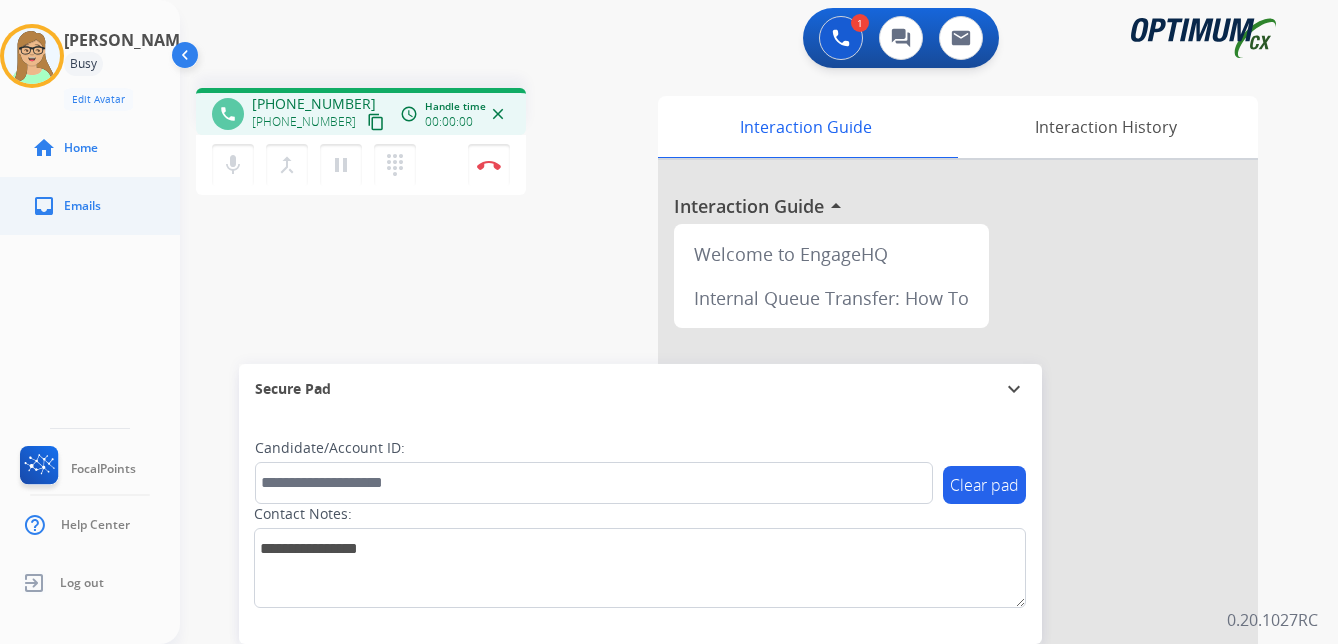 click on "inbox  Emails" 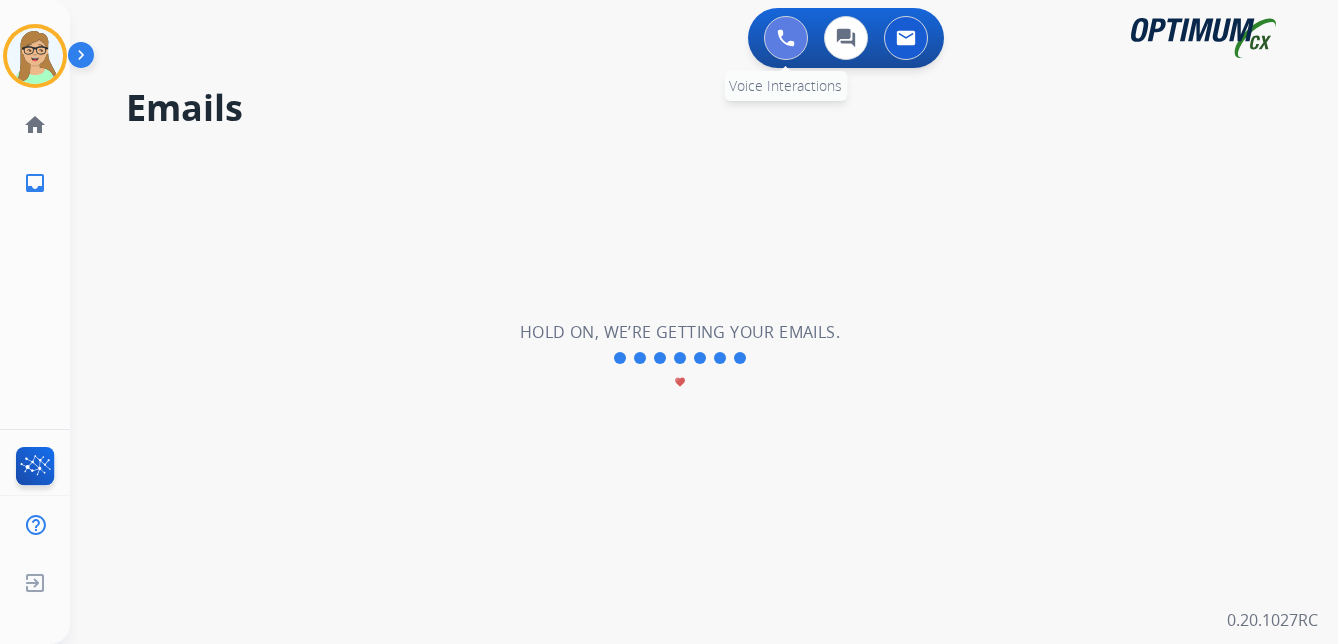 click at bounding box center (786, 38) 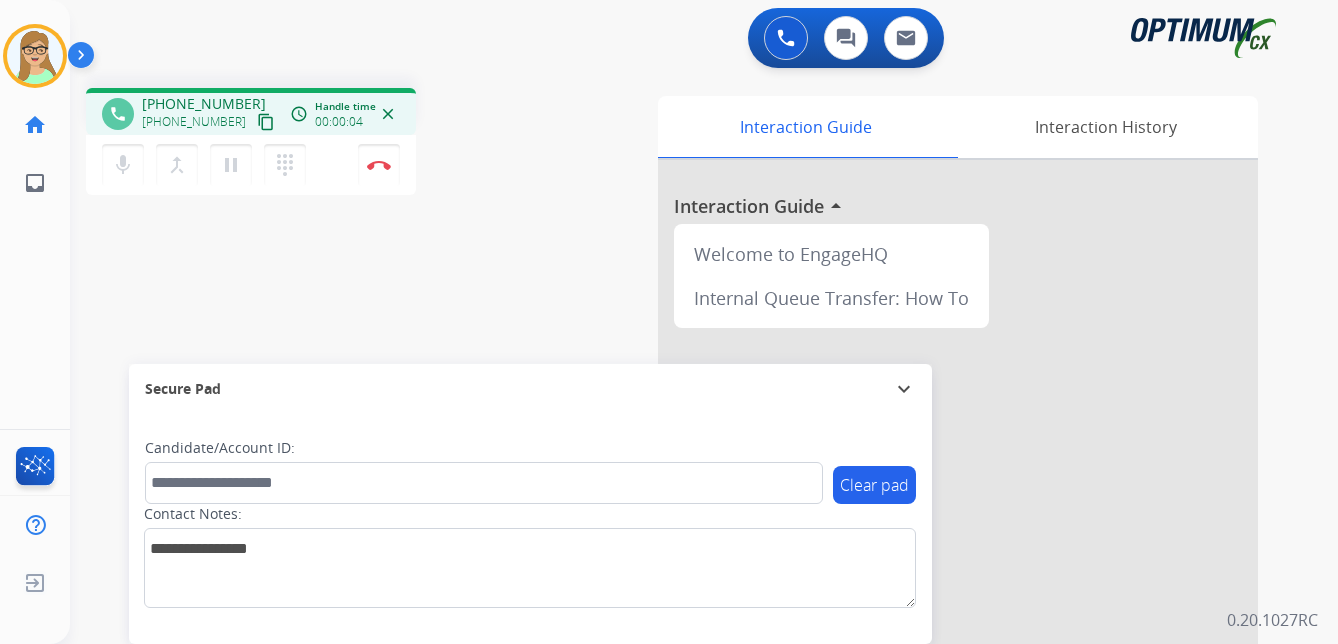 click on "content_copy" at bounding box center [266, 122] 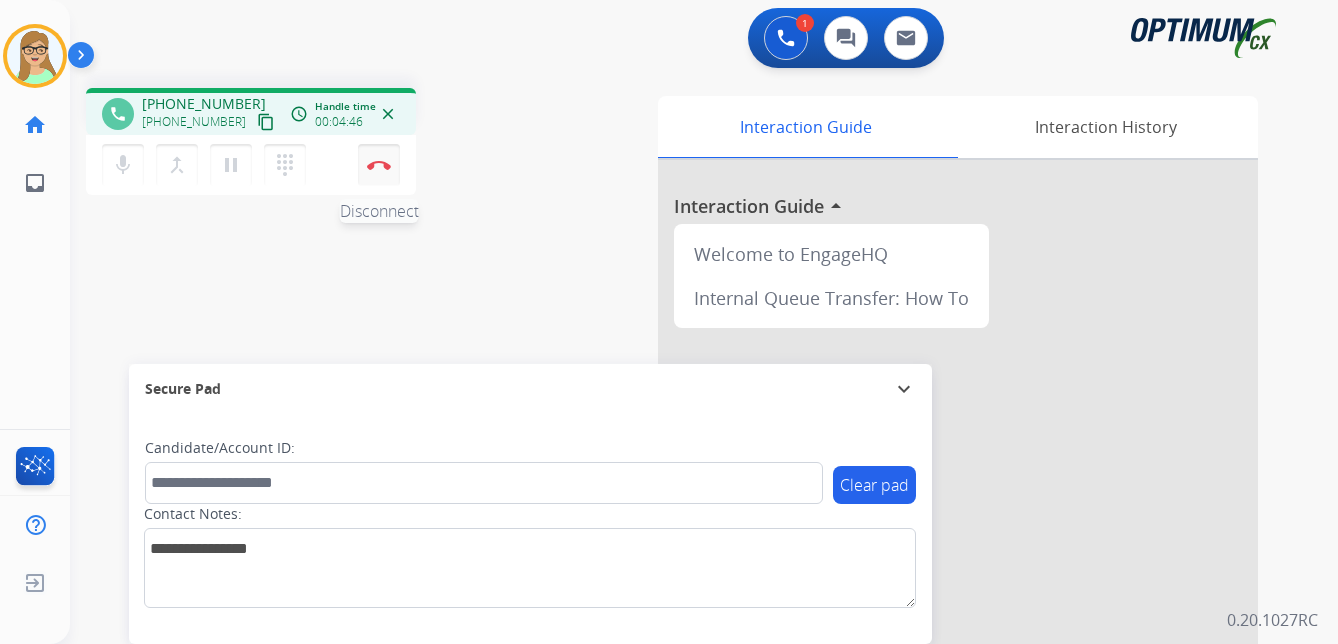 click at bounding box center [379, 165] 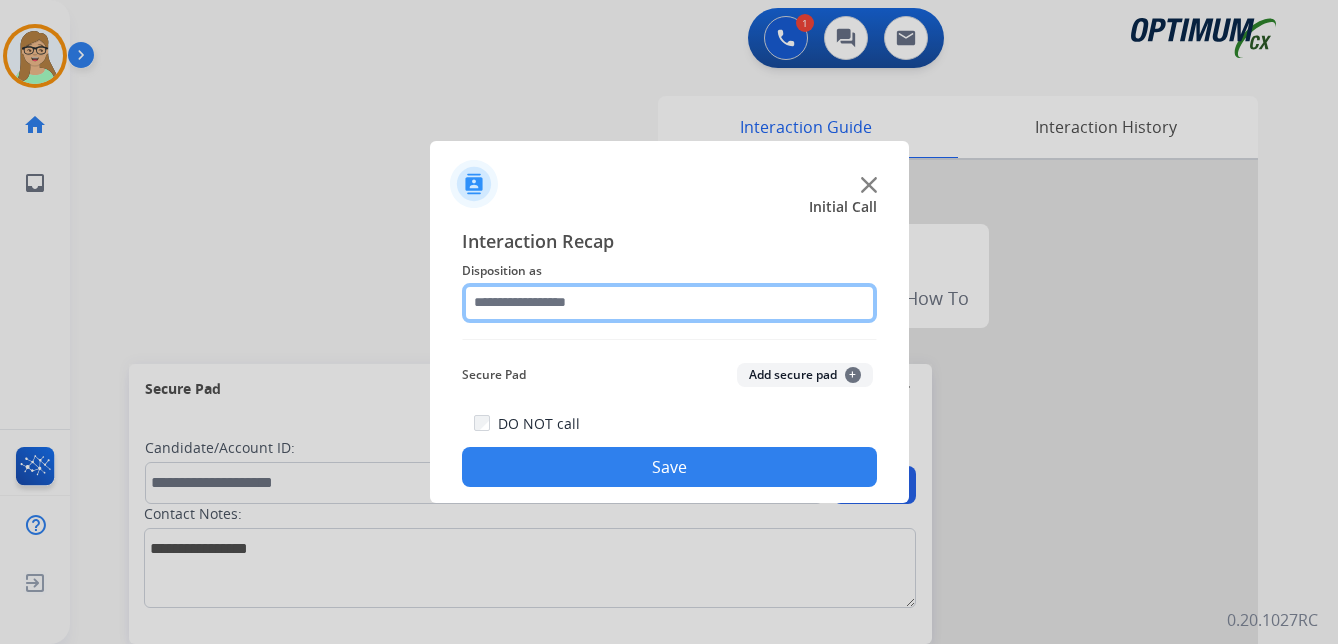 click 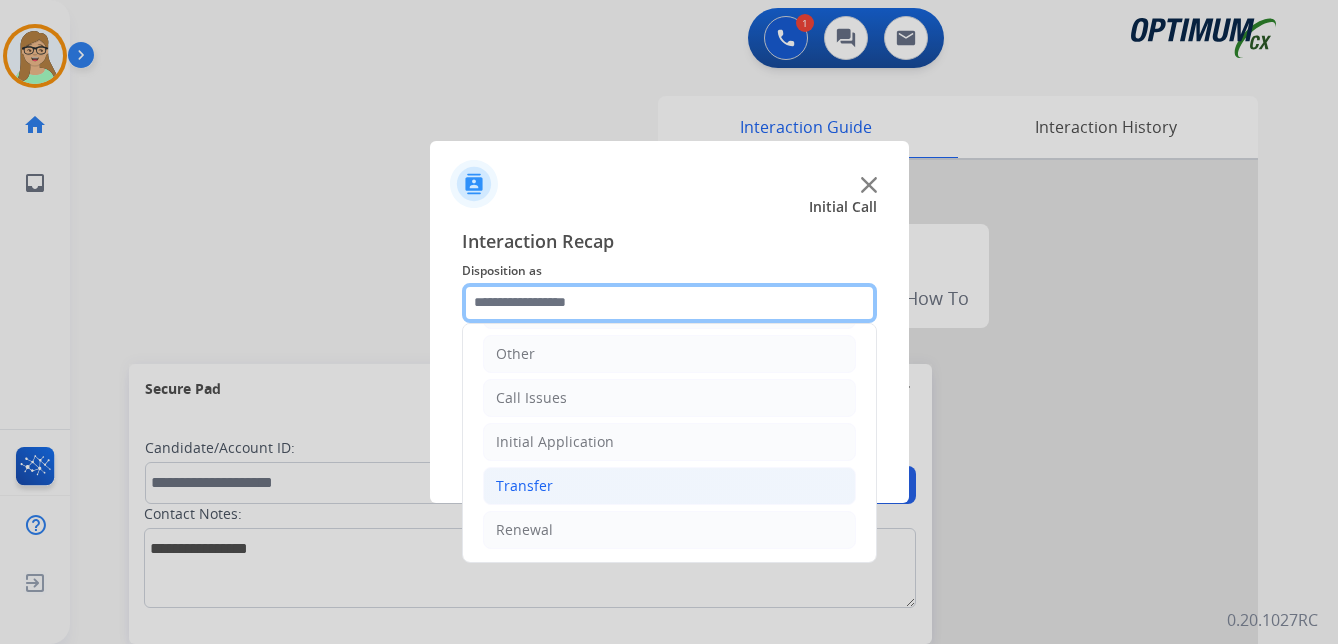 scroll, scrollTop: 136, scrollLeft: 0, axis: vertical 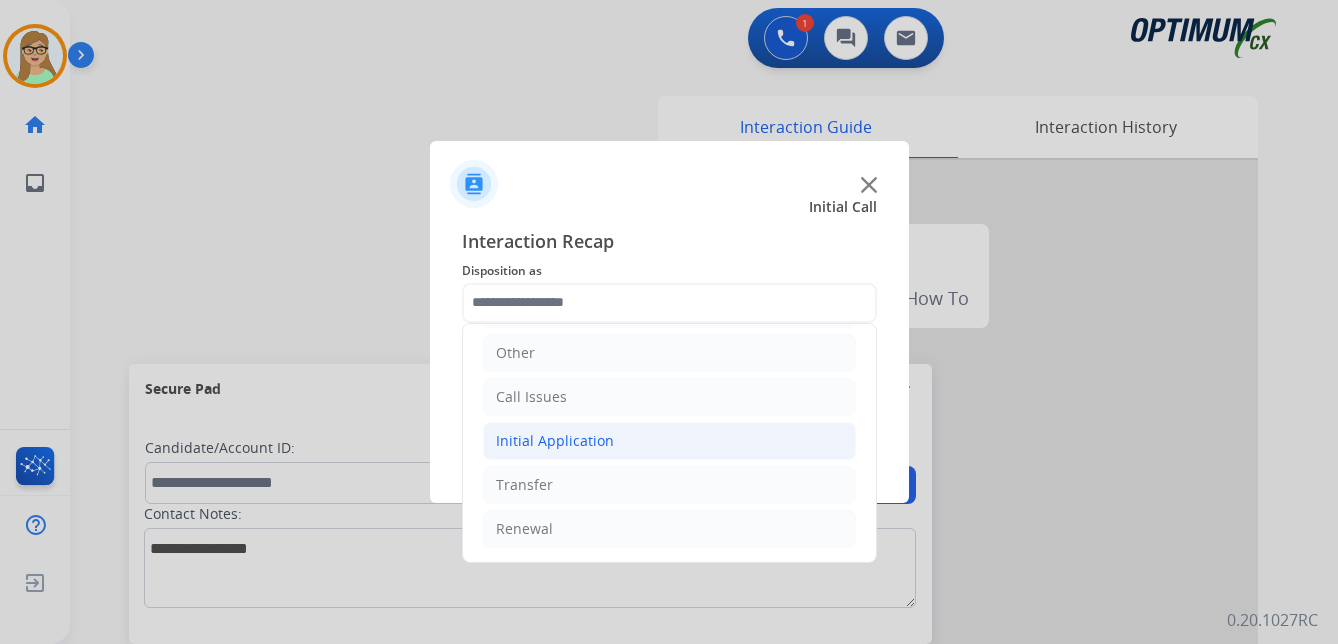 click on "Initial Application" 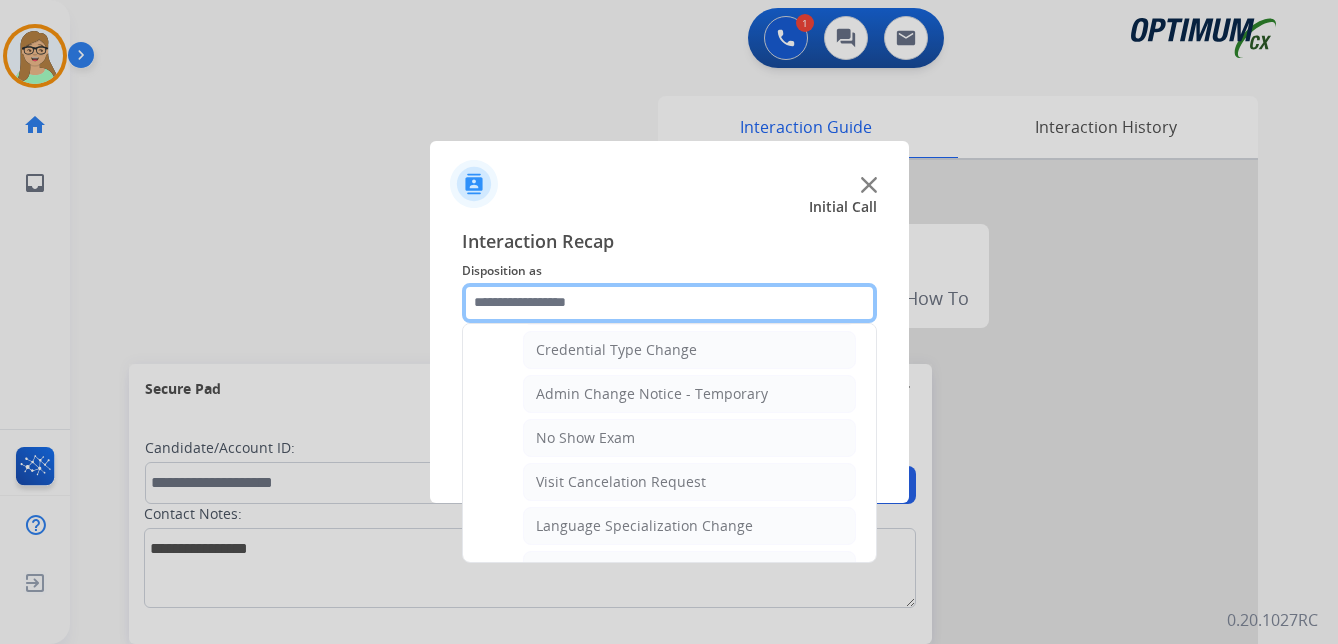 scroll, scrollTop: 1036, scrollLeft: 0, axis: vertical 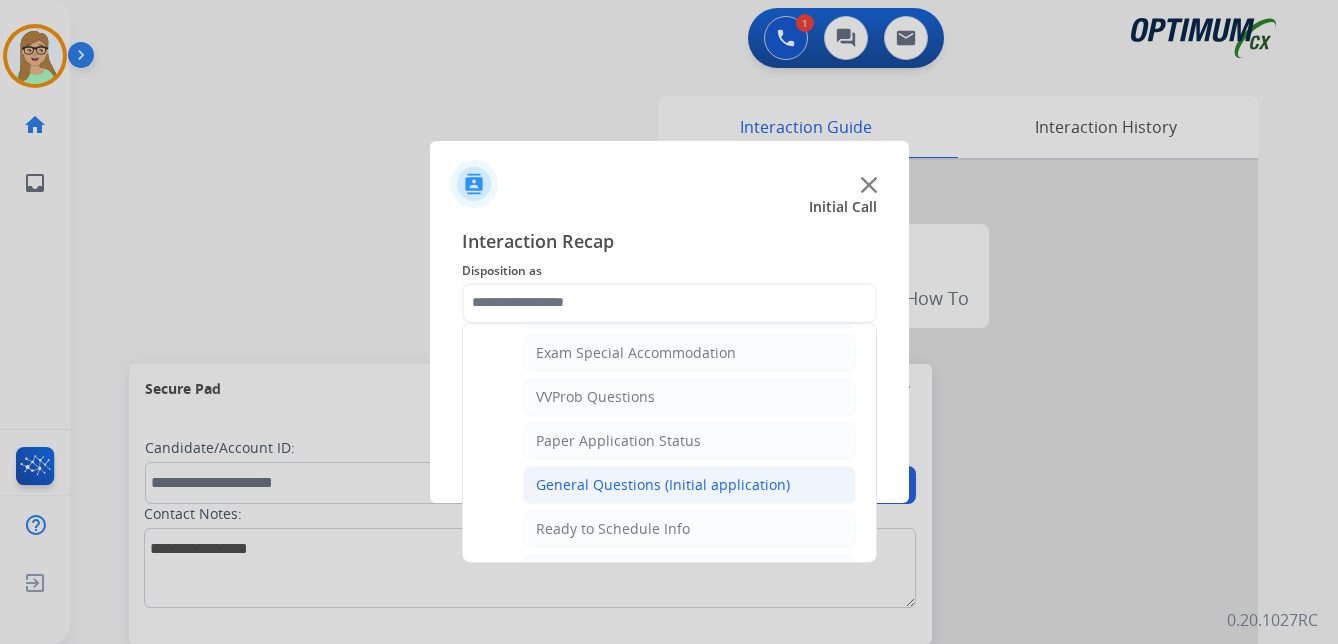 click on "General Questions (Initial application)" 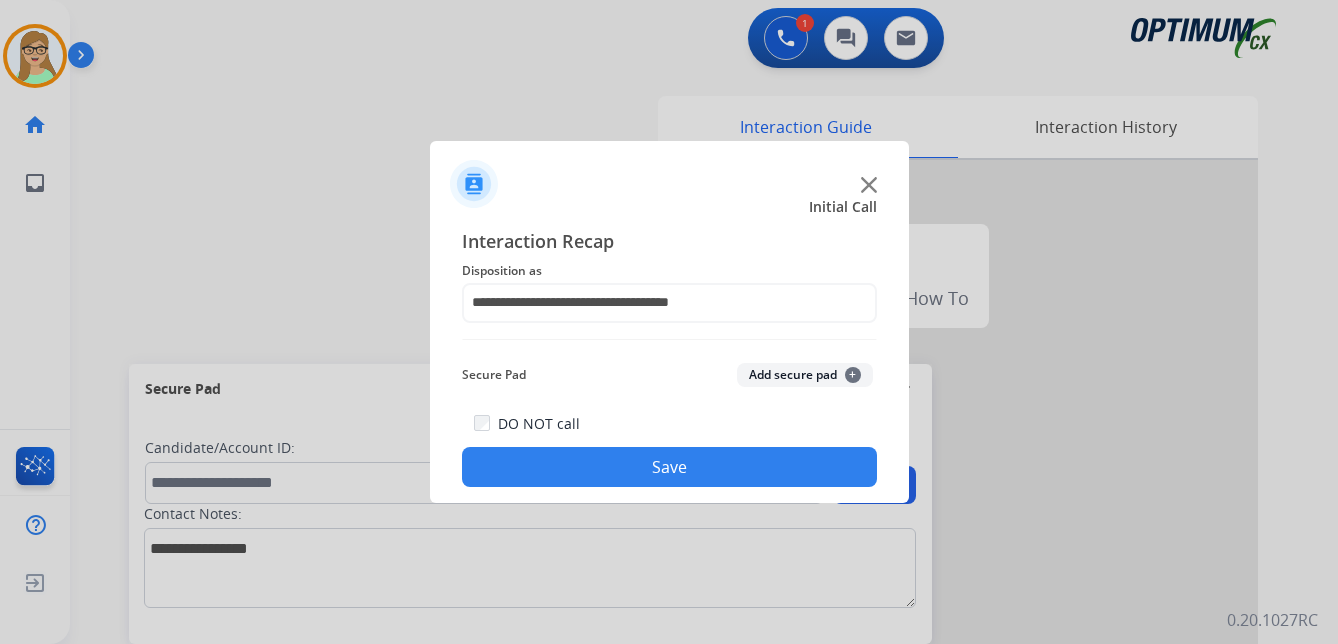 click on "Save" 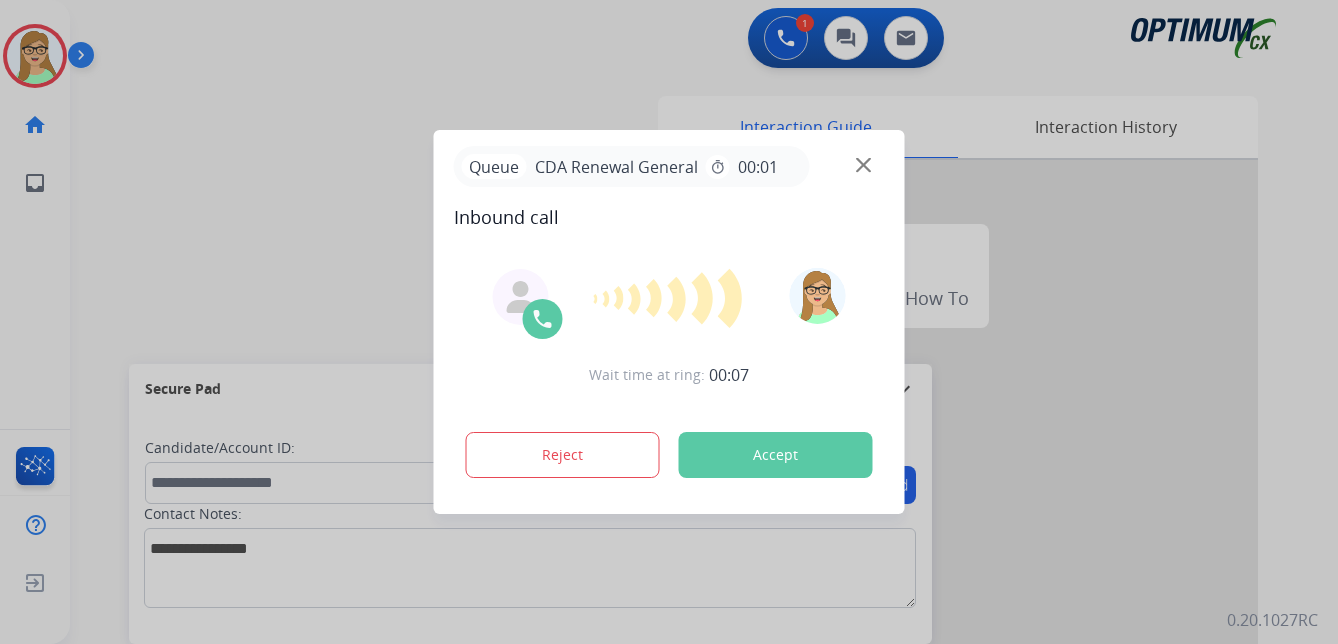 click at bounding box center [669, 322] 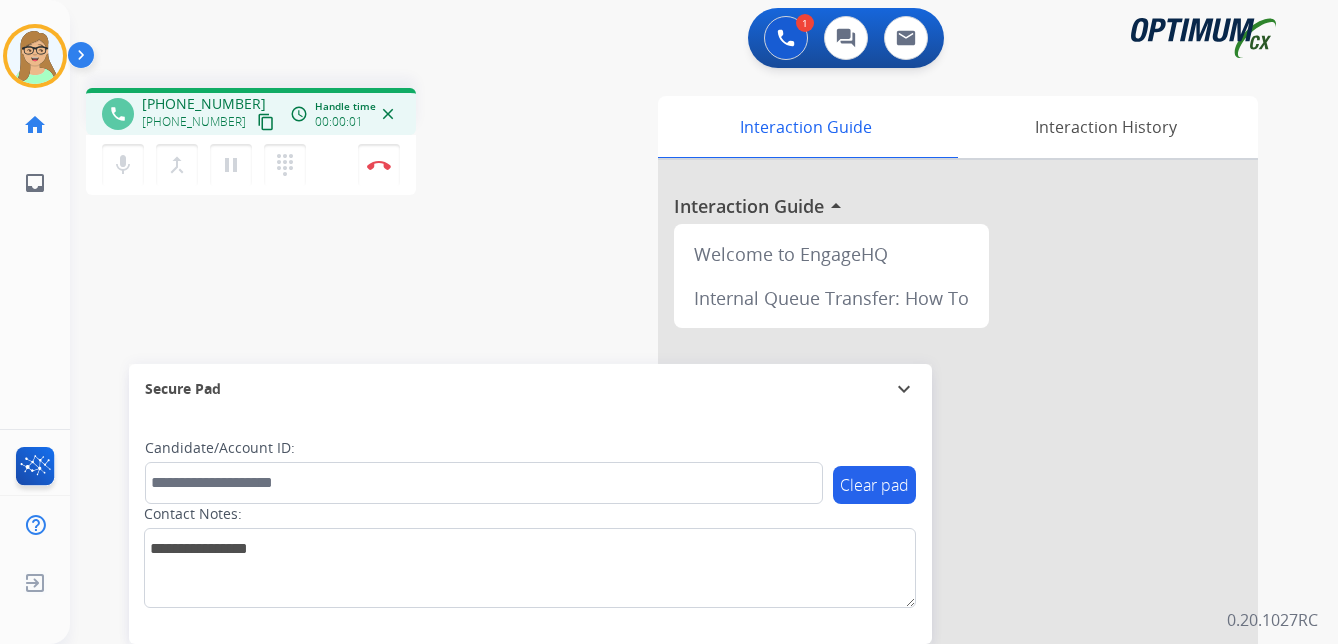 click on "content_copy" at bounding box center [266, 122] 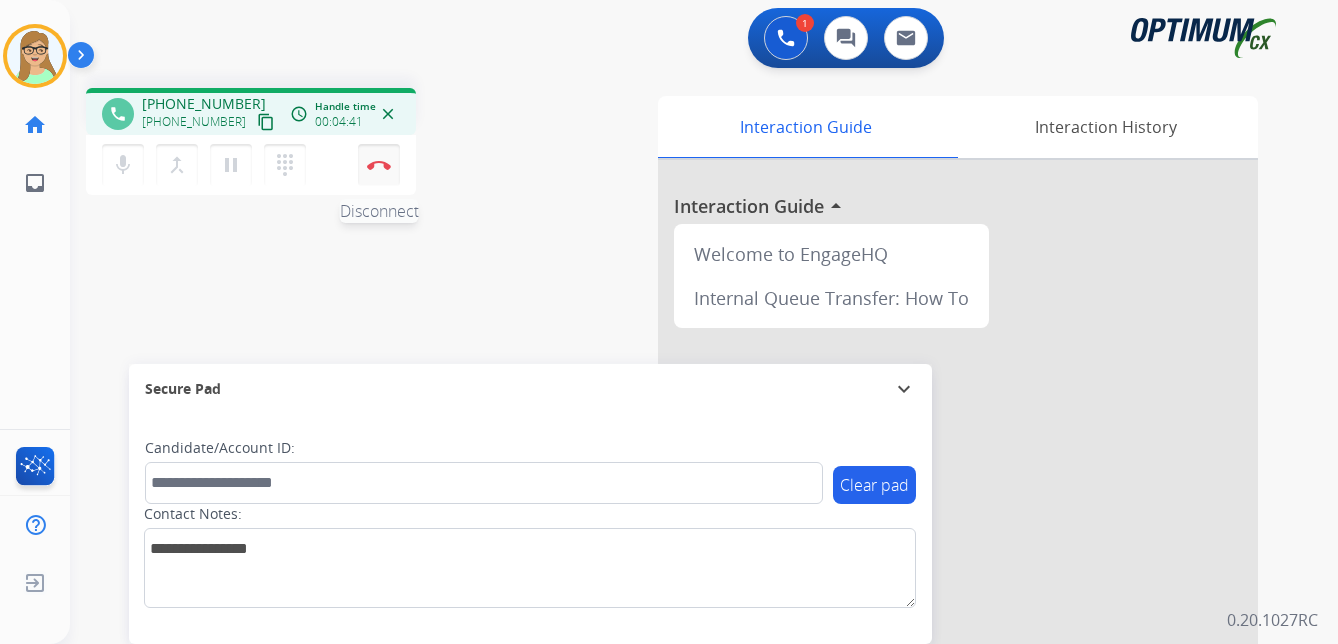 click at bounding box center [379, 165] 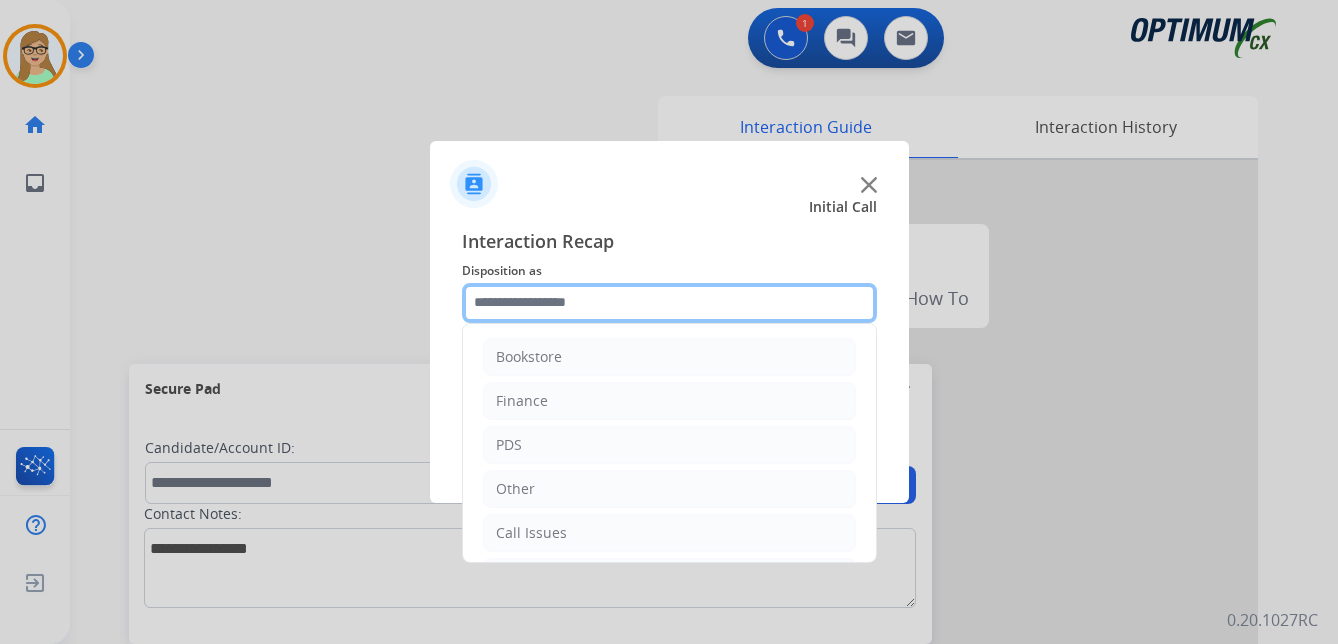 click 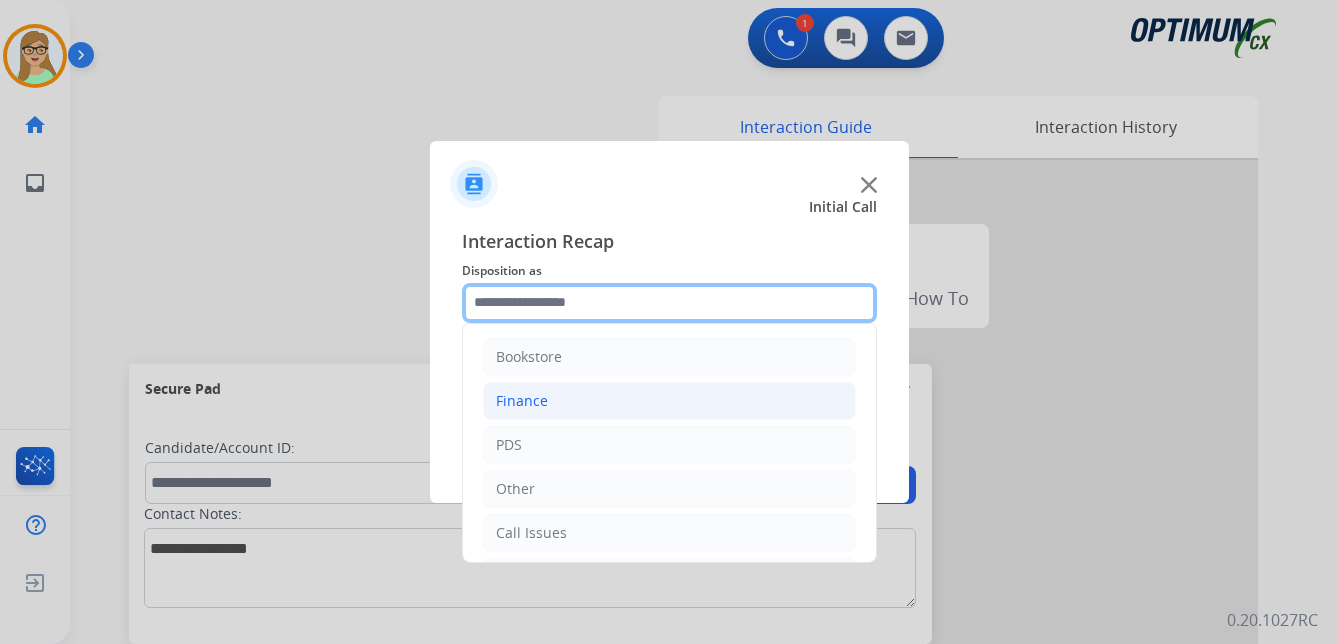 scroll, scrollTop: 136, scrollLeft: 0, axis: vertical 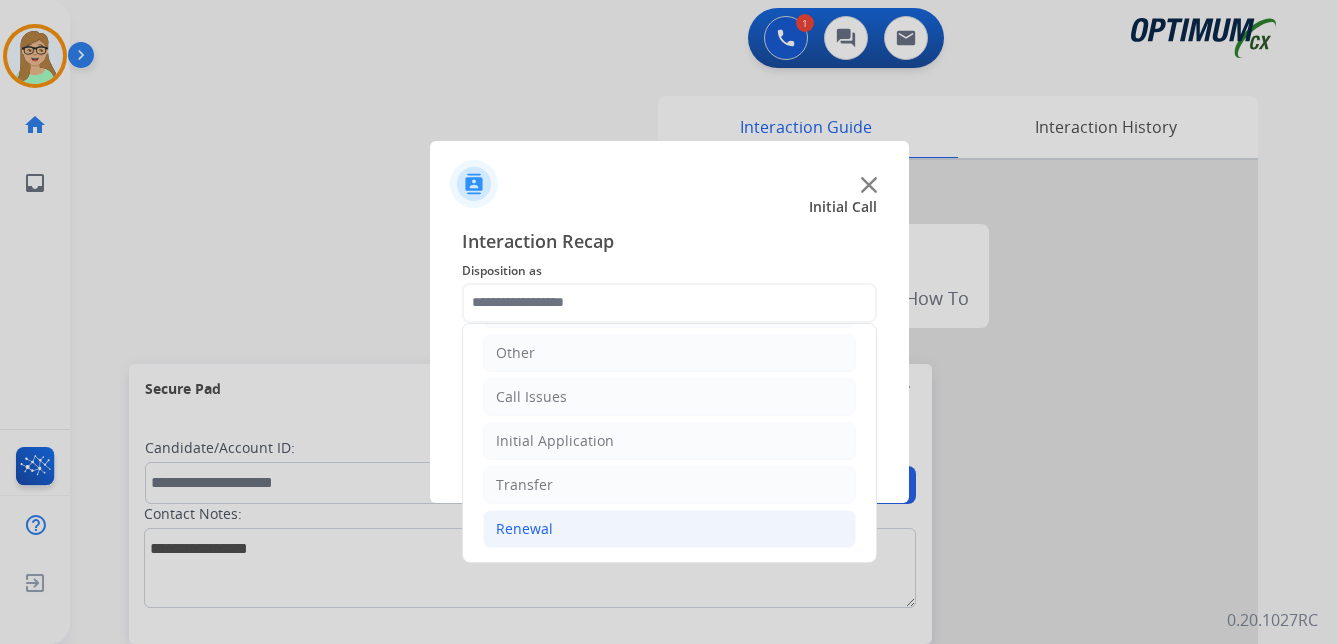 click on "Renewal" 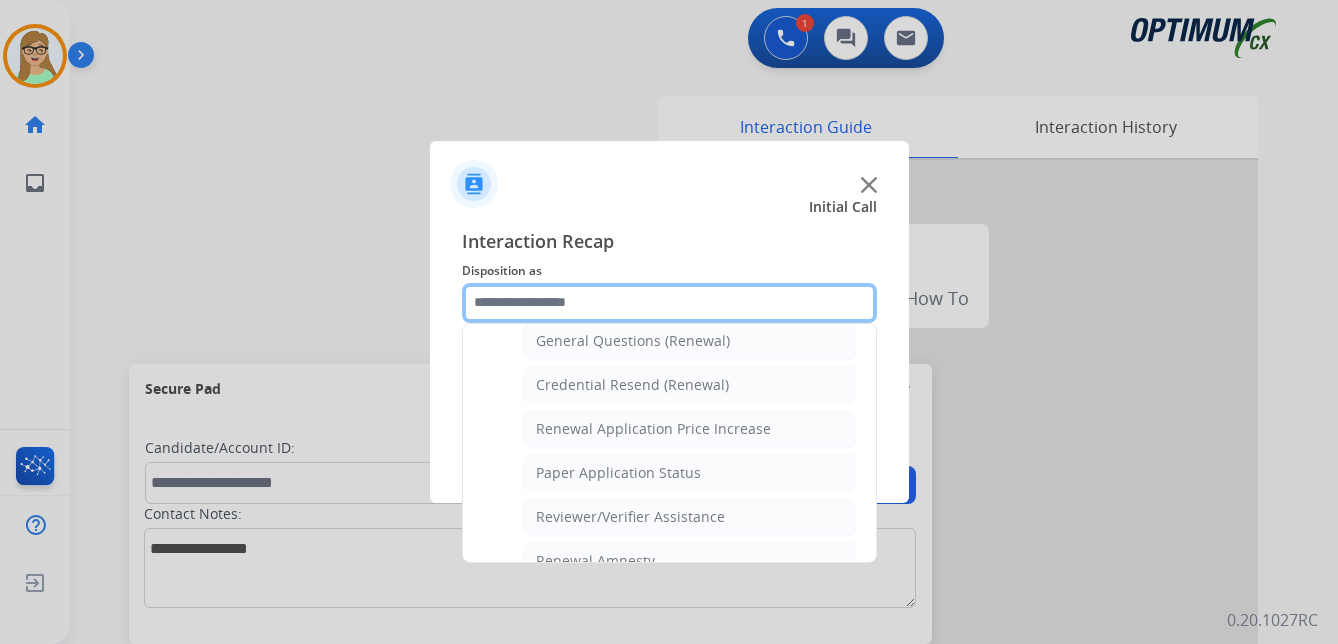 scroll, scrollTop: 572, scrollLeft: 0, axis: vertical 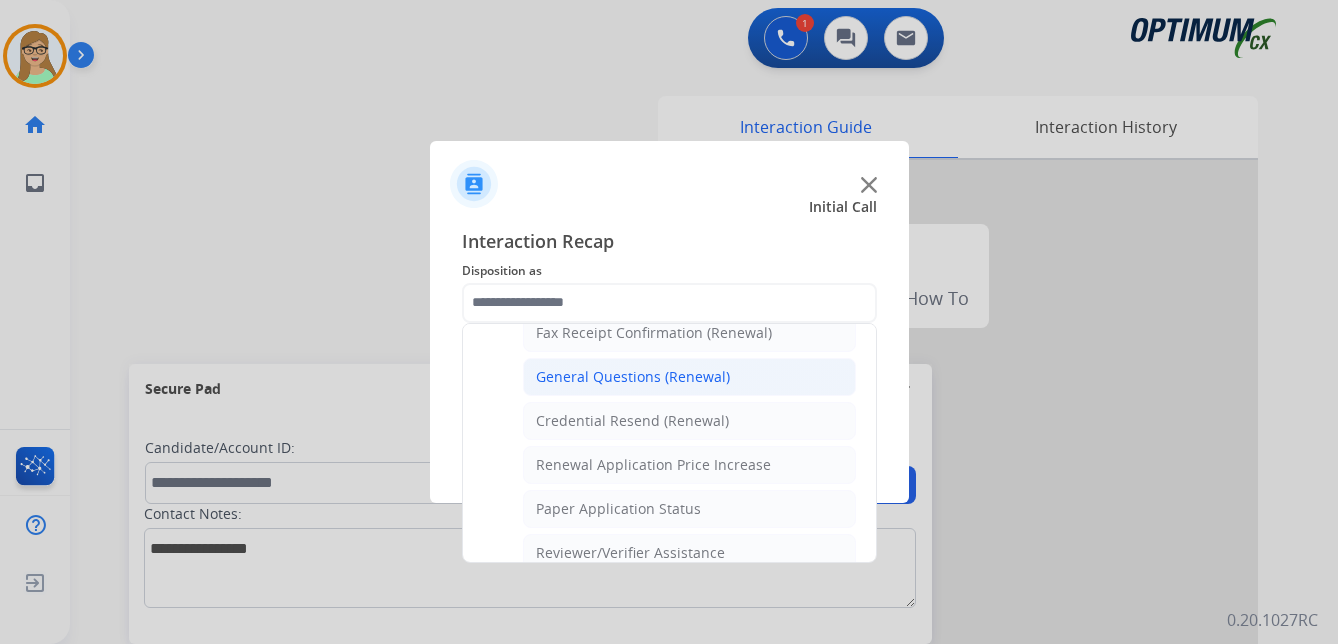 click on "General Questions (Renewal)" 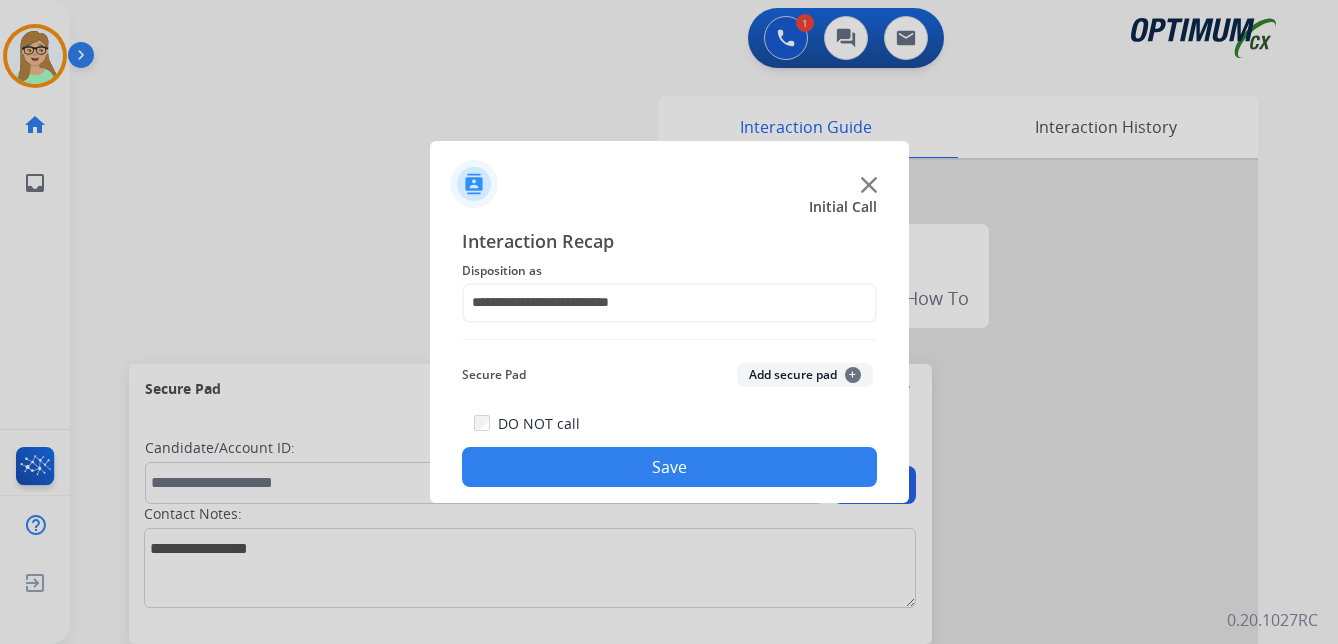 drag, startPoint x: 623, startPoint y: 465, endPoint x: 544, endPoint y: 452, distance: 80.06248 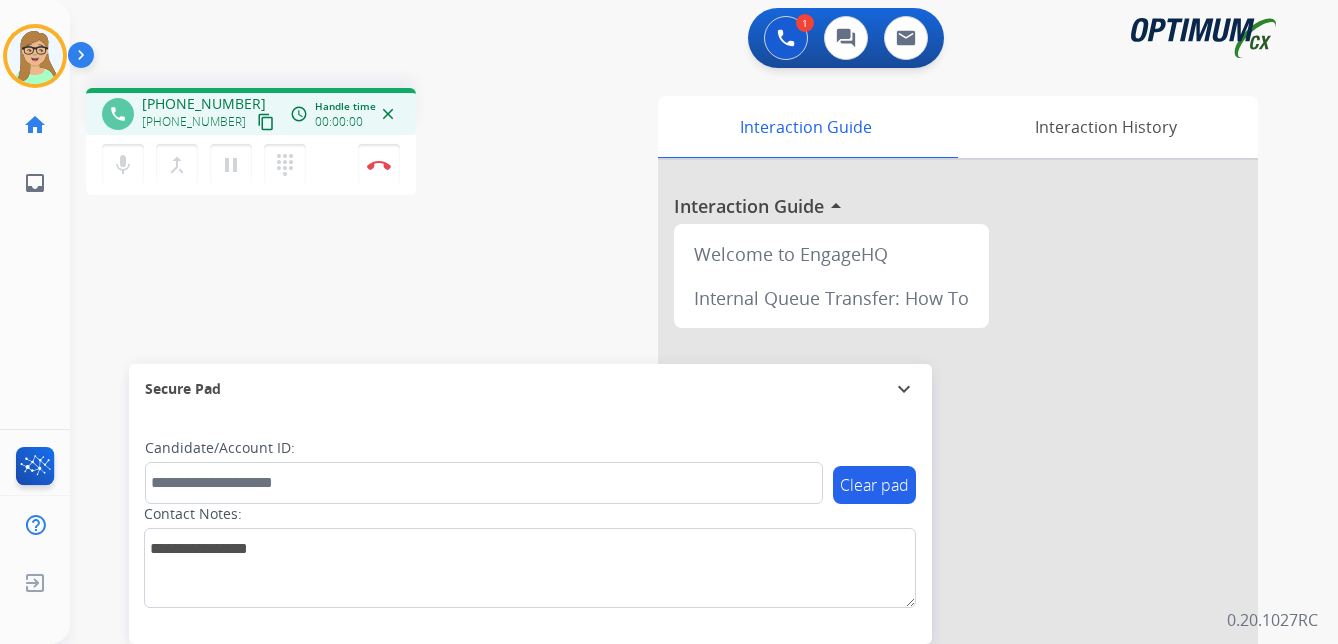 drag, startPoint x: 160, startPoint y: 221, endPoint x: 141, endPoint y: 232, distance: 21.954498 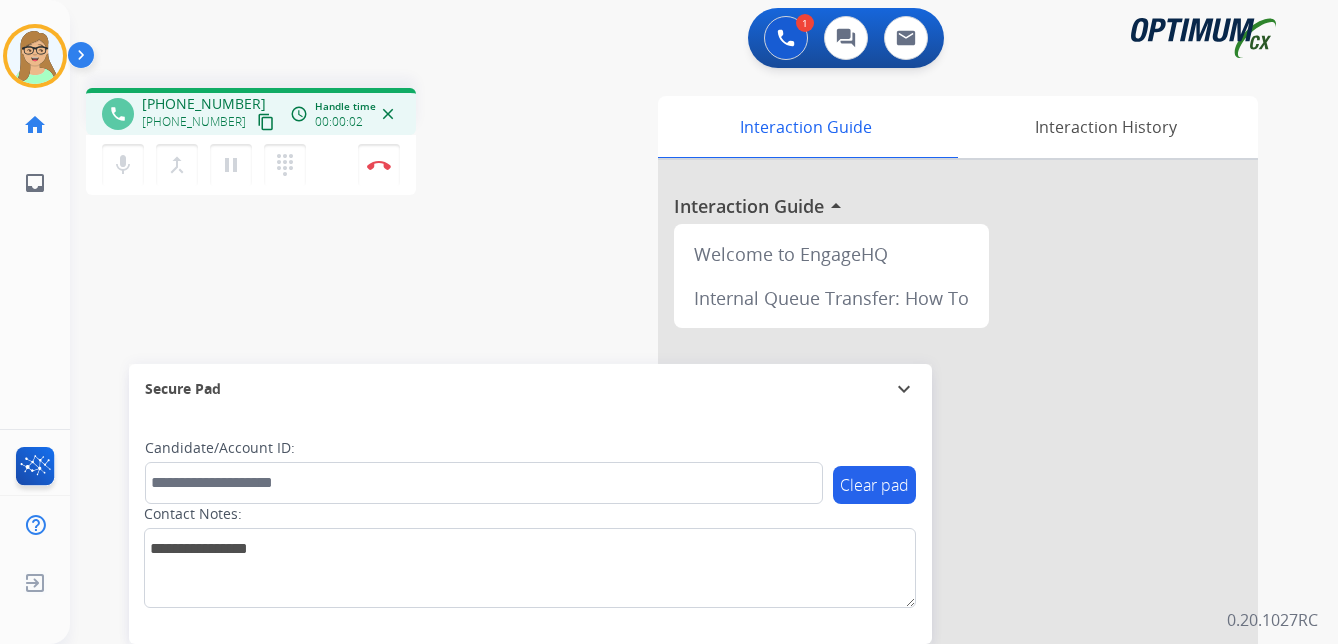 click on "content_copy" at bounding box center (266, 122) 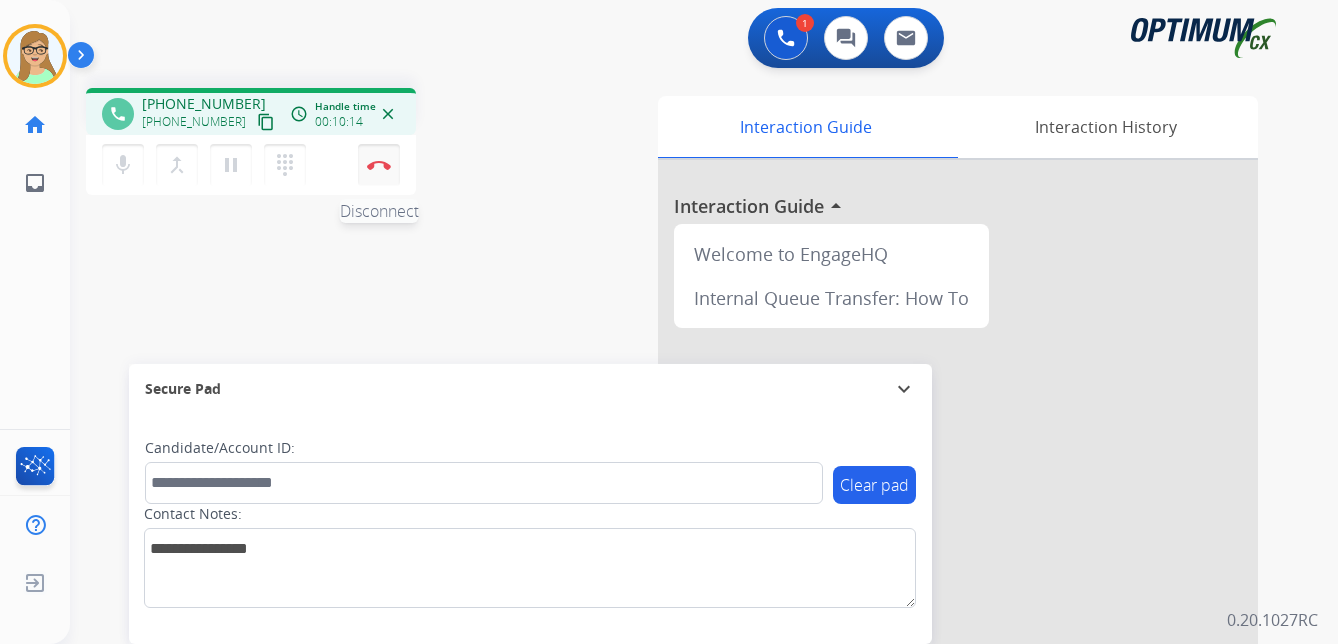 click at bounding box center [379, 165] 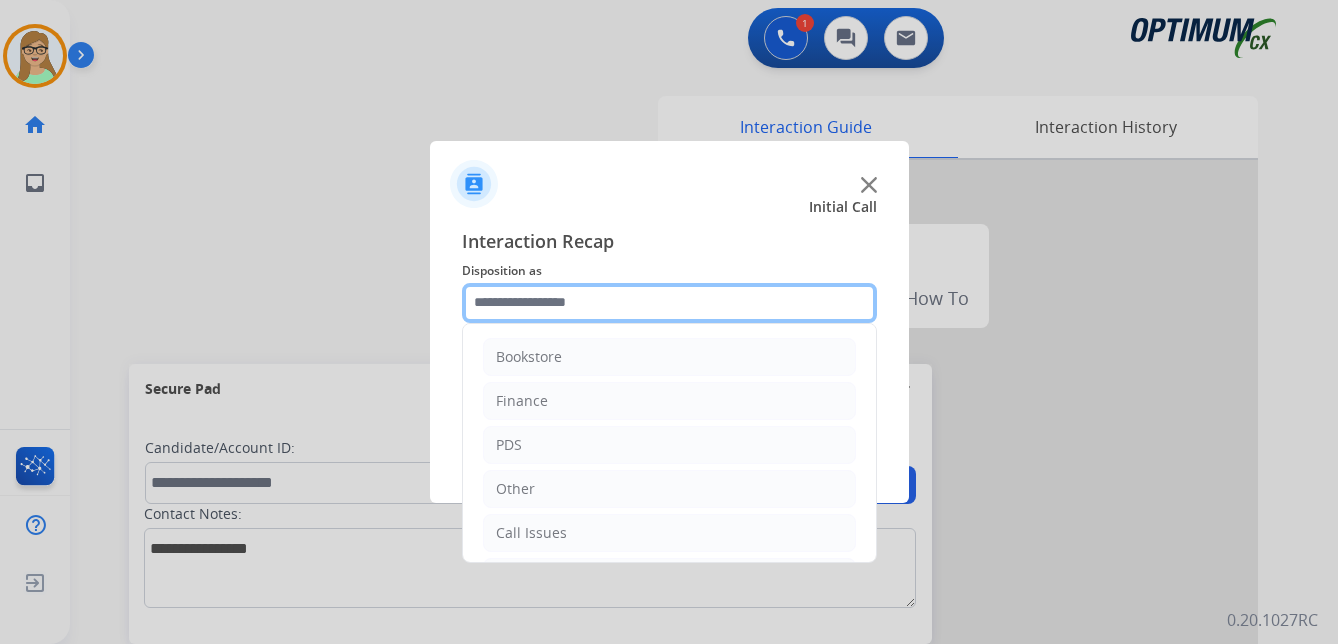 click 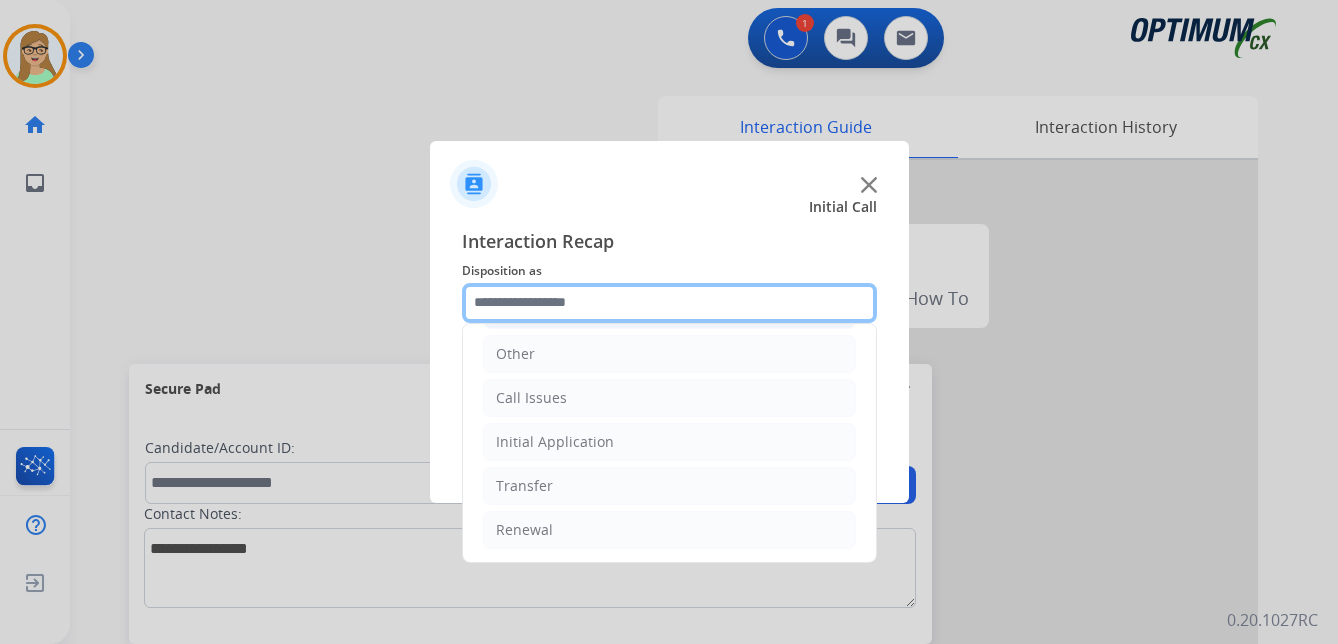 scroll, scrollTop: 136, scrollLeft: 0, axis: vertical 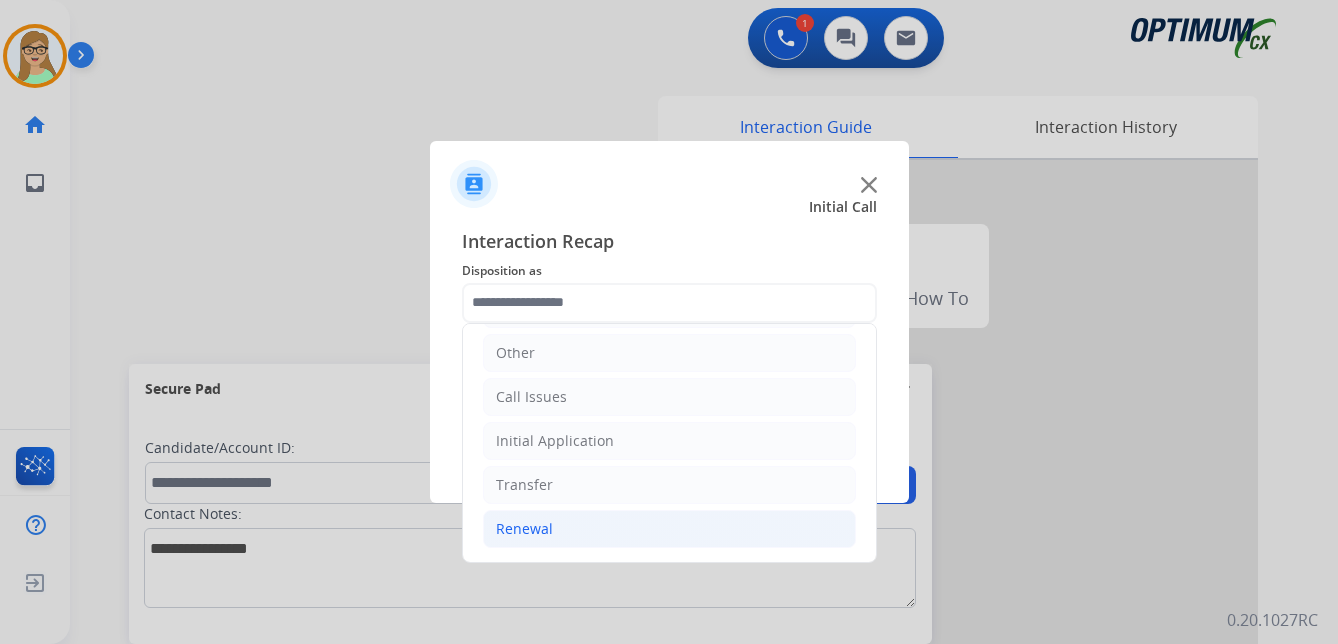 click on "Renewal" 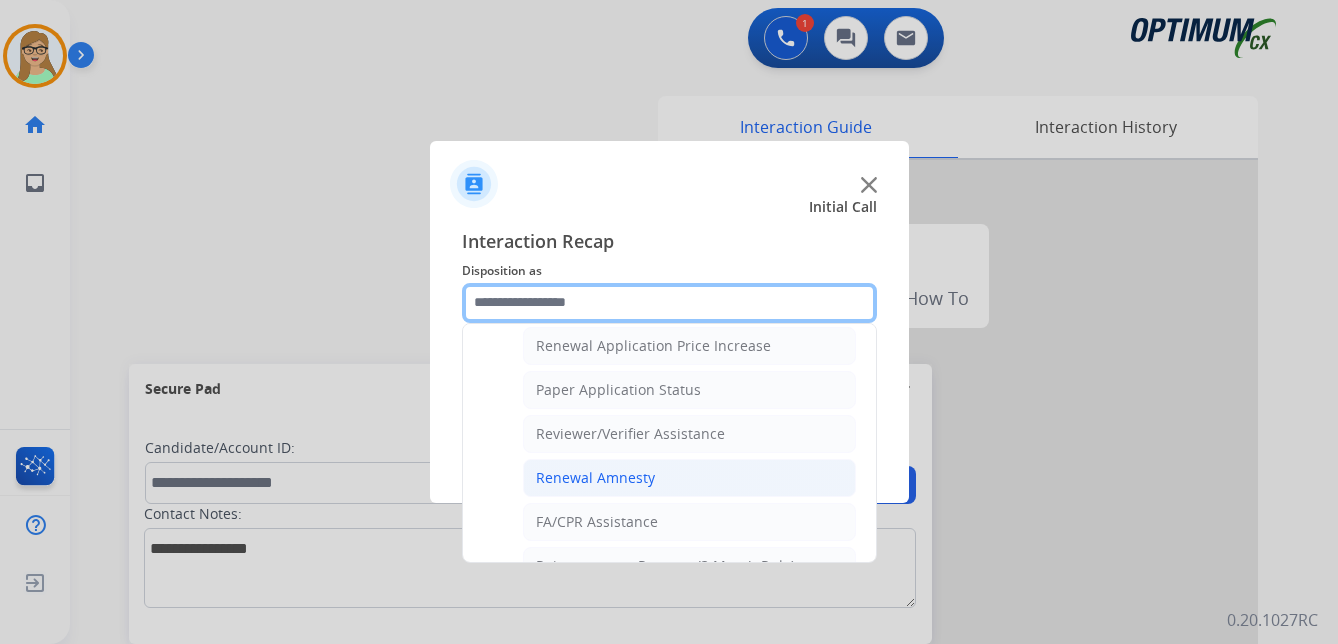 scroll, scrollTop: 736, scrollLeft: 0, axis: vertical 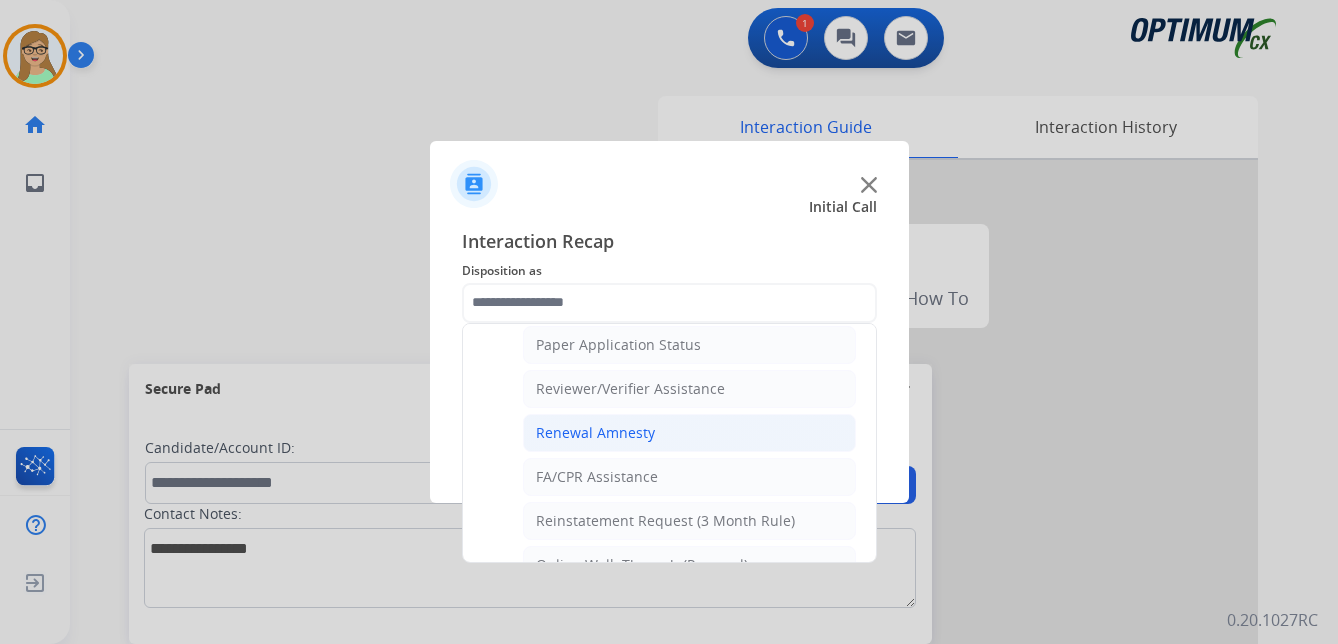 click on "Renewal Amnesty" 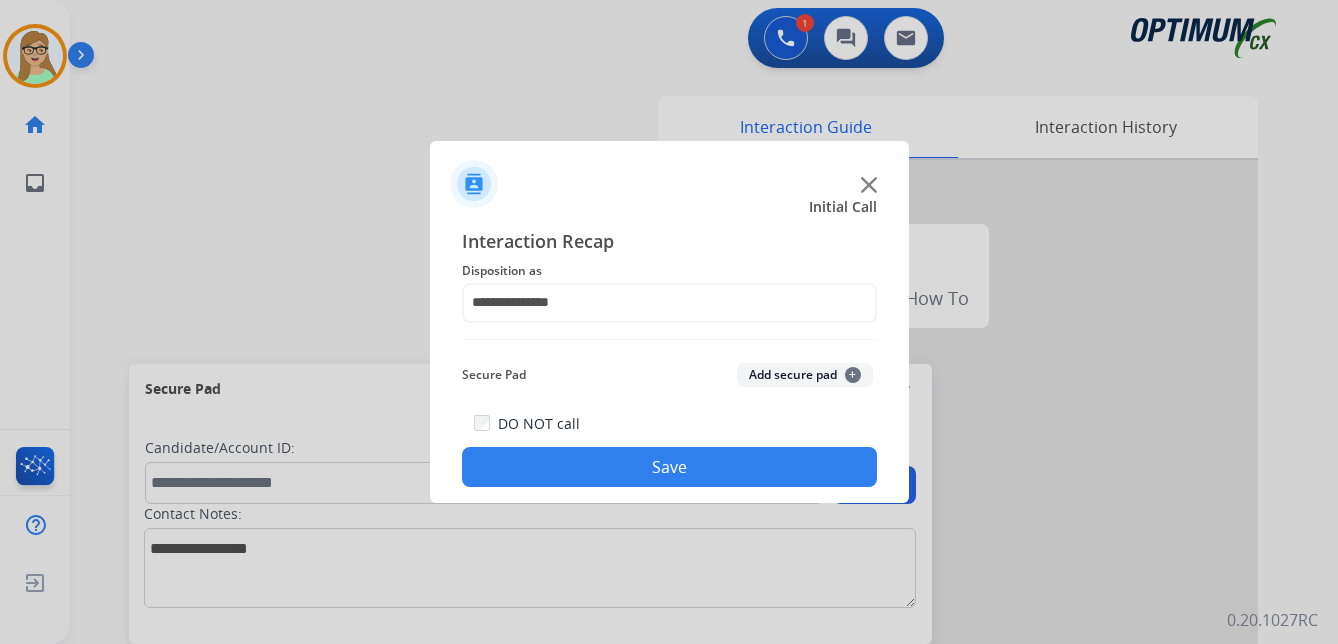 drag, startPoint x: 649, startPoint y: 483, endPoint x: 146, endPoint y: 521, distance: 504.43335 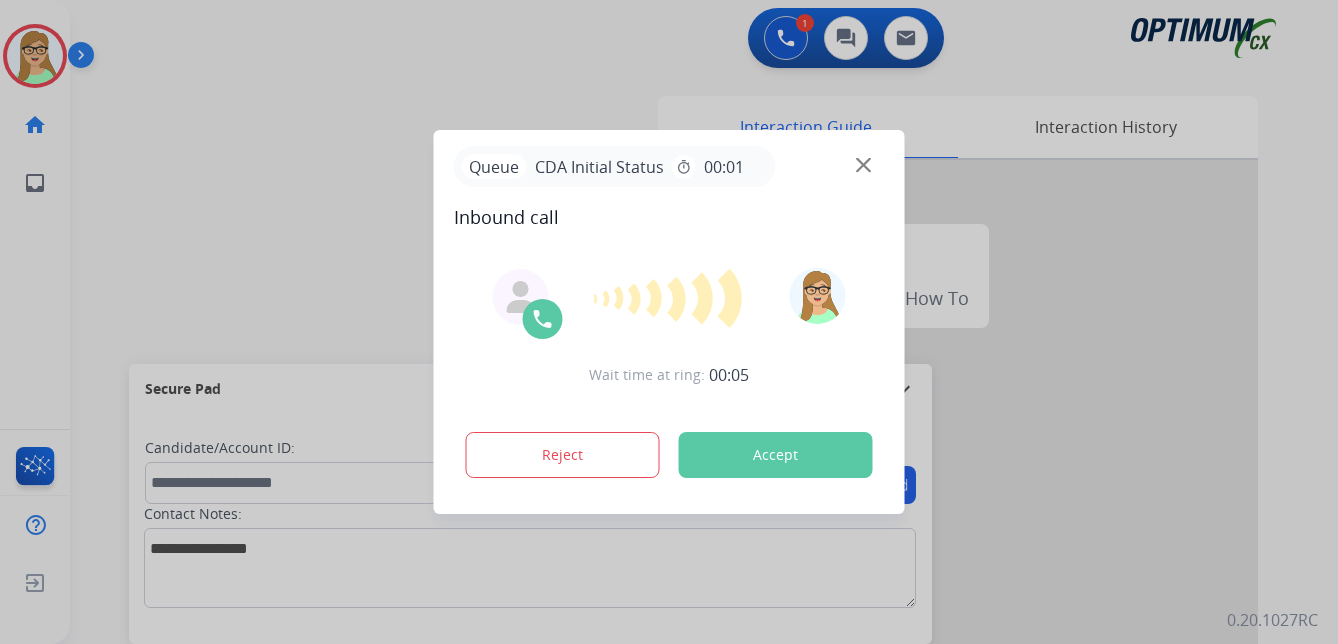 click at bounding box center (669, 322) 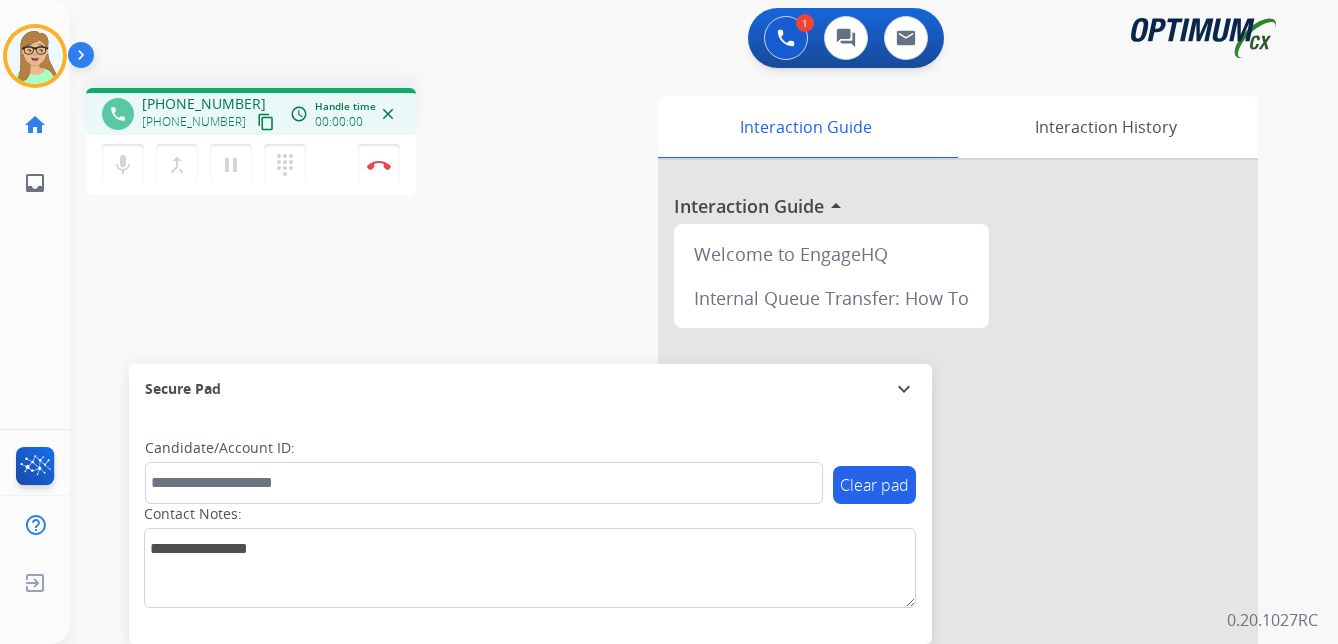 click on "content_copy" at bounding box center (266, 122) 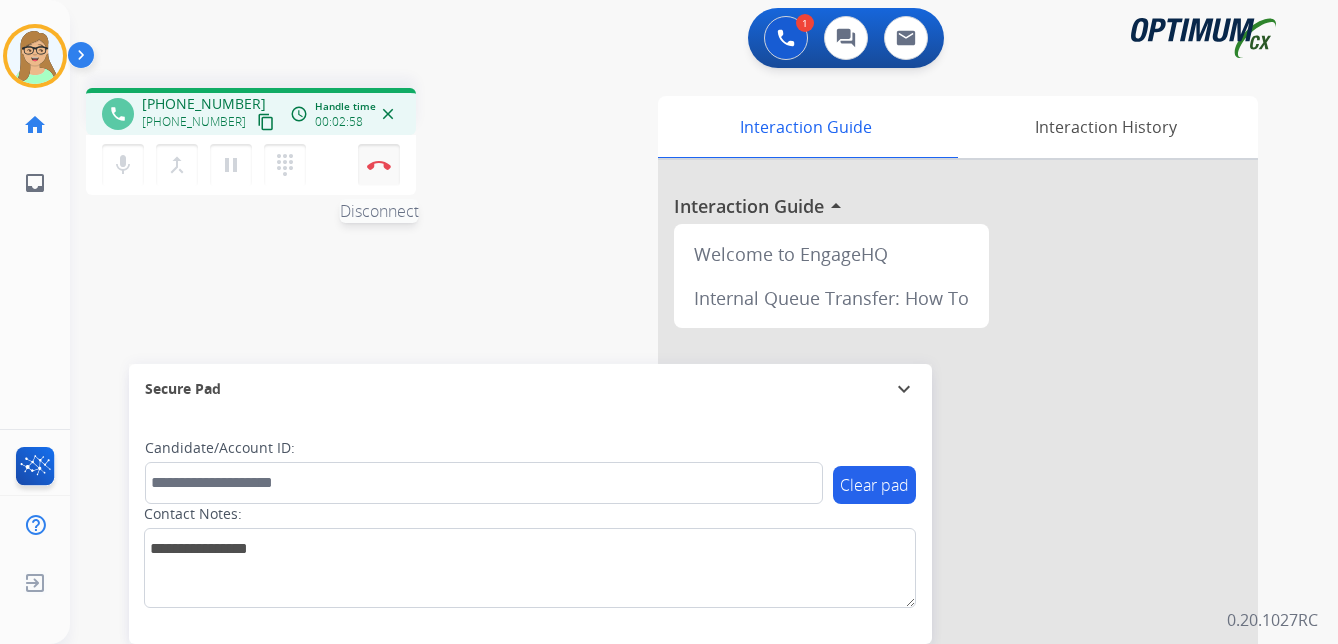 click at bounding box center [379, 165] 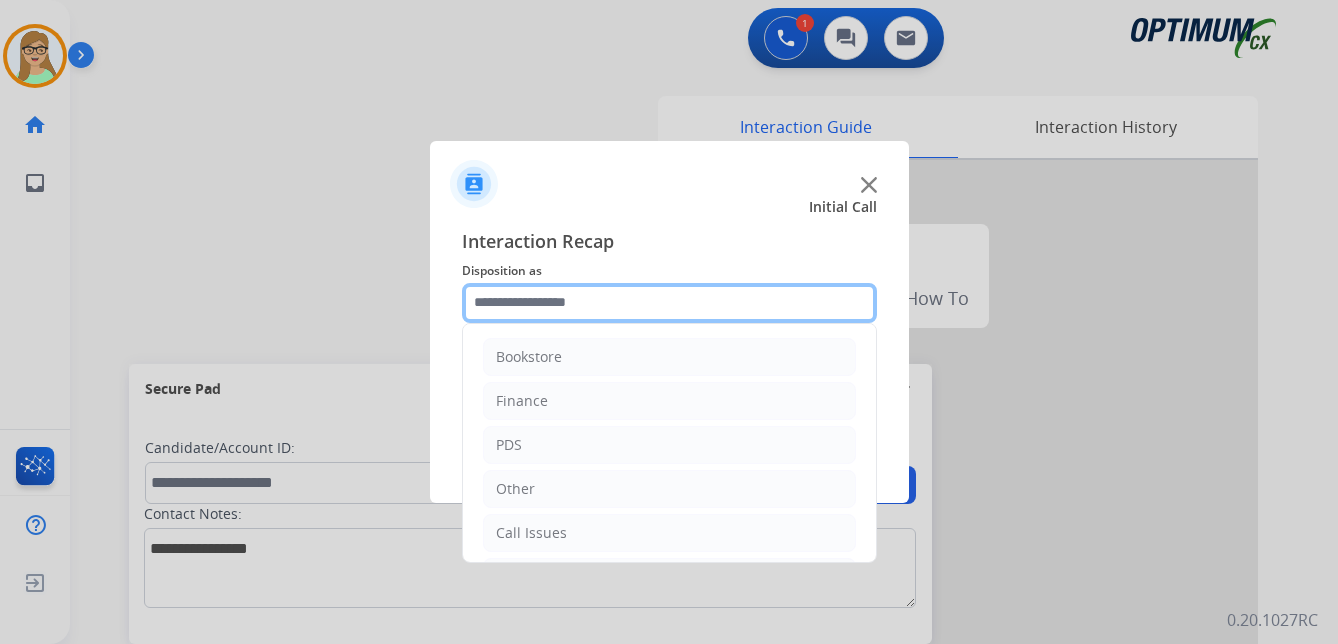 click 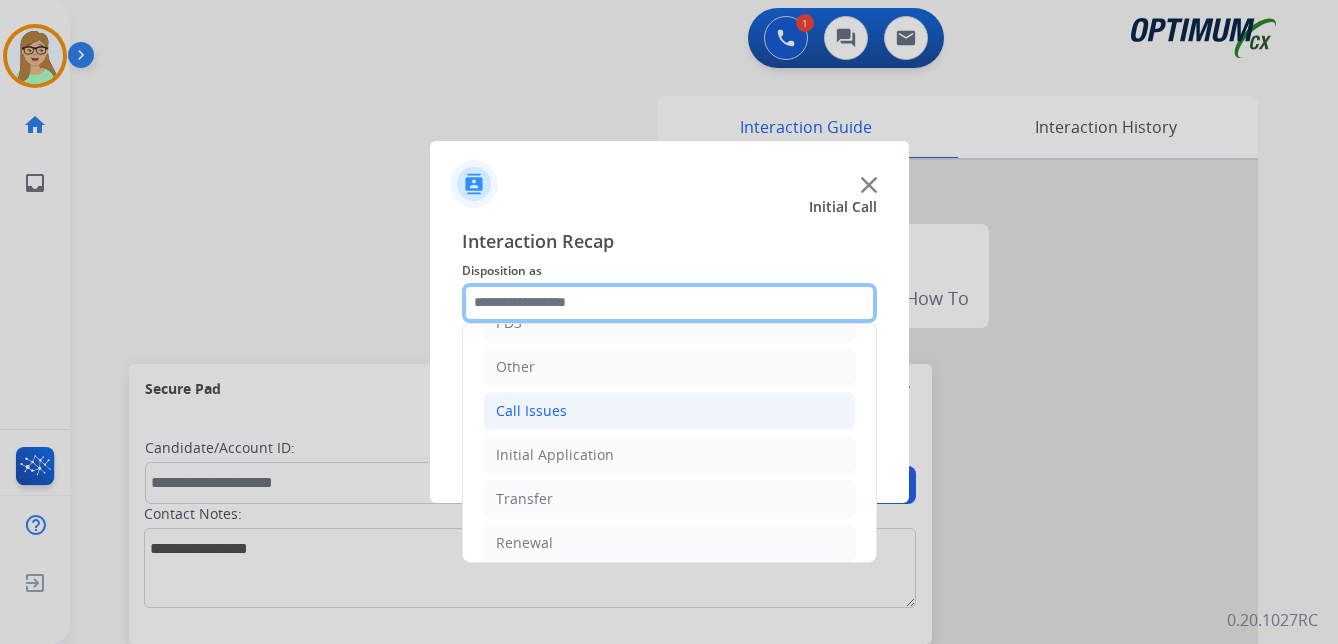 scroll, scrollTop: 136, scrollLeft: 0, axis: vertical 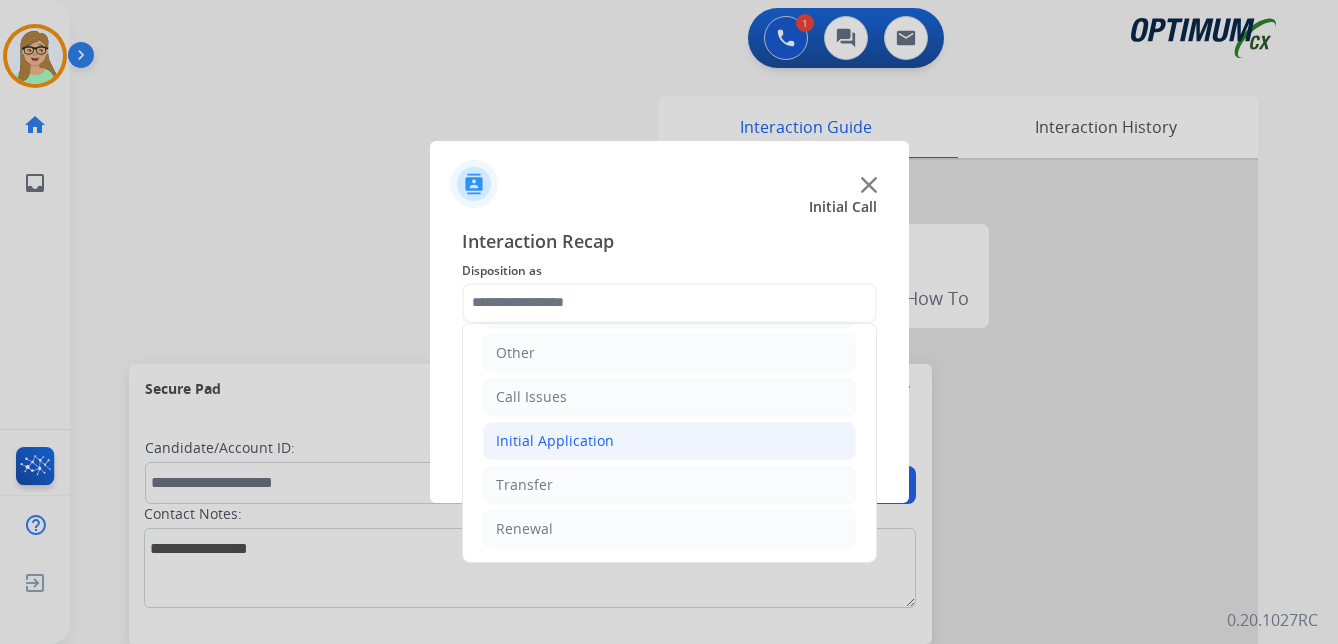 click on "Initial Application" 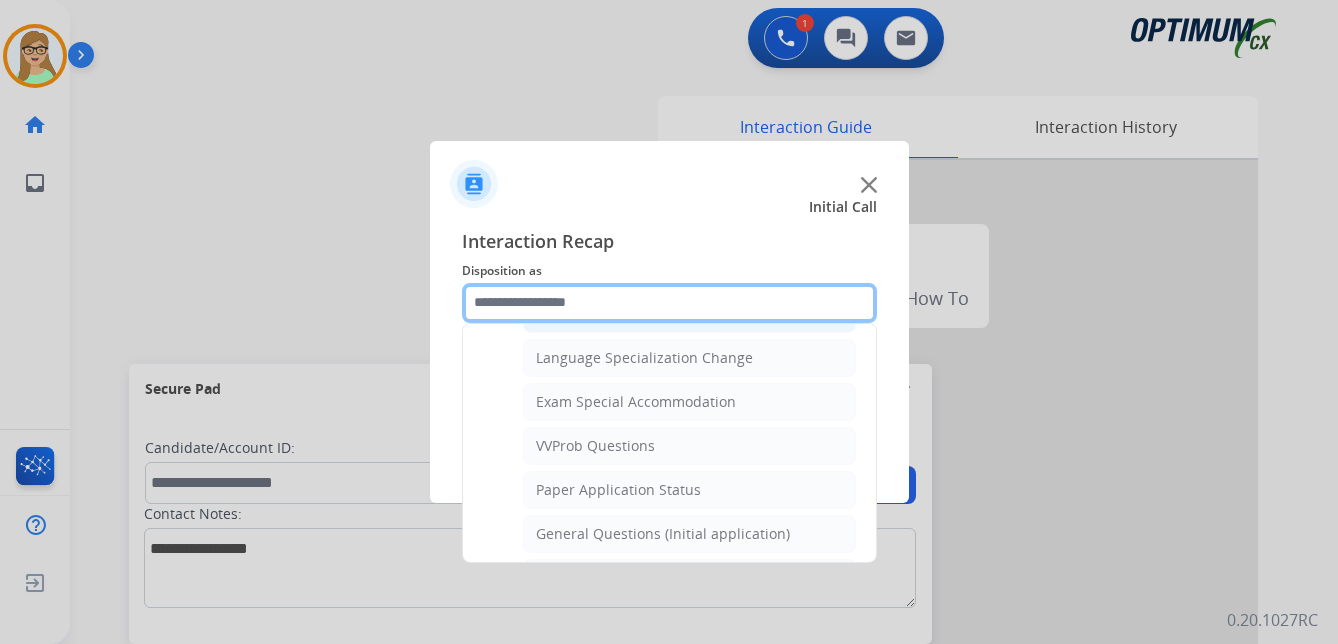 scroll, scrollTop: 1036, scrollLeft: 0, axis: vertical 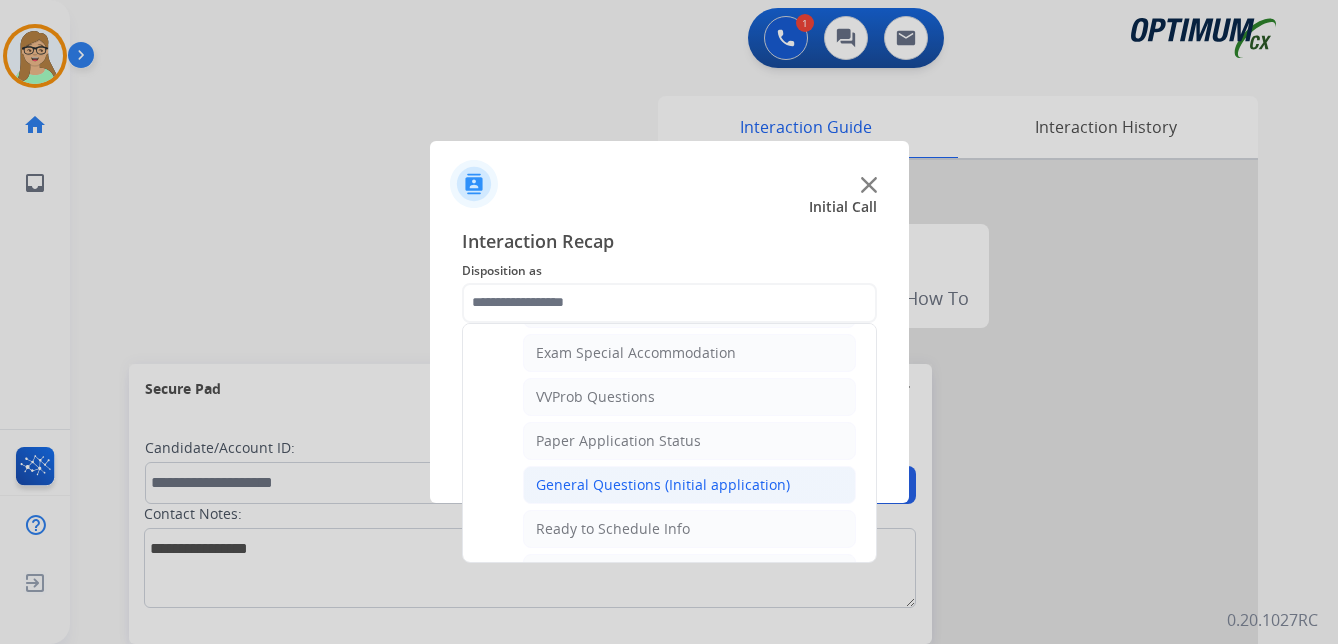 click on "General Questions (Initial application)" 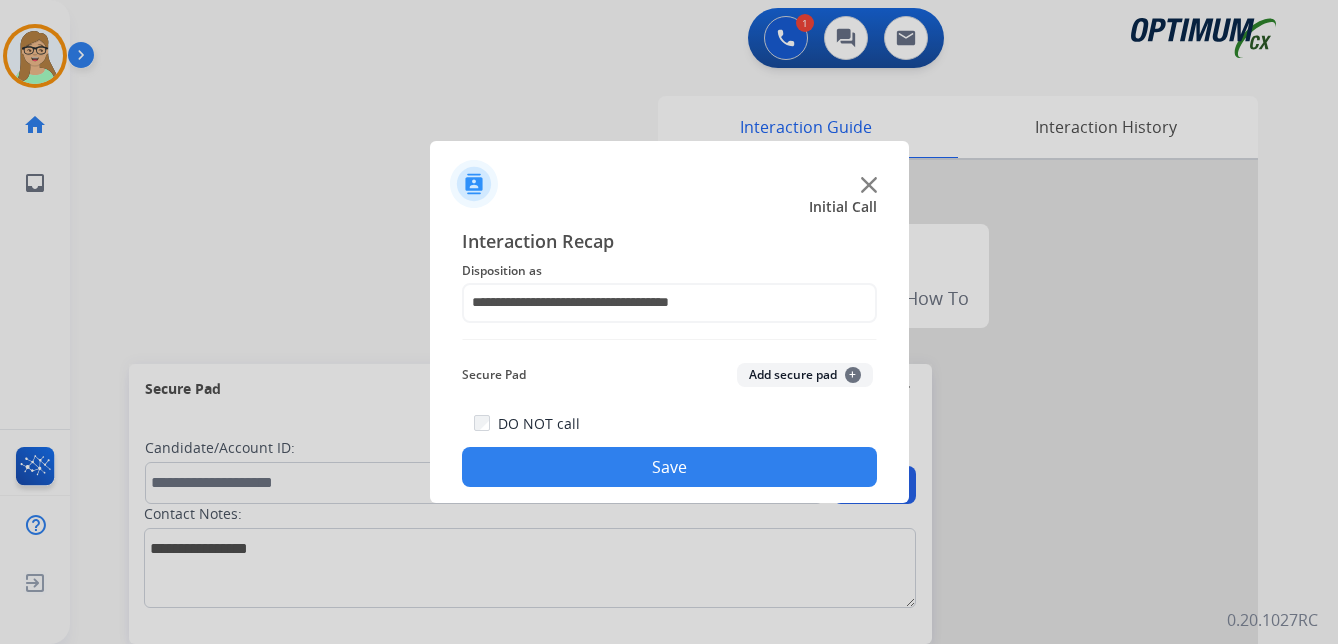 click on "Save" 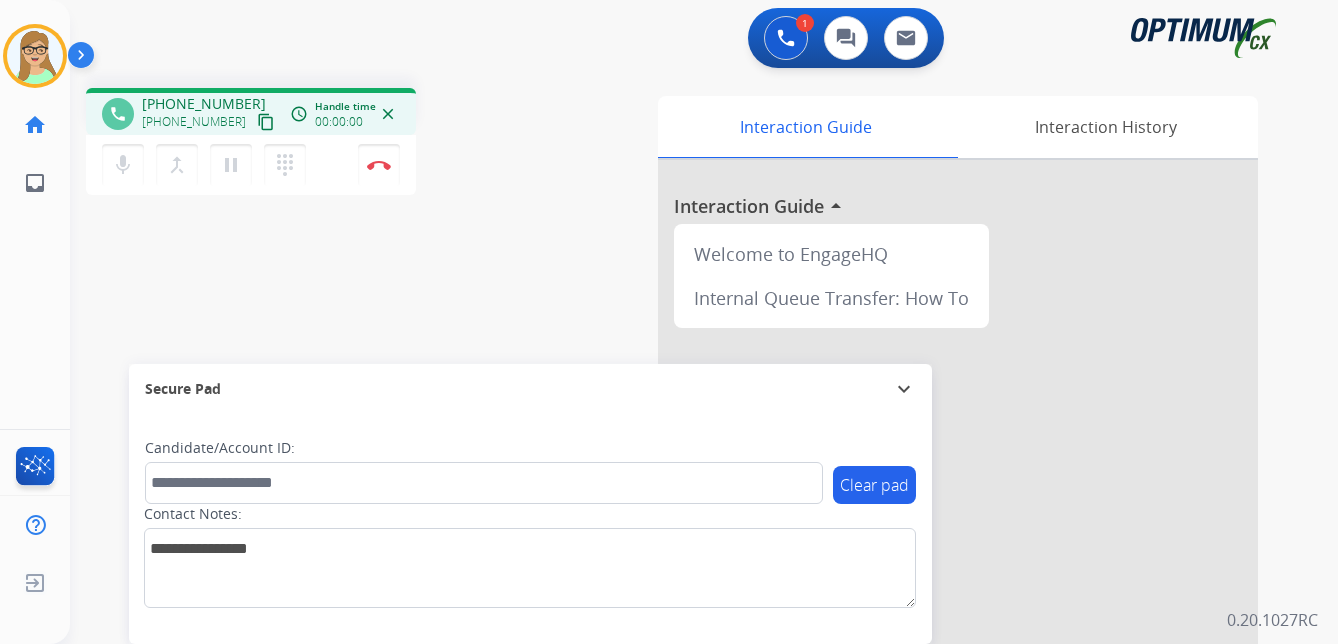 drag, startPoint x: 245, startPoint y: 120, endPoint x: 2, endPoint y: 375, distance: 352.2414 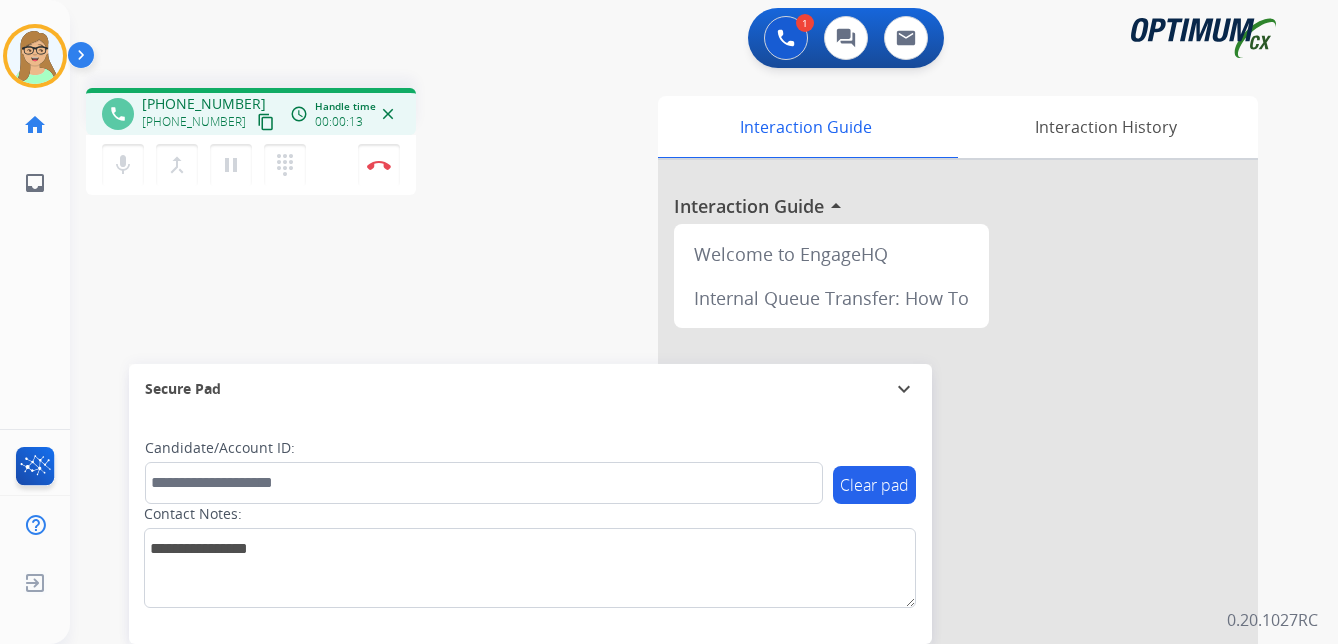 drag, startPoint x: 245, startPoint y: 120, endPoint x: 3, endPoint y: 252, distance: 275.6592 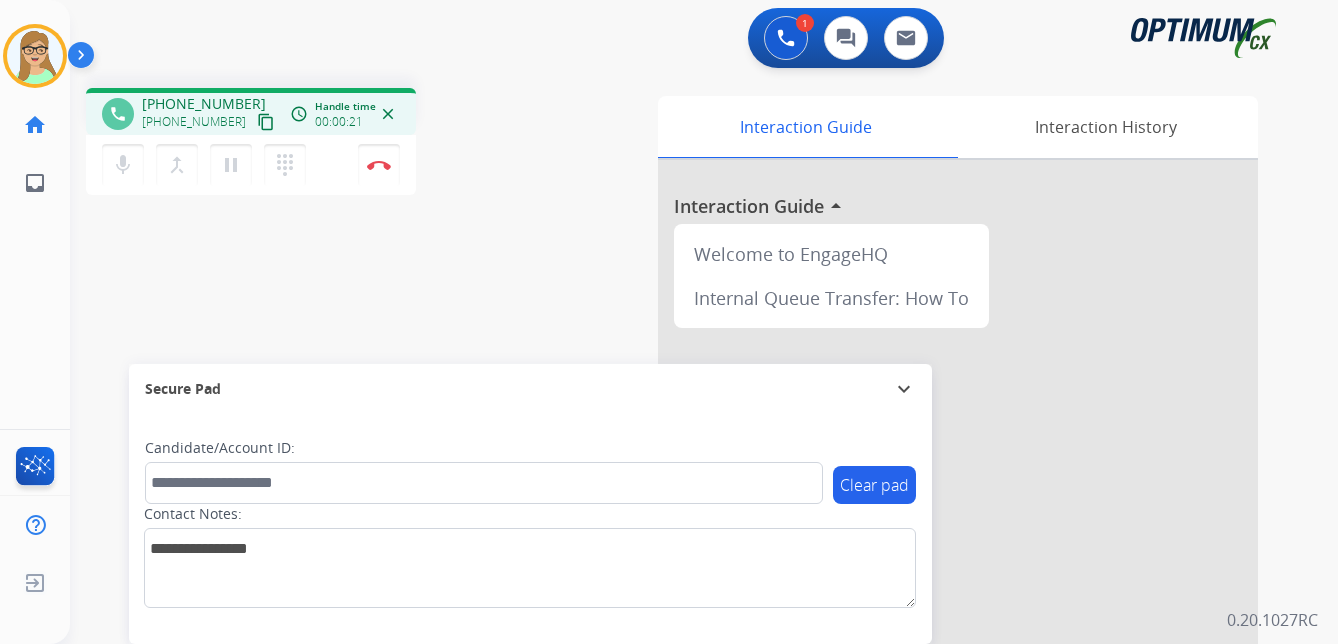 click on "content_copy" at bounding box center (266, 122) 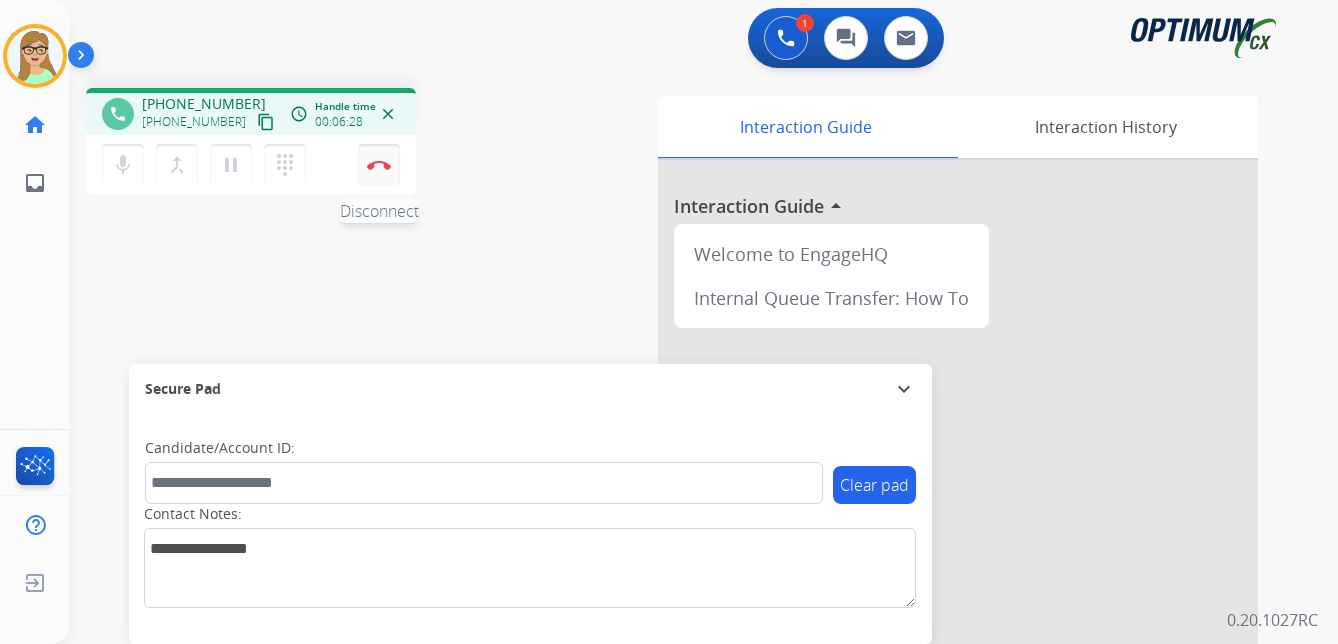 click at bounding box center [379, 165] 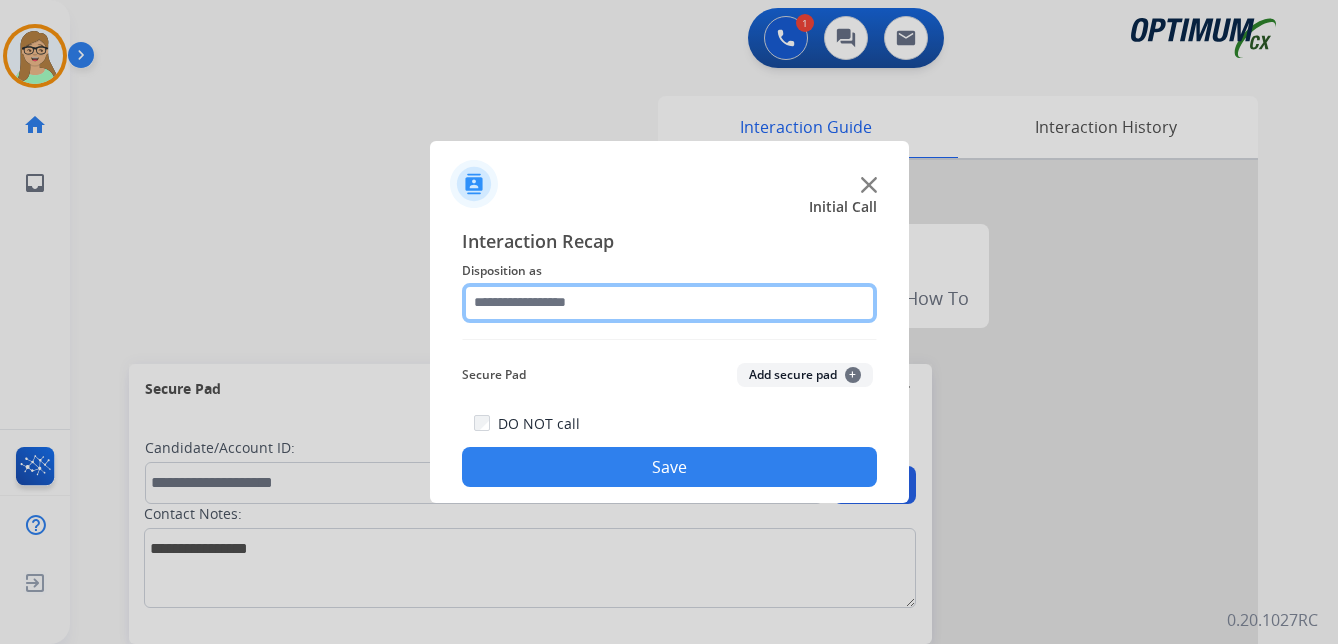 click 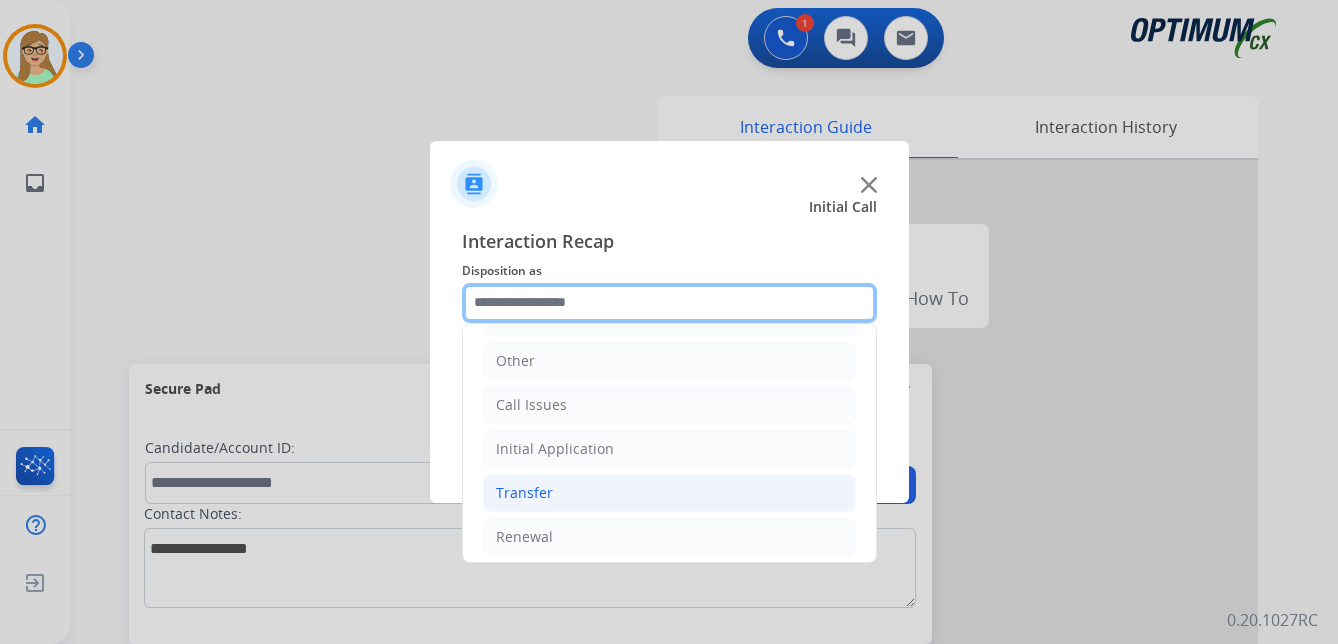 scroll, scrollTop: 136, scrollLeft: 0, axis: vertical 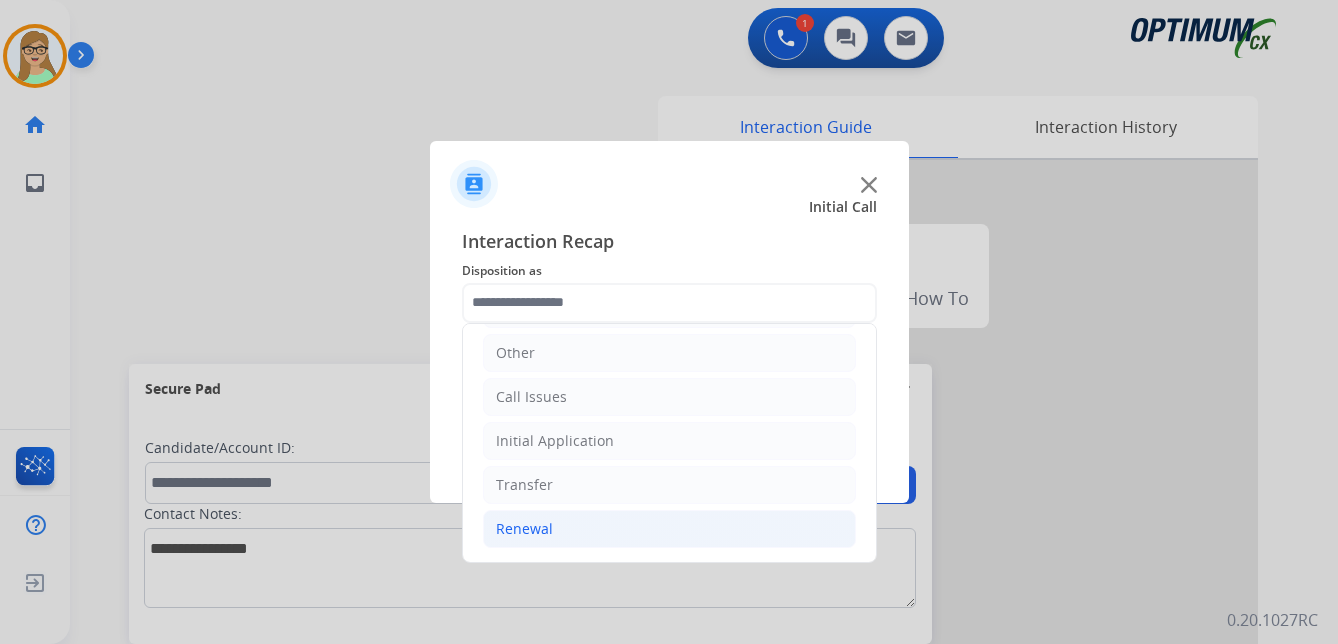 click on "Renewal" 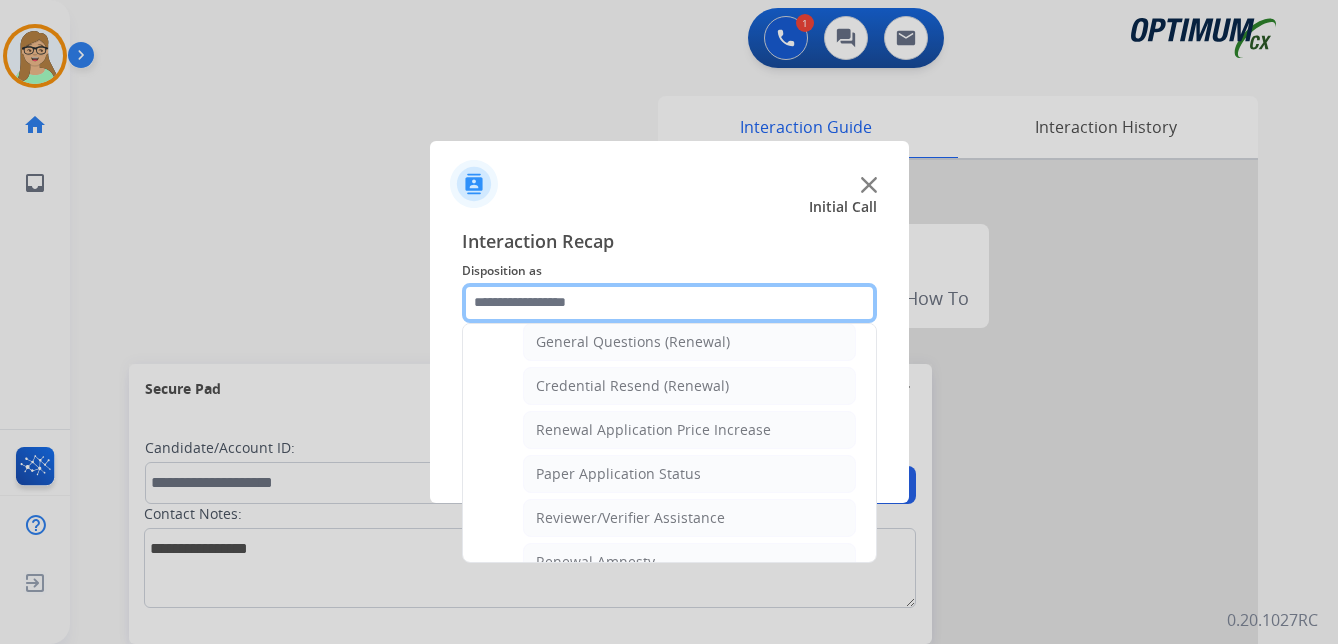 scroll, scrollTop: 572, scrollLeft: 0, axis: vertical 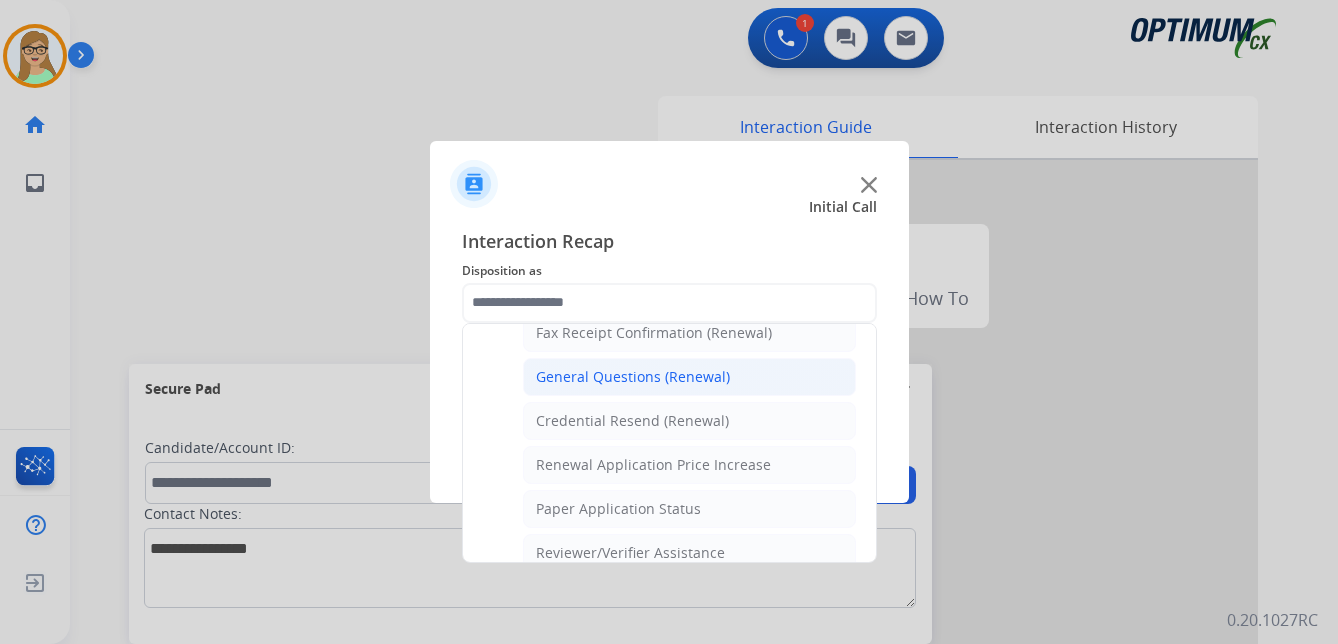 click on "General Questions (Renewal)" 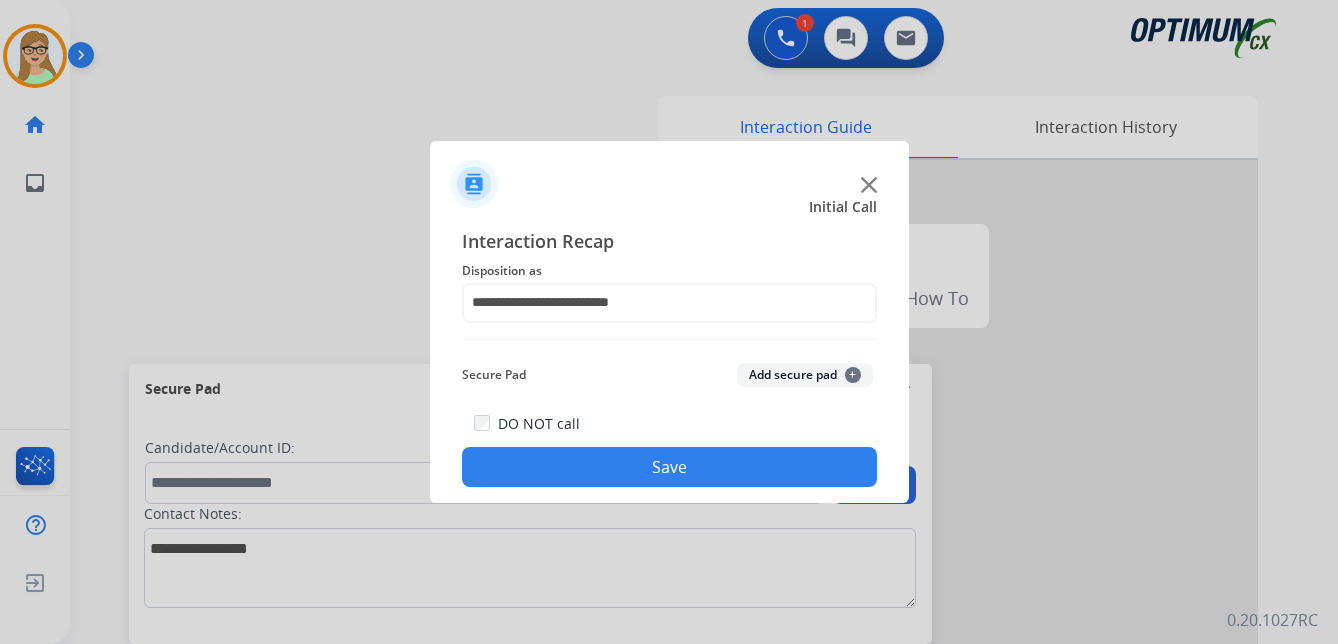 click on "Save" 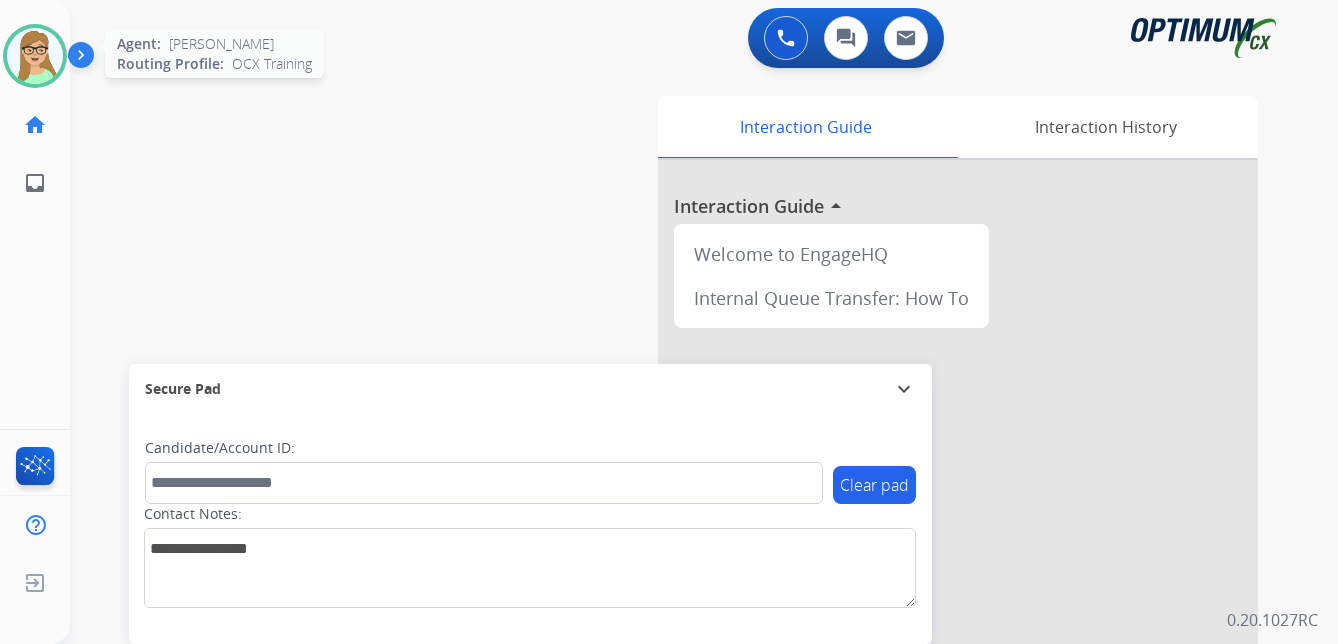 click at bounding box center [35, 56] 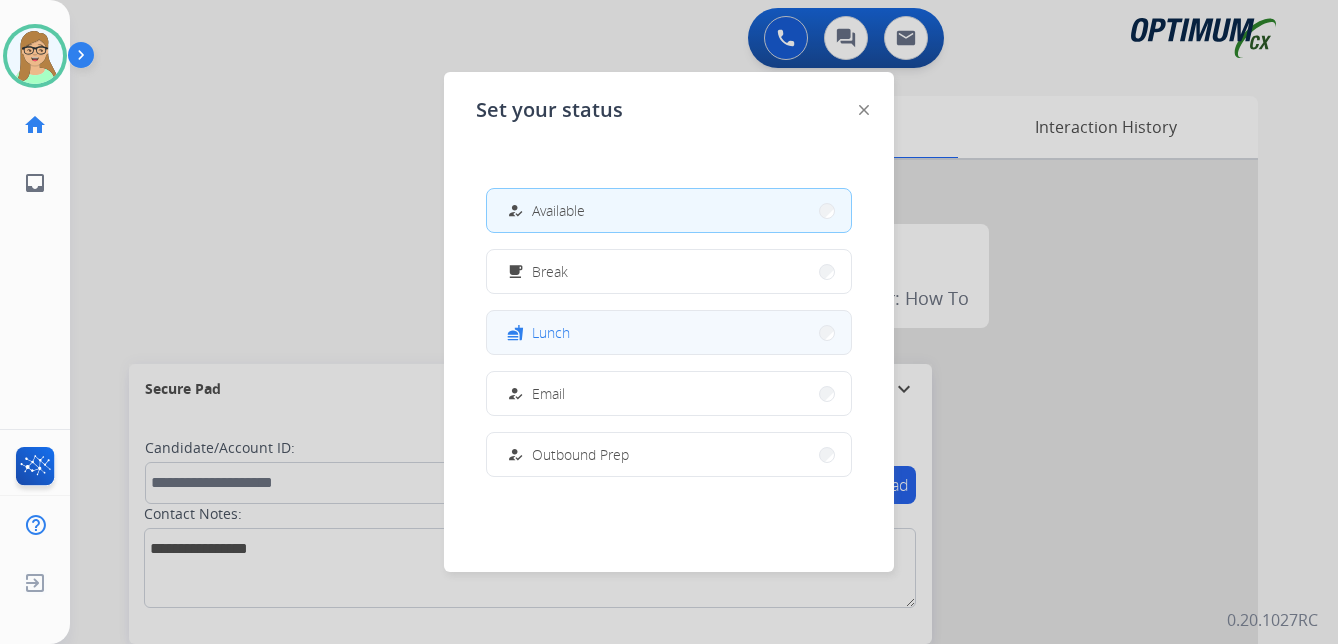click on "fastfood Lunch" at bounding box center (669, 332) 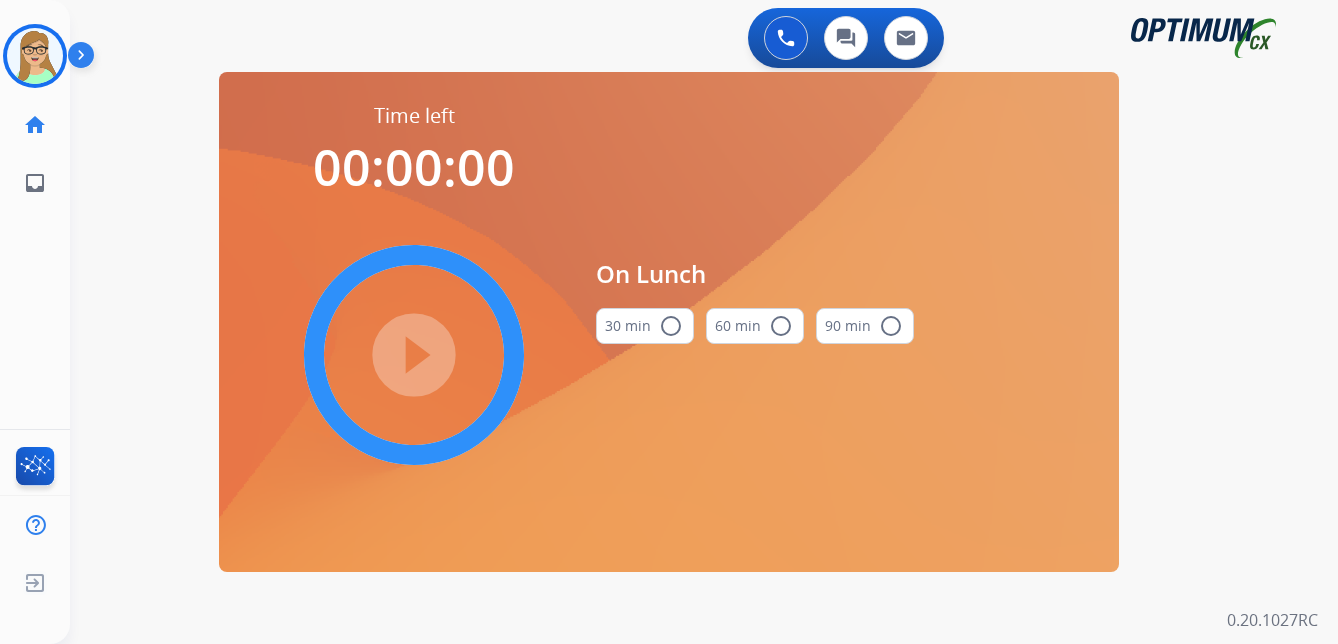 drag, startPoint x: 672, startPoint y: 320, endPoint x: 652, endPoint y: 320, distance: 20 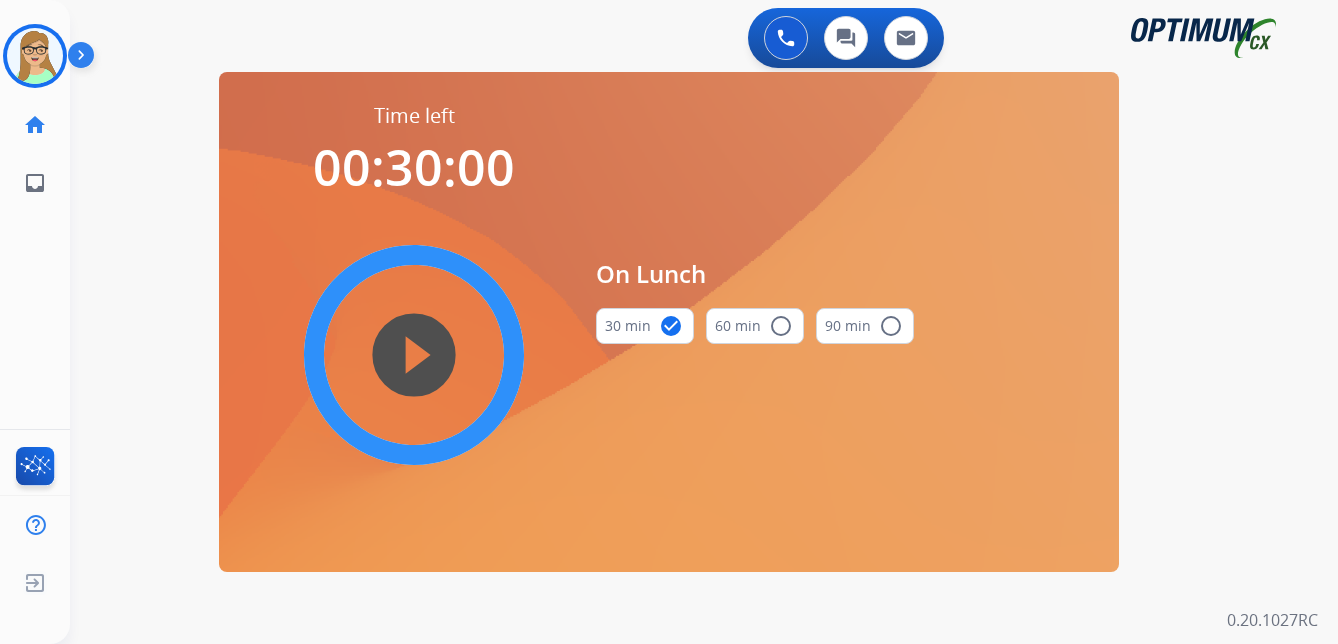 click on "play_circle_filled" at bounding box center (414, 355) 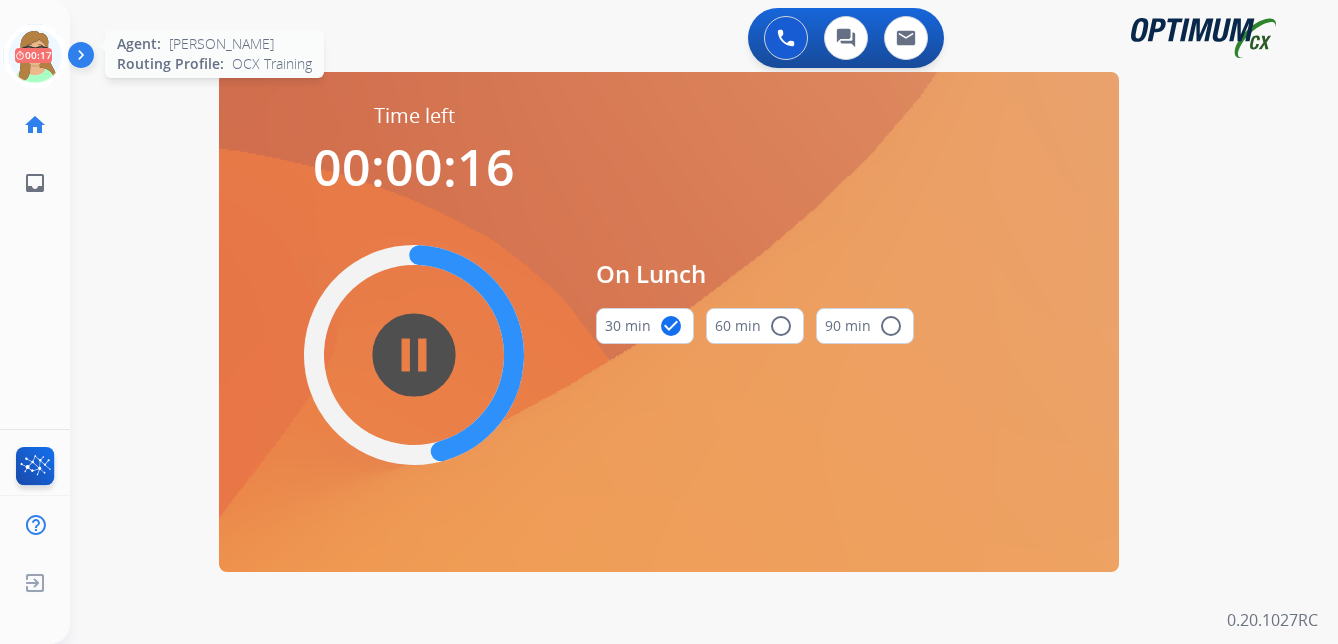 click 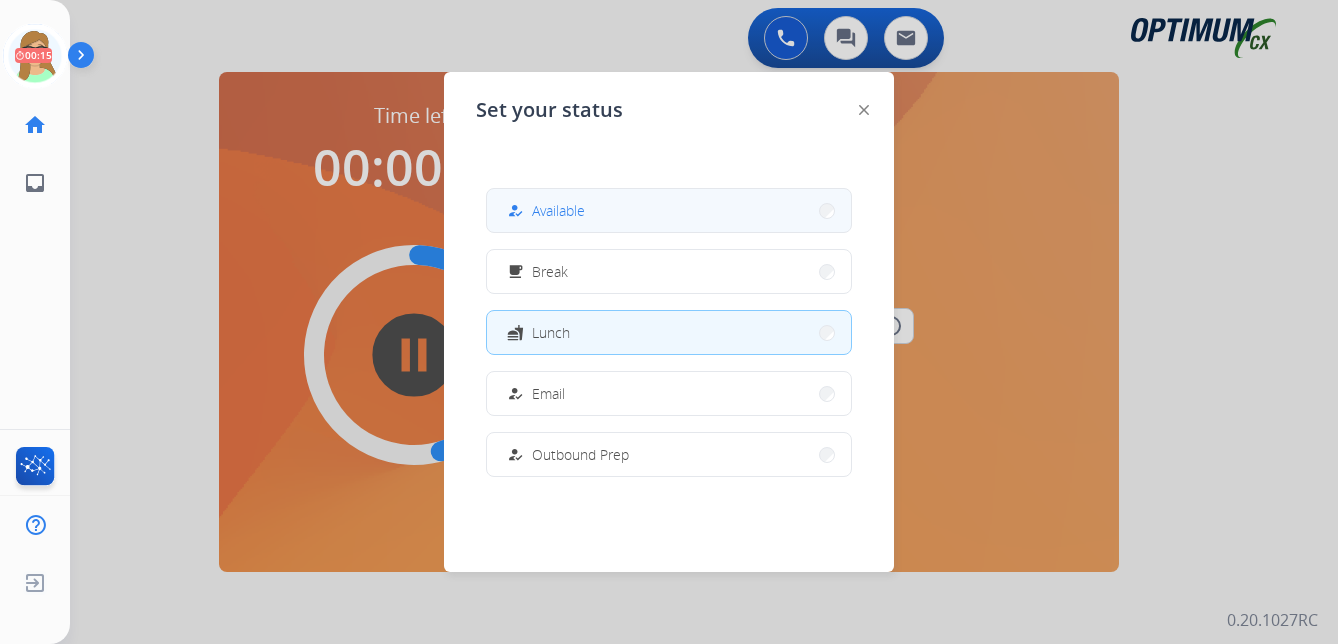 click on "how_to_reg Available" at bounding box center [669, 210] 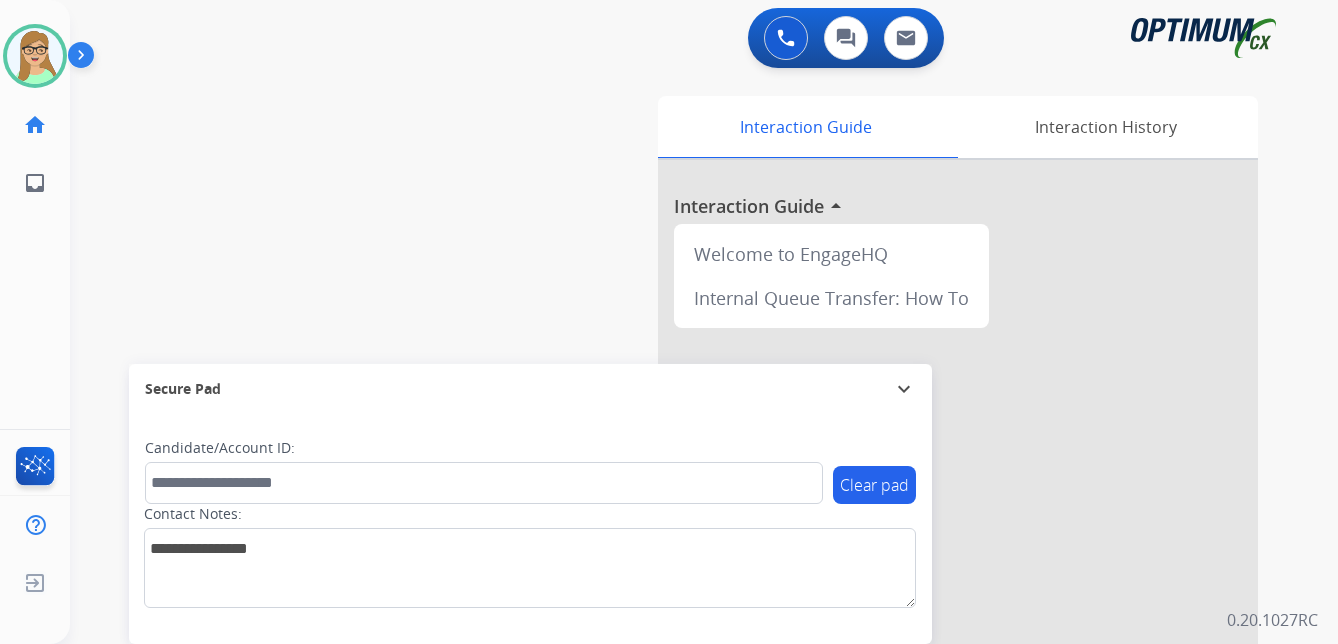 click on "swap_horiz Break voice bridge close_fullscreen Connect 3-Way Call merge_type Separate 3-Way Call  Interaction Guide   Interaction History  Interaction Guide arrow_drop_up  Welcome to EngageHQ   Internal Queue Transfer: How To  Secure Pad expand_more Clear pad Candidate/Account ID: Contact Notes:" at bounding box center (680, 489) 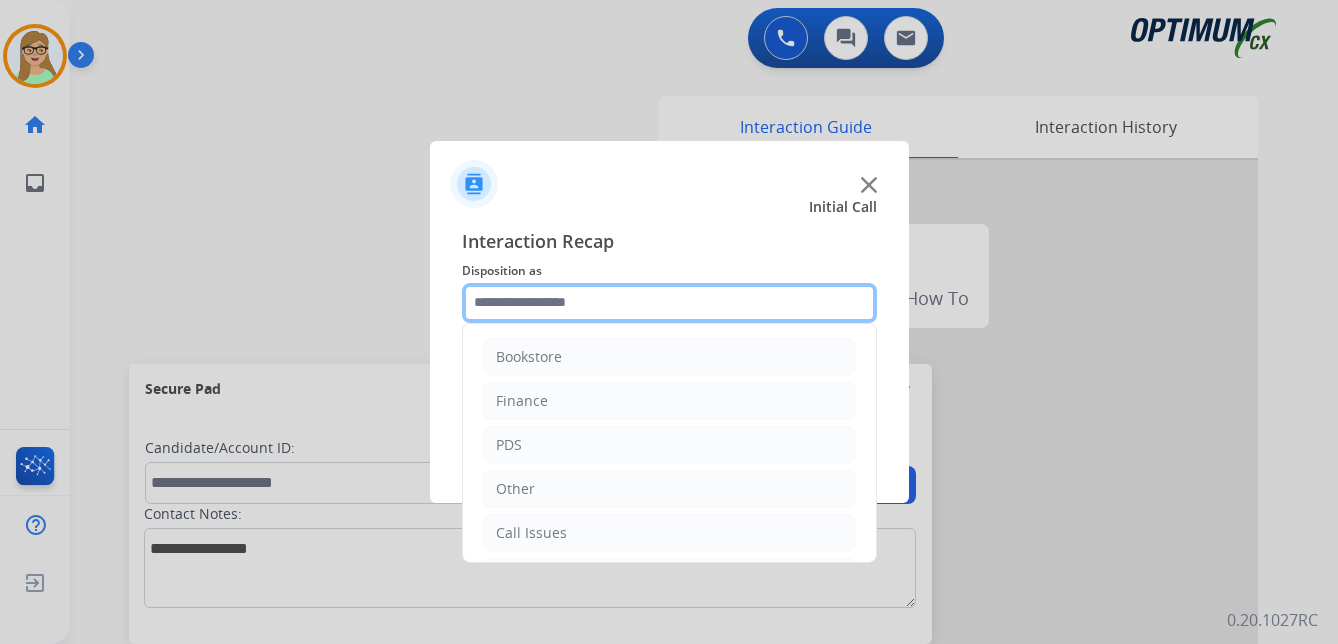 click 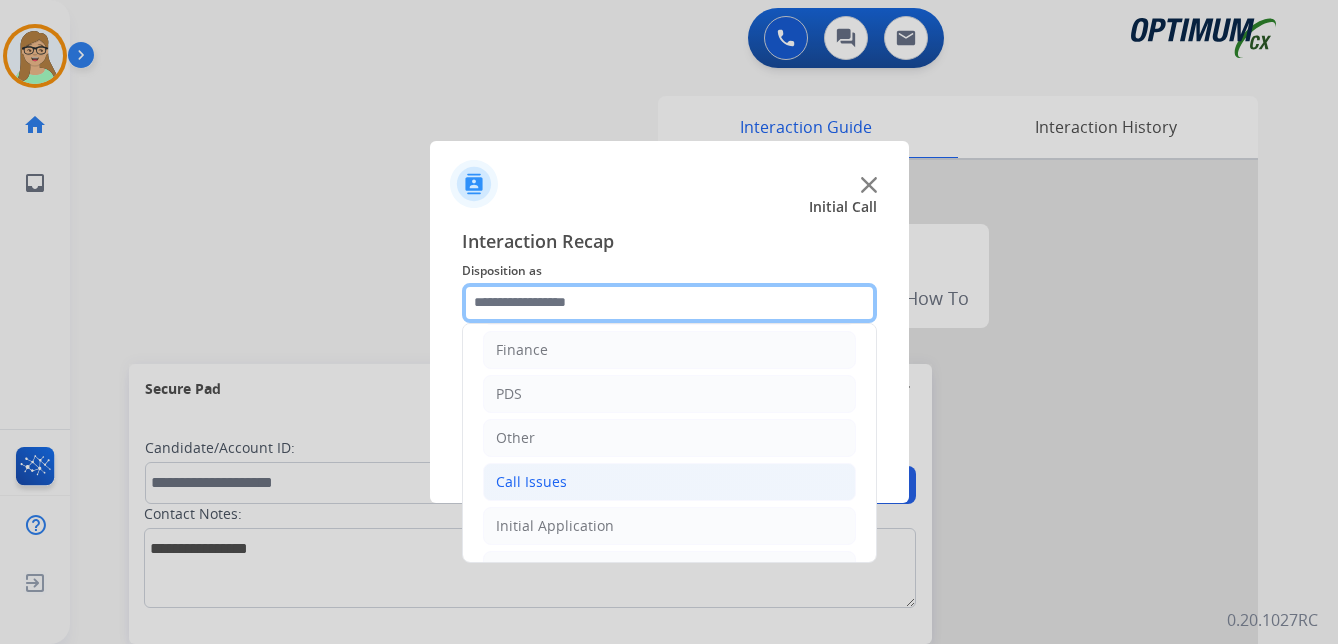 scroll, scrollTop: 100, scrollLeft: 0, axis: vertical 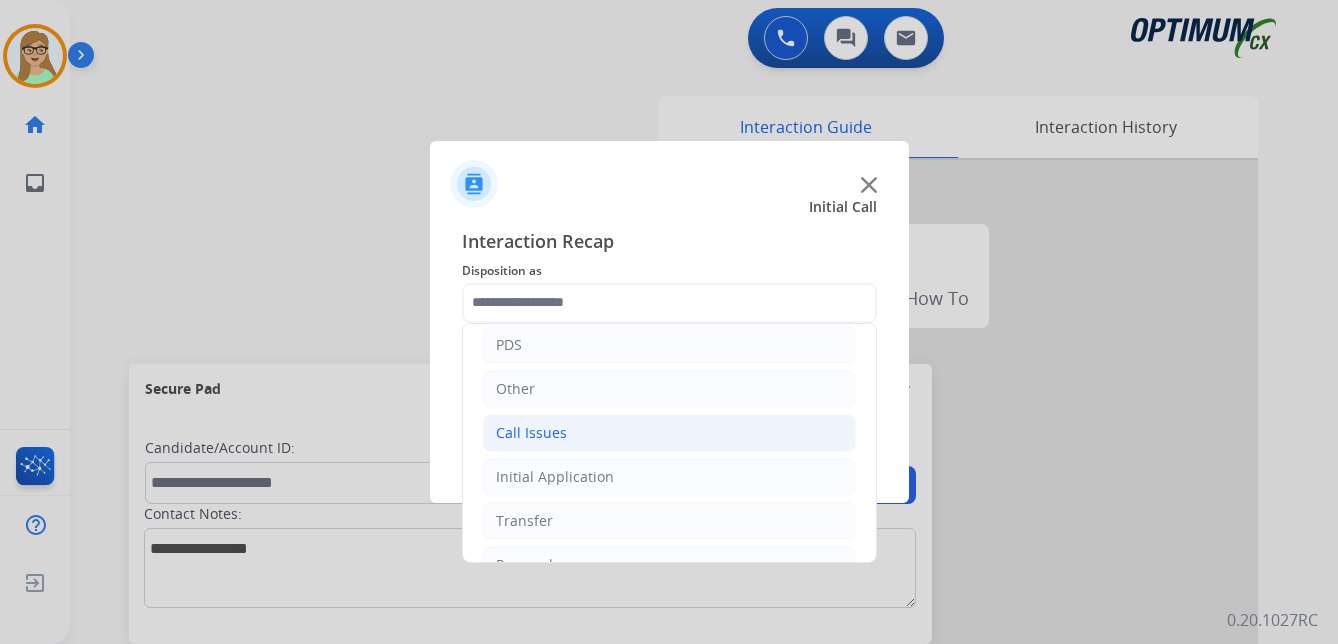 click on "Call Issues" 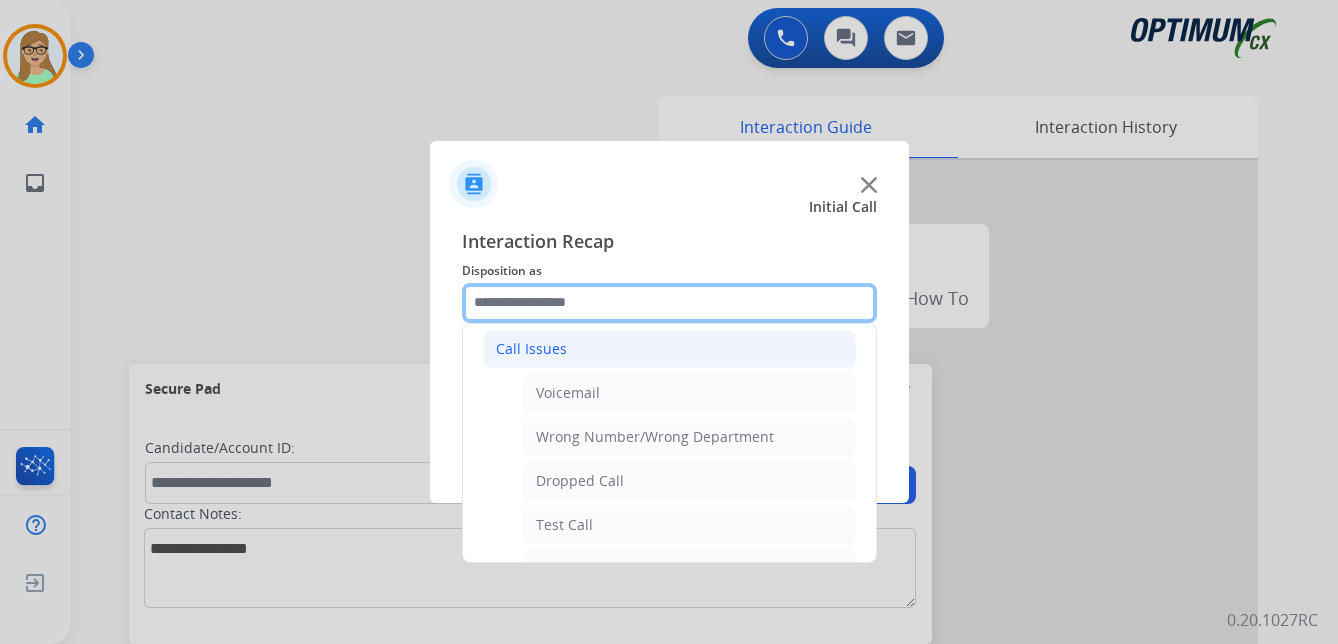scroll, scrollTop: 300, scrollLeft: 0, axis: vertical 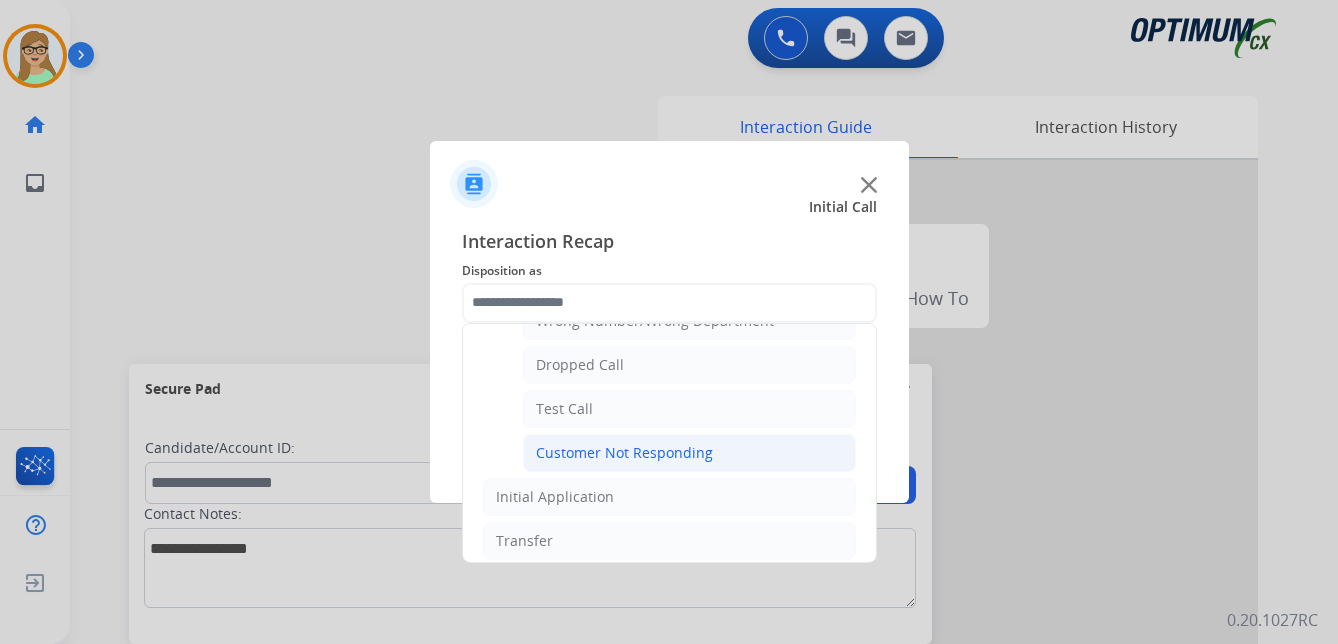click on "Customer Not Responding" 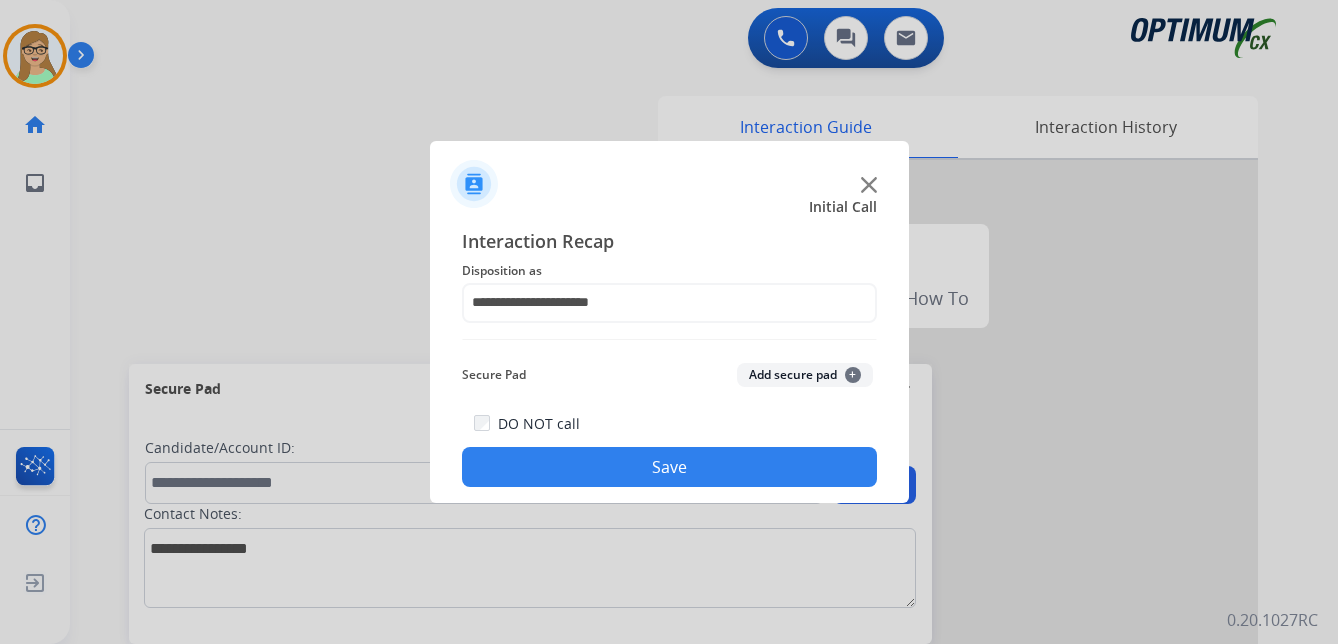click on "Save" 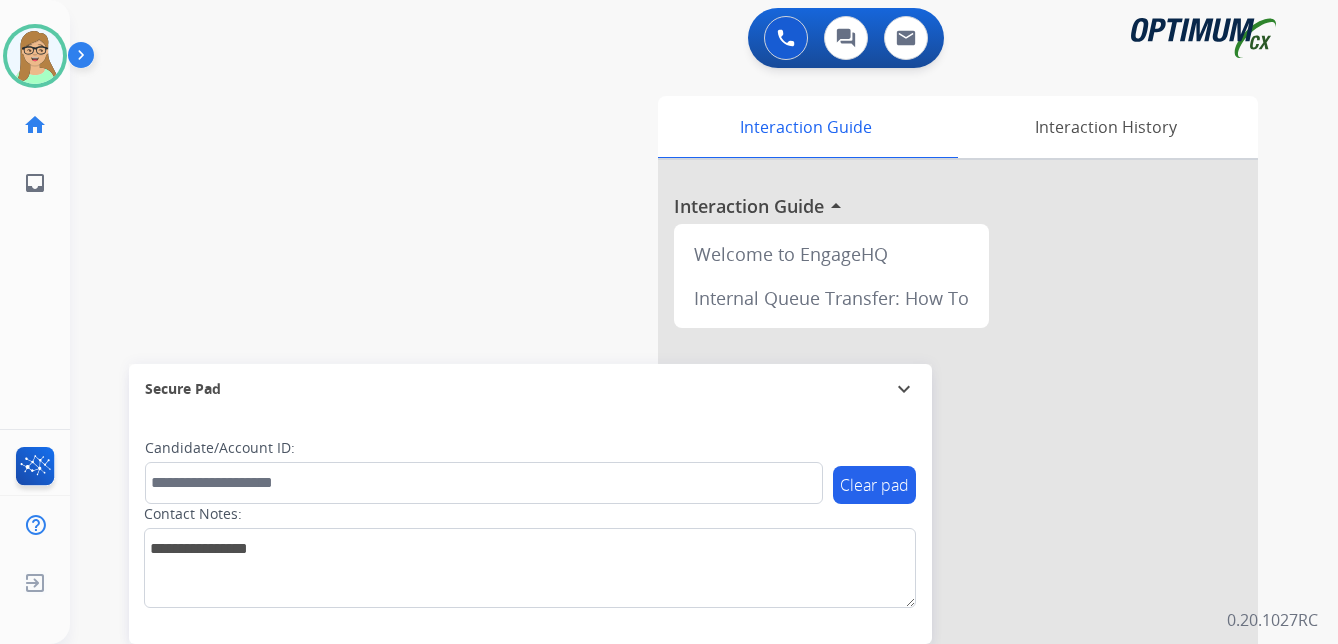 click at bounding box center (85, 59) 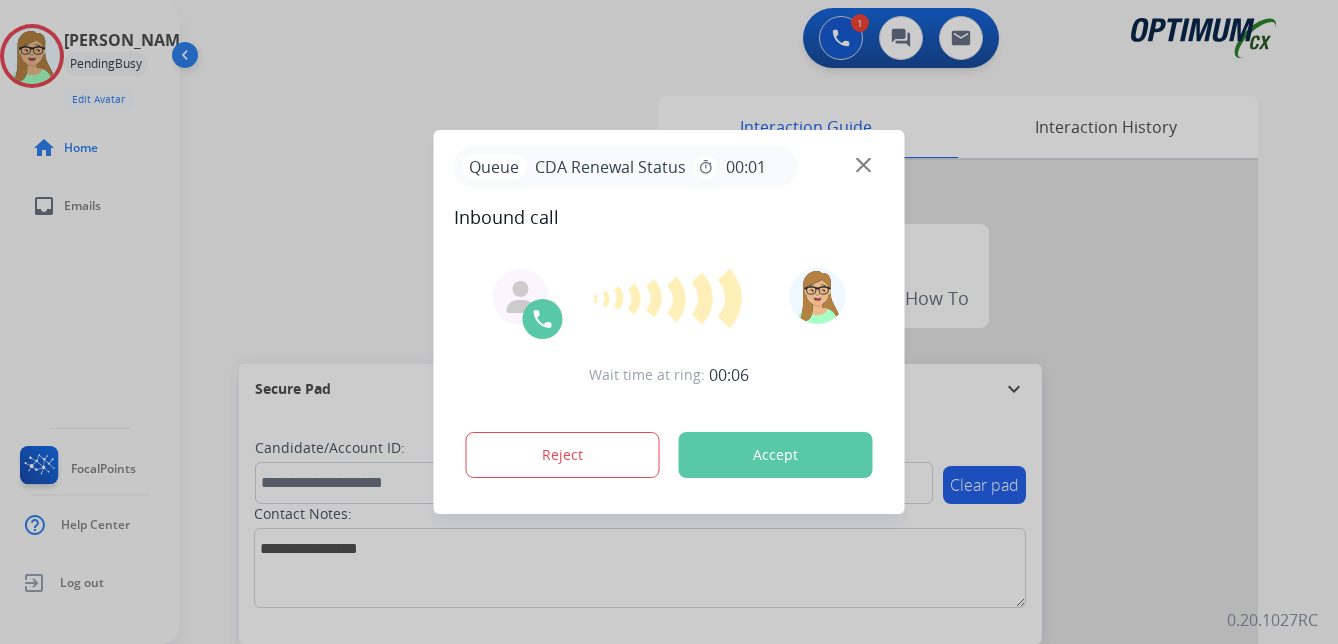 click at bounding box center (669, 322) 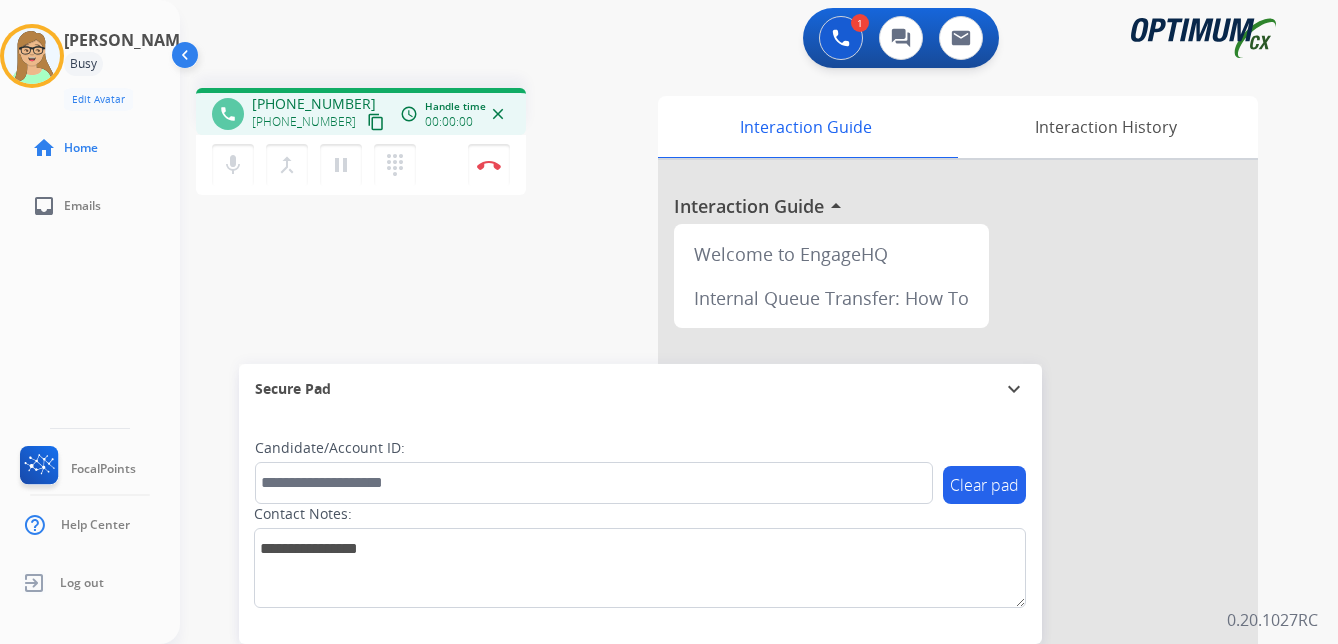 click on "content_copy" at bounding box center (376, 122) 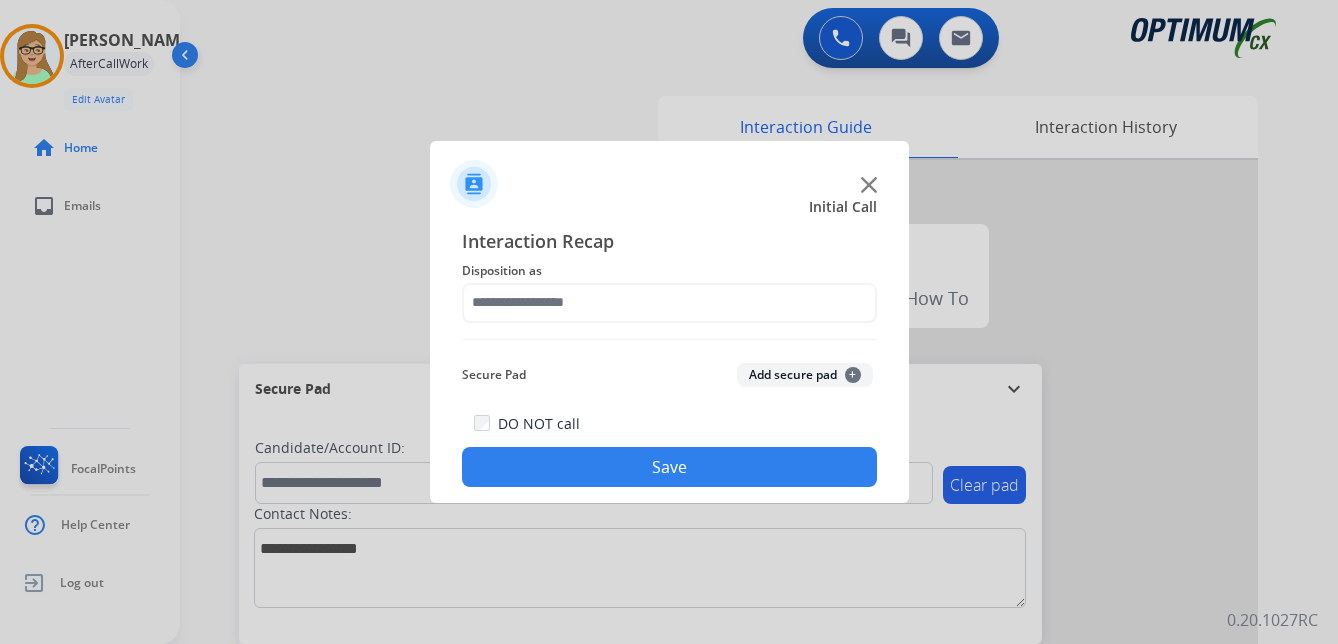 click on "Disposition as" 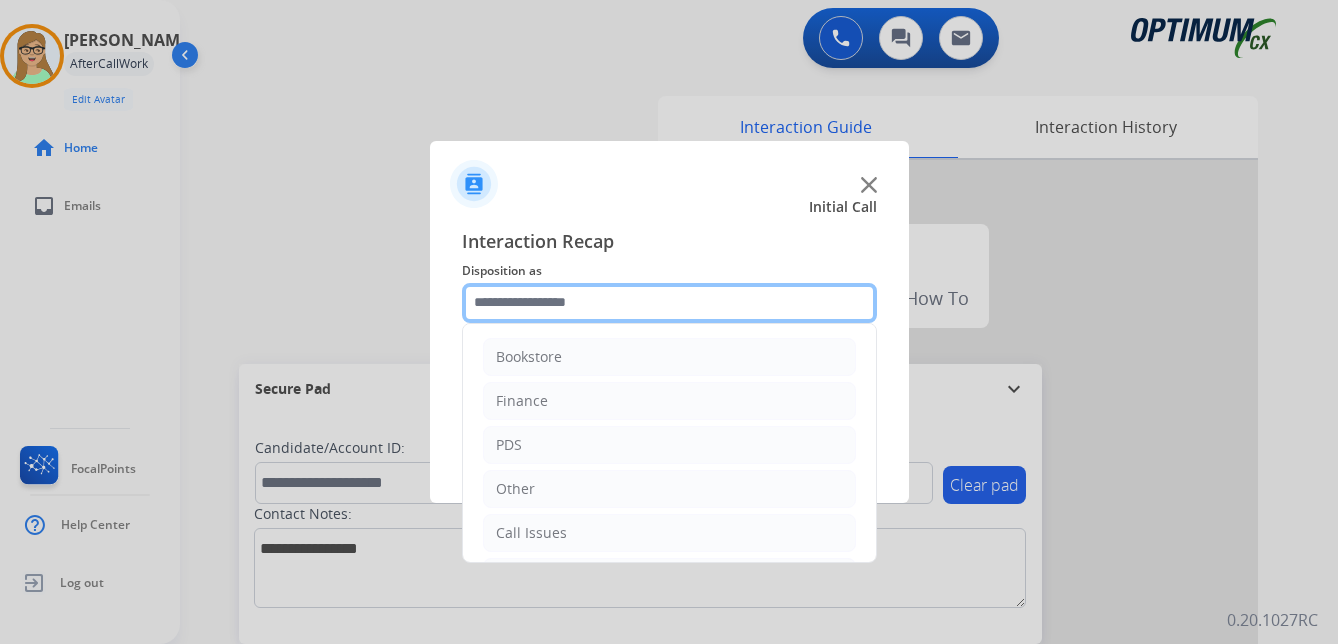 click 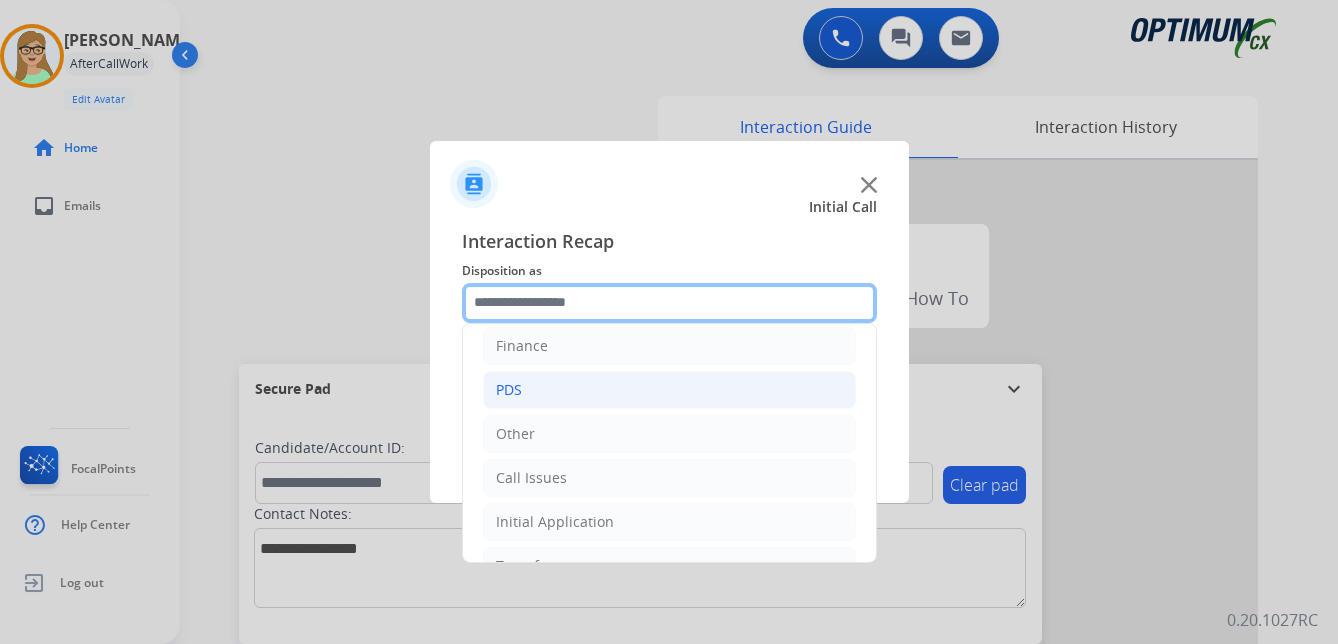 scroll, scrollTop: 100, scrollLeft: 0, axis: vertical 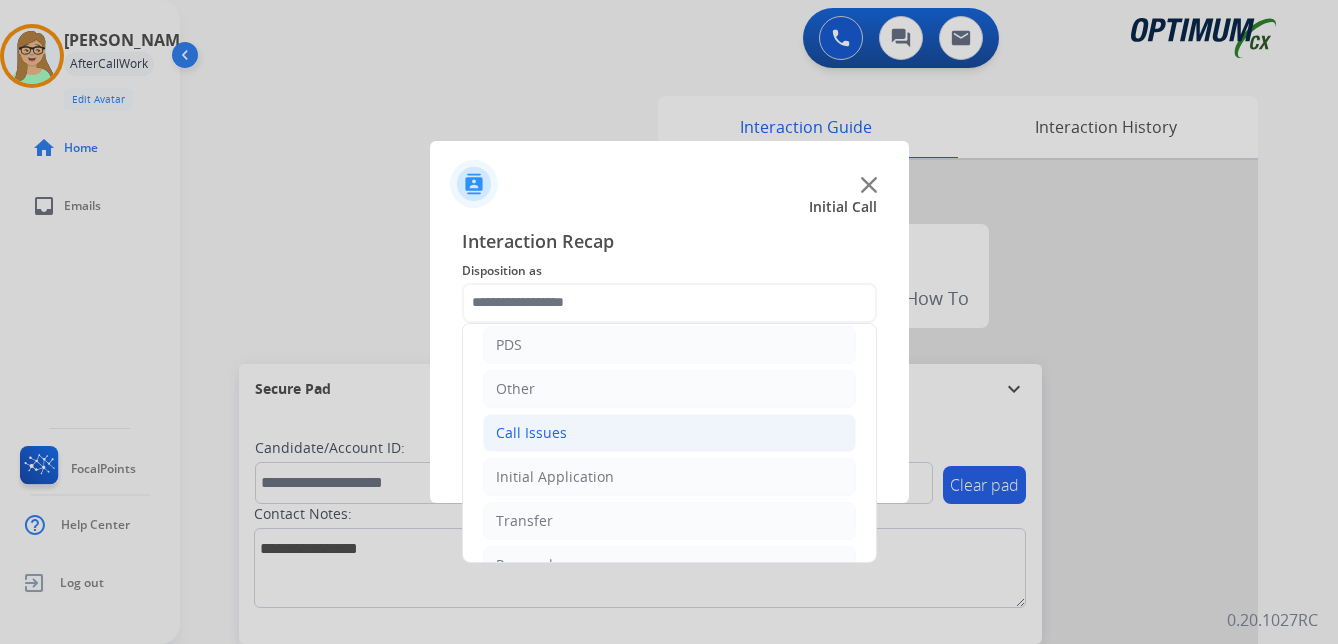 click on "Call Issues" 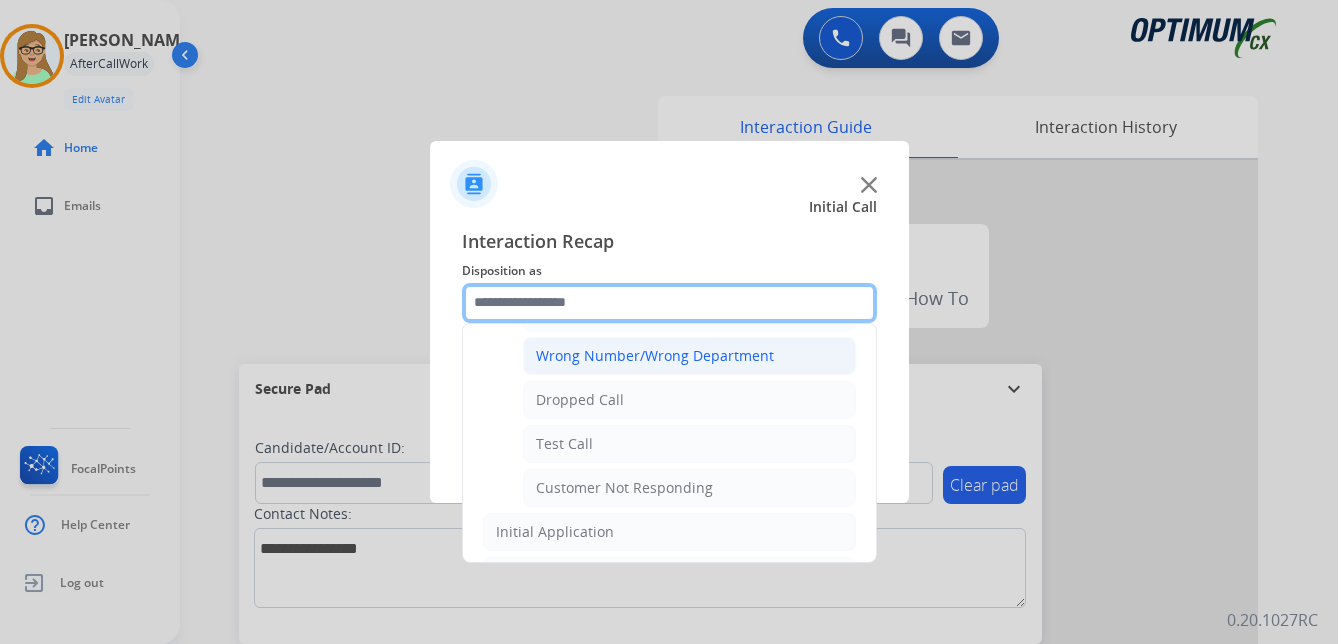 scroll, scrollTop: 300, scrollLeft: 0, axis: vertical 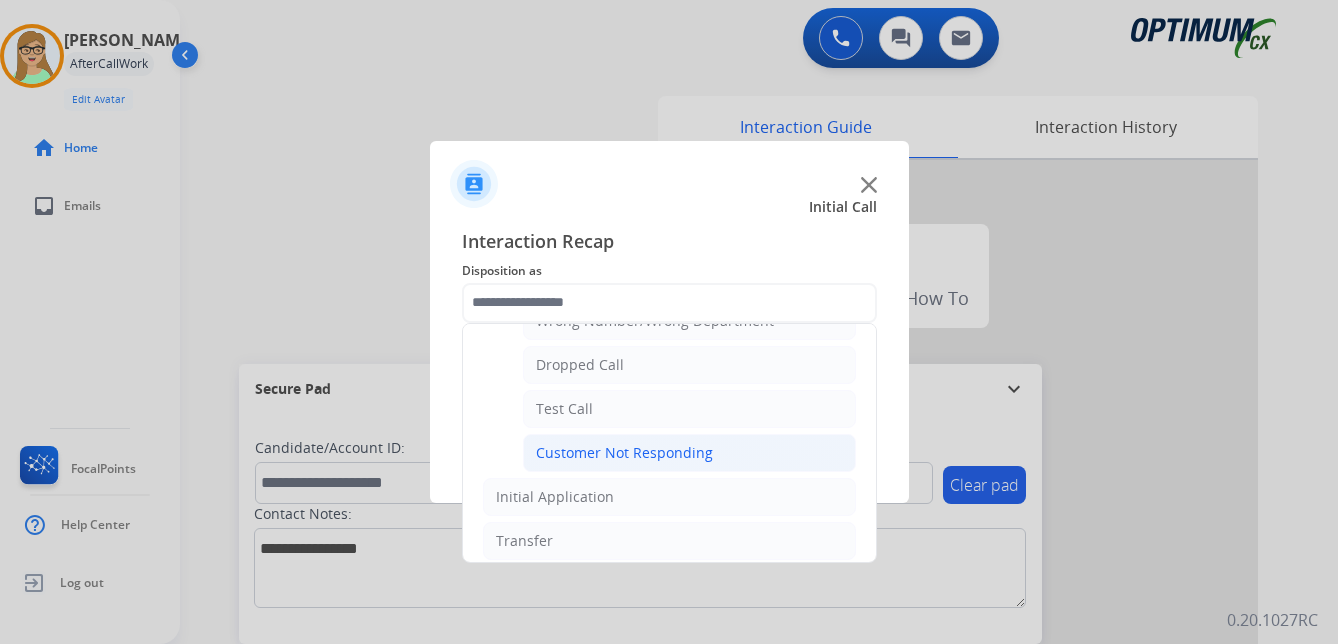 click on "Customer Not Responding" 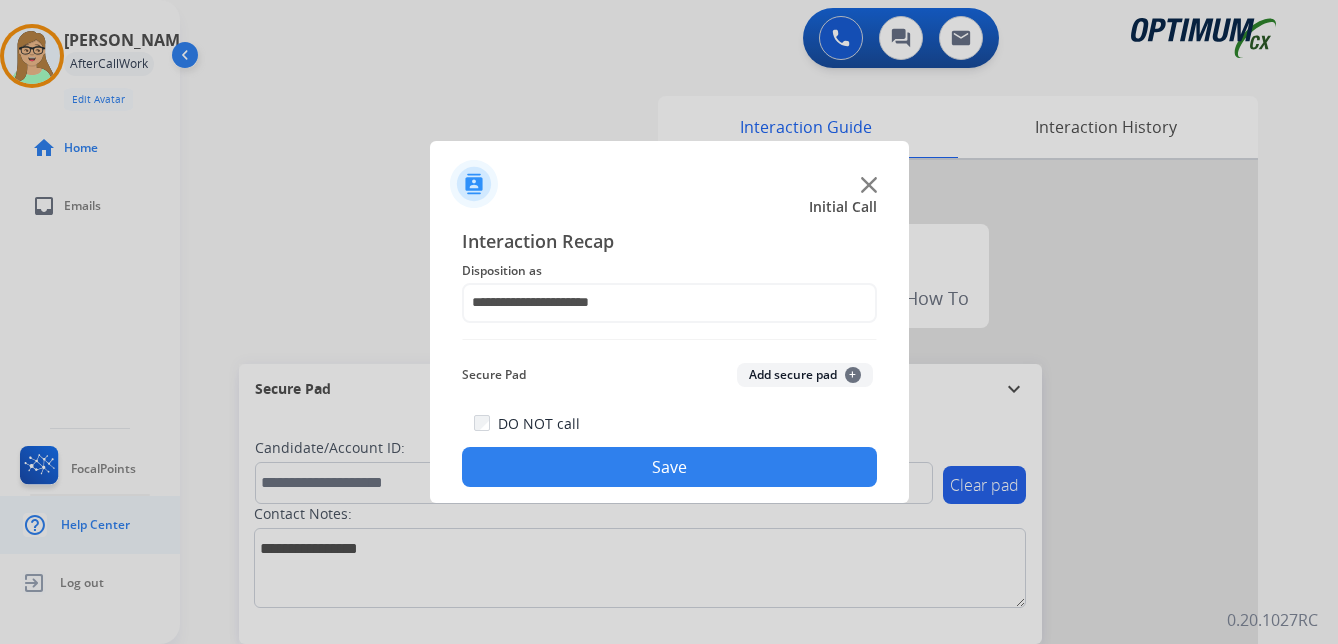 drag, startPoint x: 626, startPoint y: 471, endPoint x: 4, endPoint y: 541, distance: 625.9265 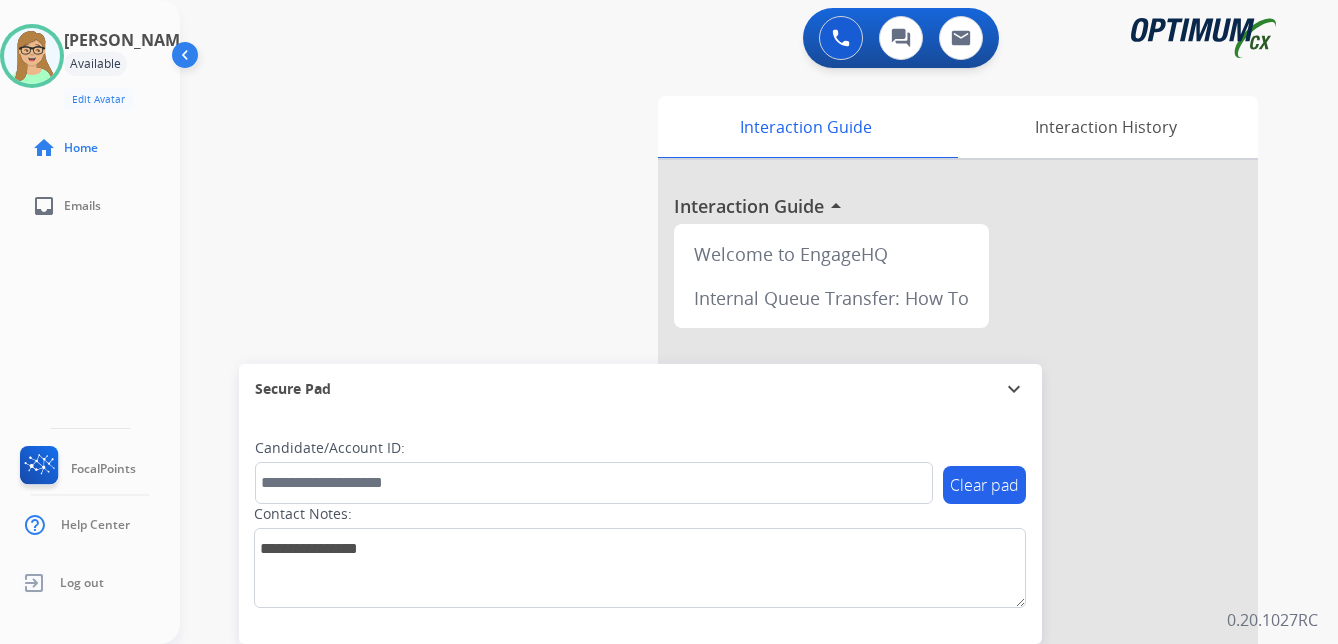 click on "[PERSON_NAME]  Edit Avatar  Agent:   [PERSON_NAME] Profile:  OCX Training home  Home  inbox  Emails   FocalPoints   Help Center   Log out" 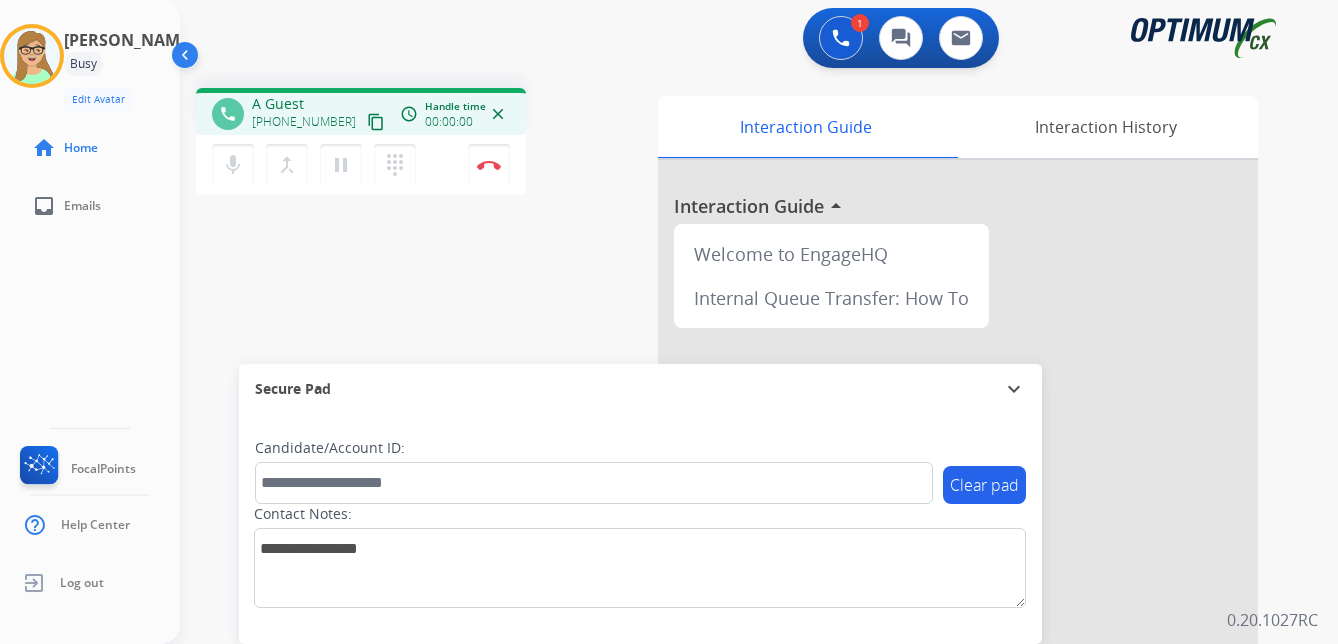 click on "[PERSON_NAME]  Edit Avatar  Agent:   [PERSON_NAME] Profile:  OCX Training home  Home  inbox  Emails   FocalPoints   Help Center   Log out" 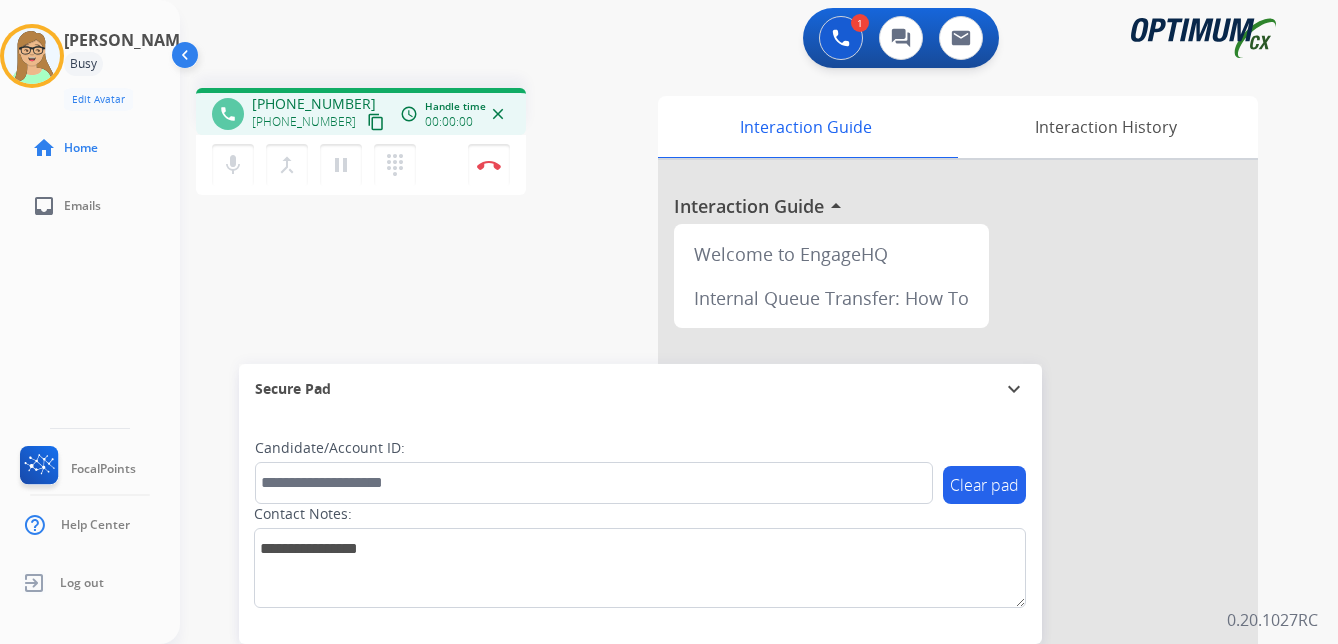 click on "content_copy" at bounding box center [376, 122] 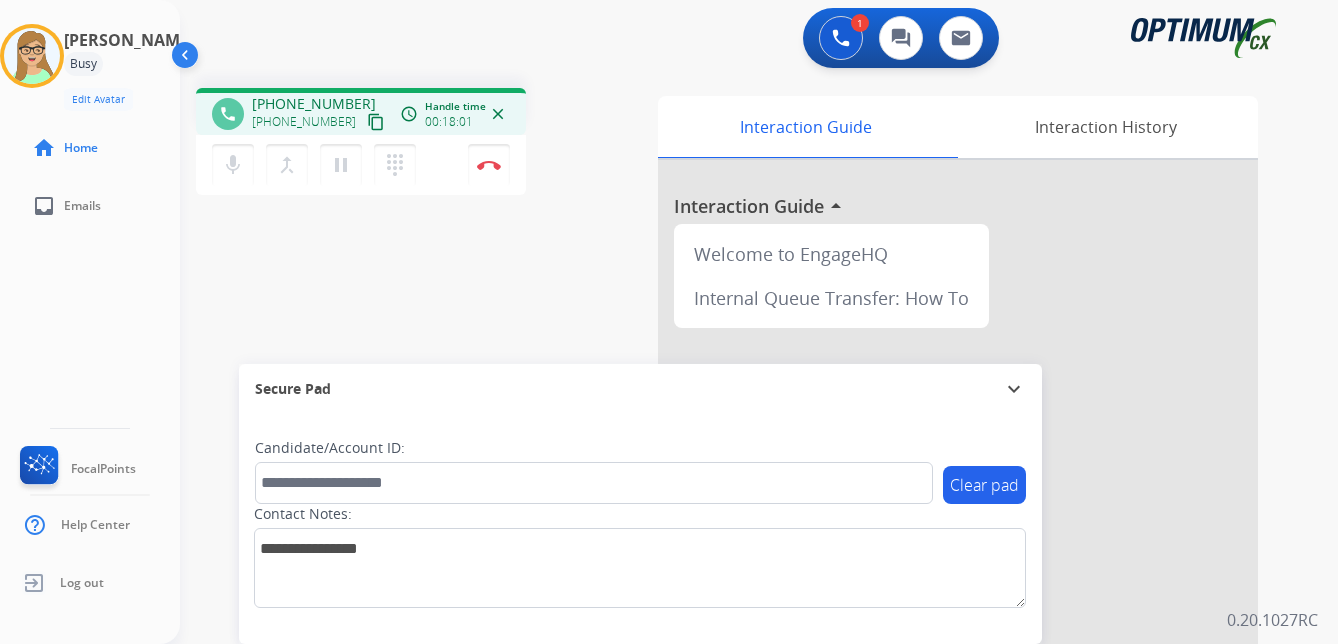 click on "[PERSON_NAME]  Edit Avatar  Agent:   [PERSON_NAME] Profile:  OCX Training home  Home  inbox  Emails   FocalPoints   Help Center   Log out" 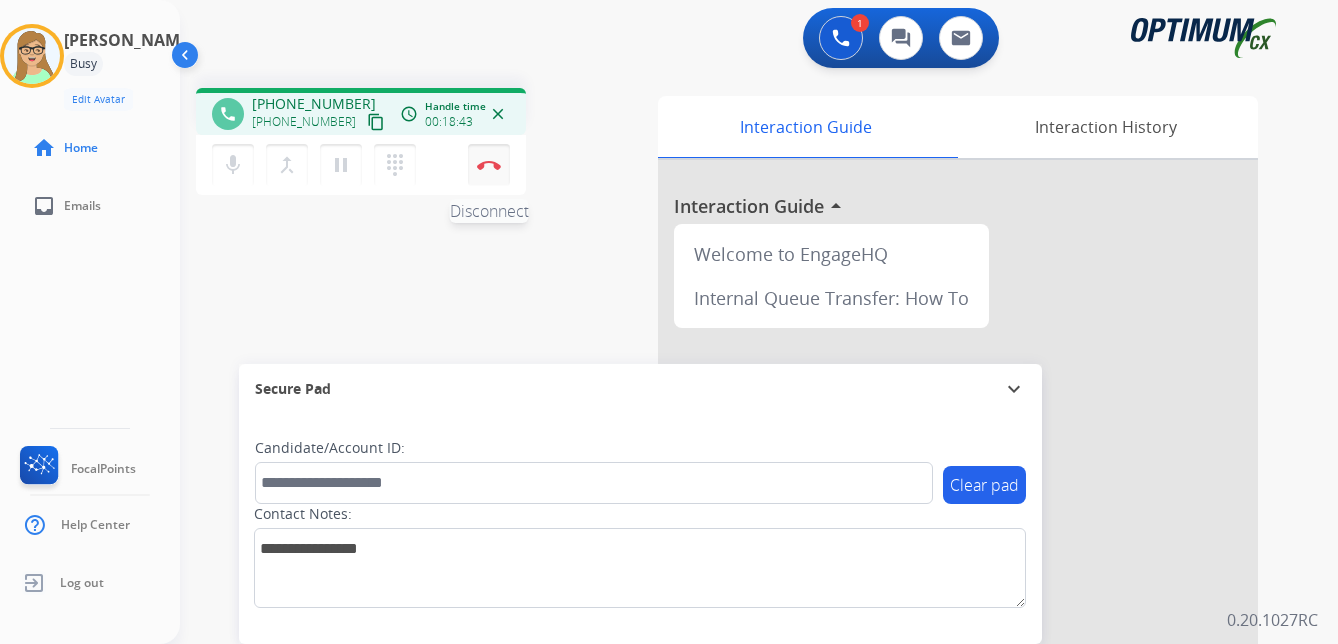 click at bounding box center [489, 165] 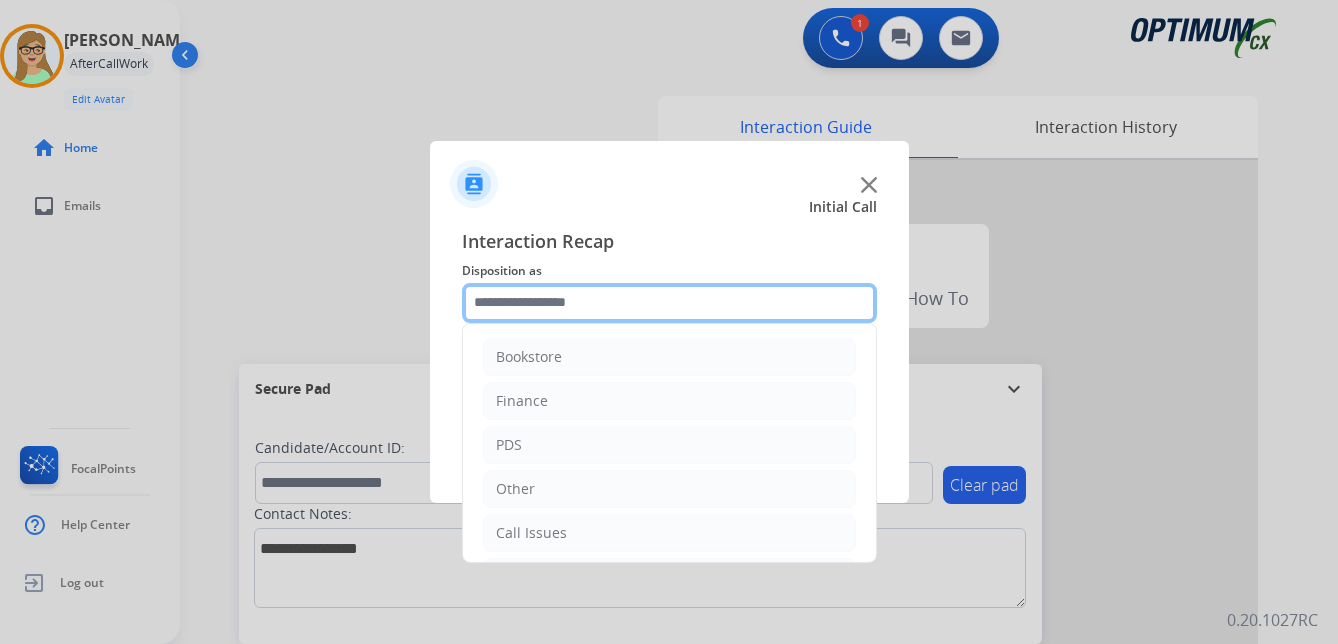 click 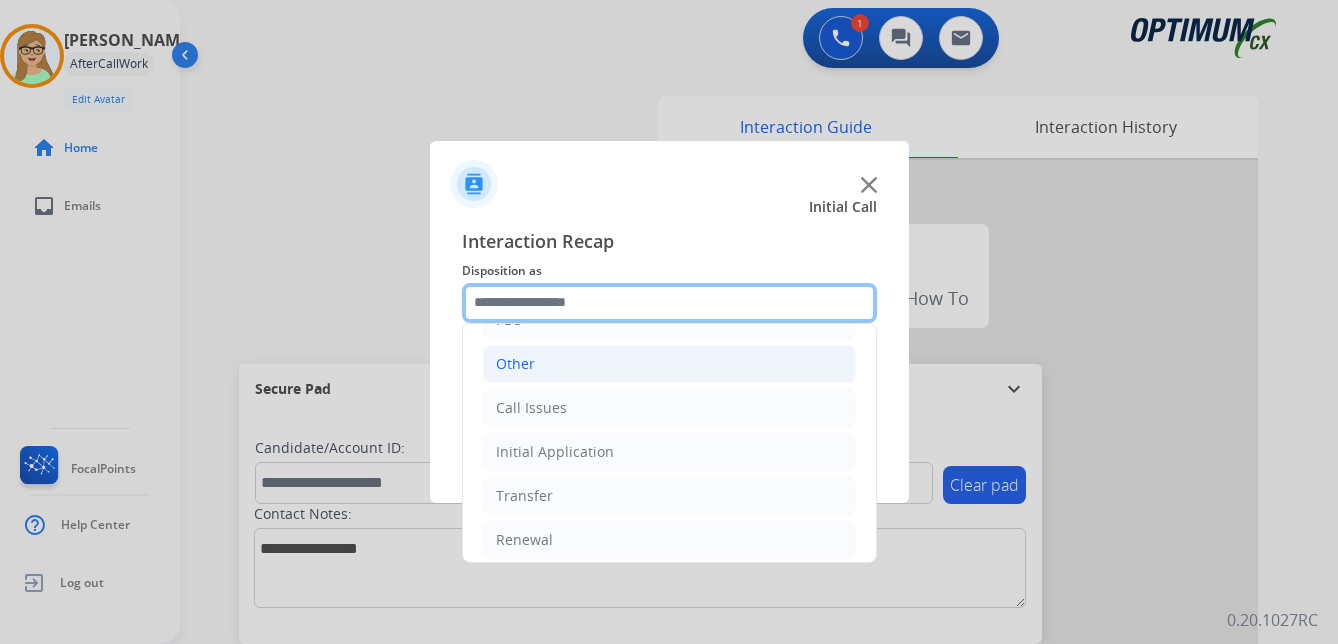 scroll, scrollTop: 136, scrollLeft: 0, axis: vertical 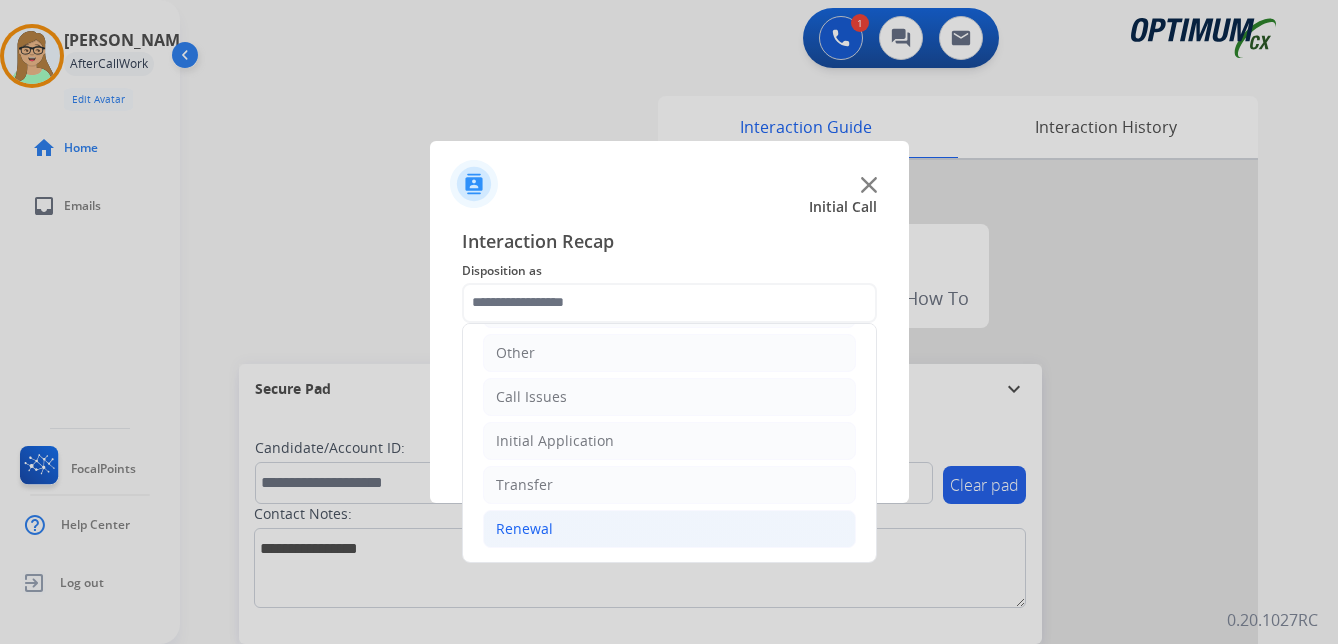 click on "Renewal" 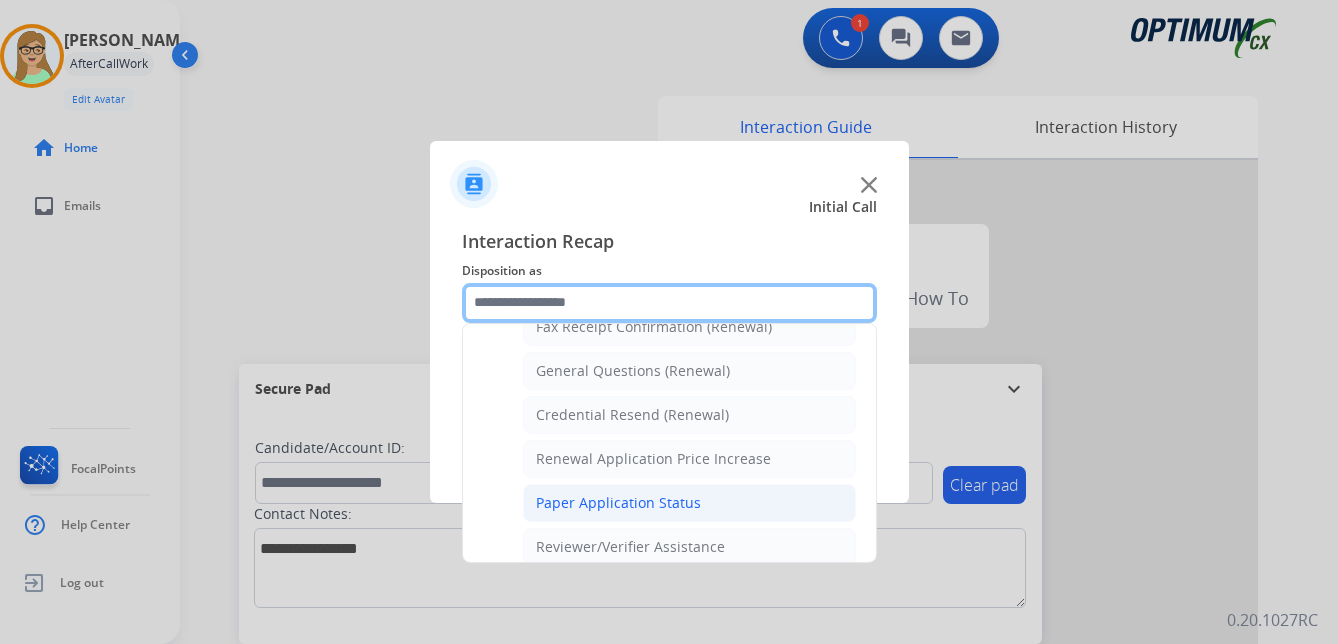 scroll, scrollTop: 572, scrollLeft: 0, axis: vertical 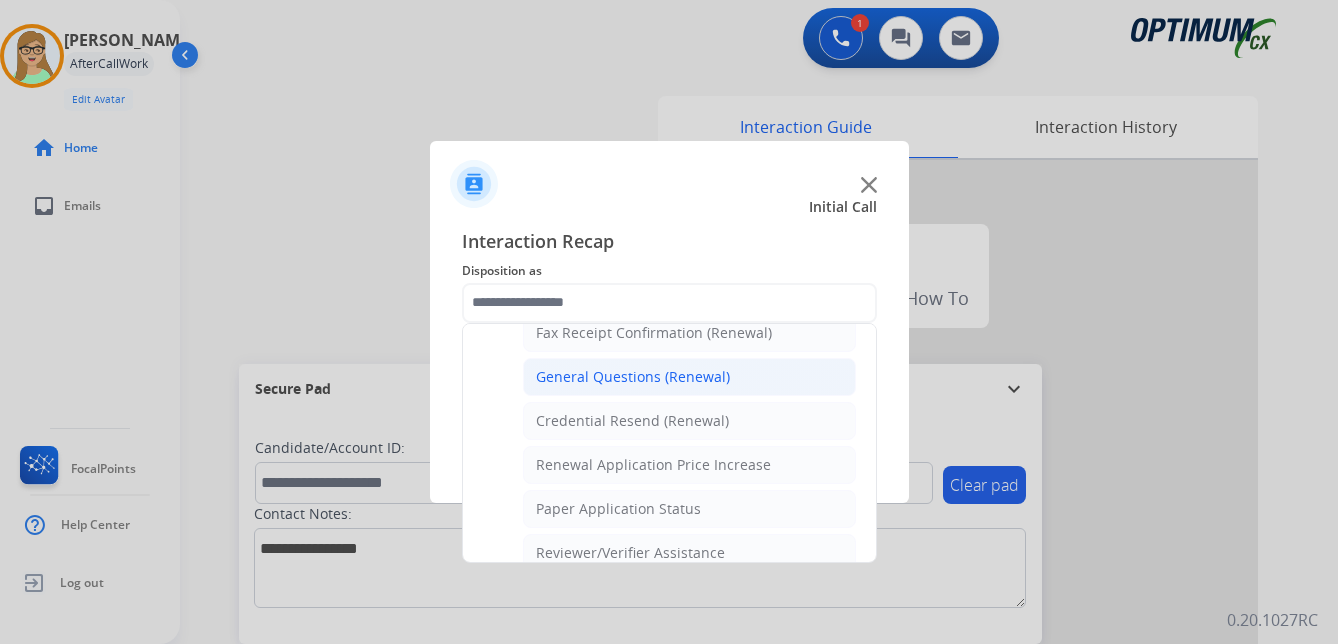 click on "General Questions (Renewal)" 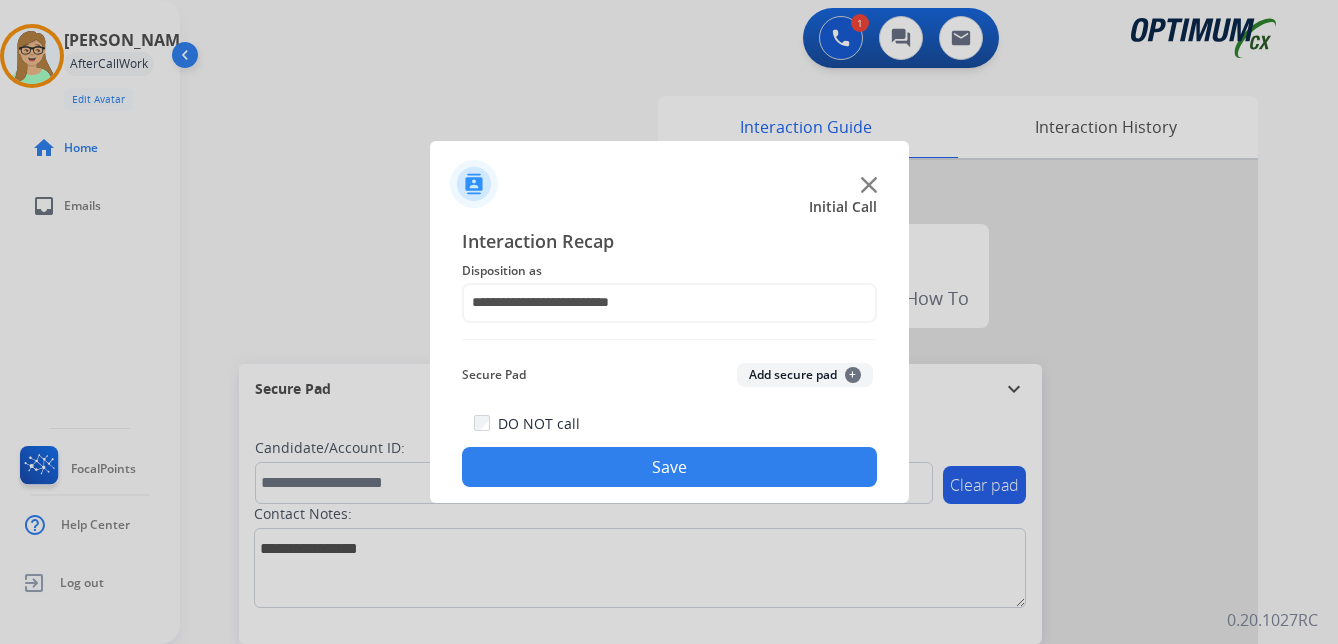 click on "Save" 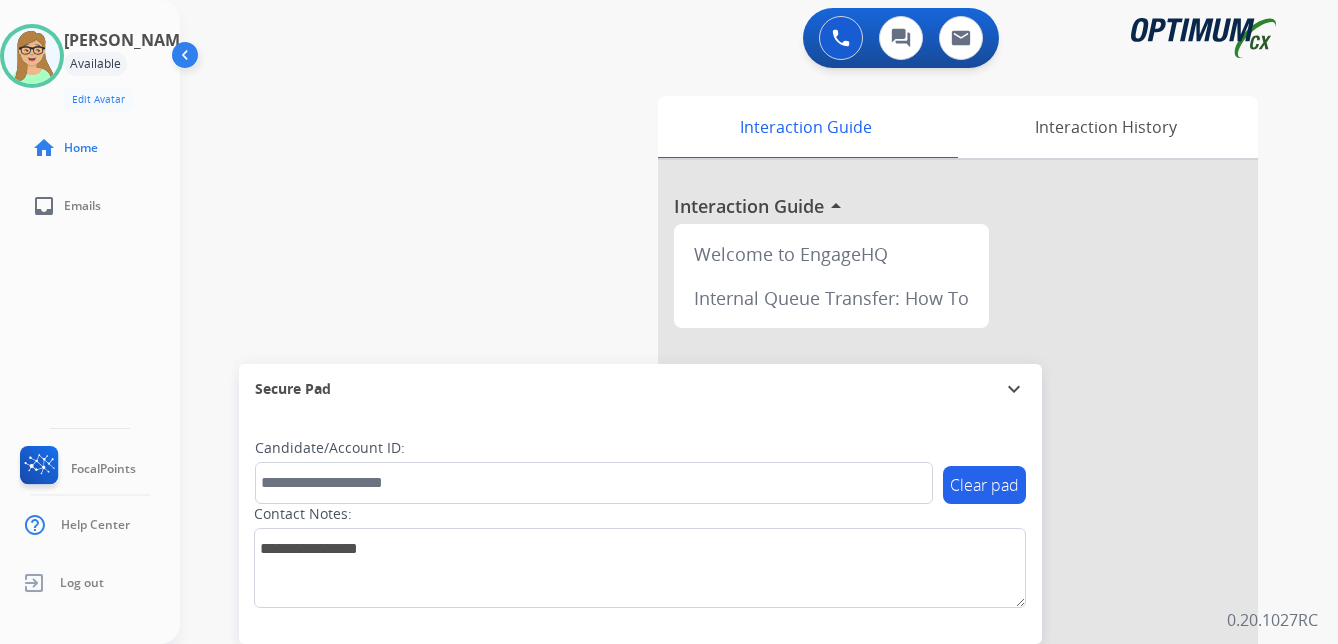 click on "[PERSON_NAME]  Edit Avatar  Agent:   [PERSON_NAME] Profile:  OCX Training home  Home  inbox  Emails   FocalPoints   Help Center   Log out" 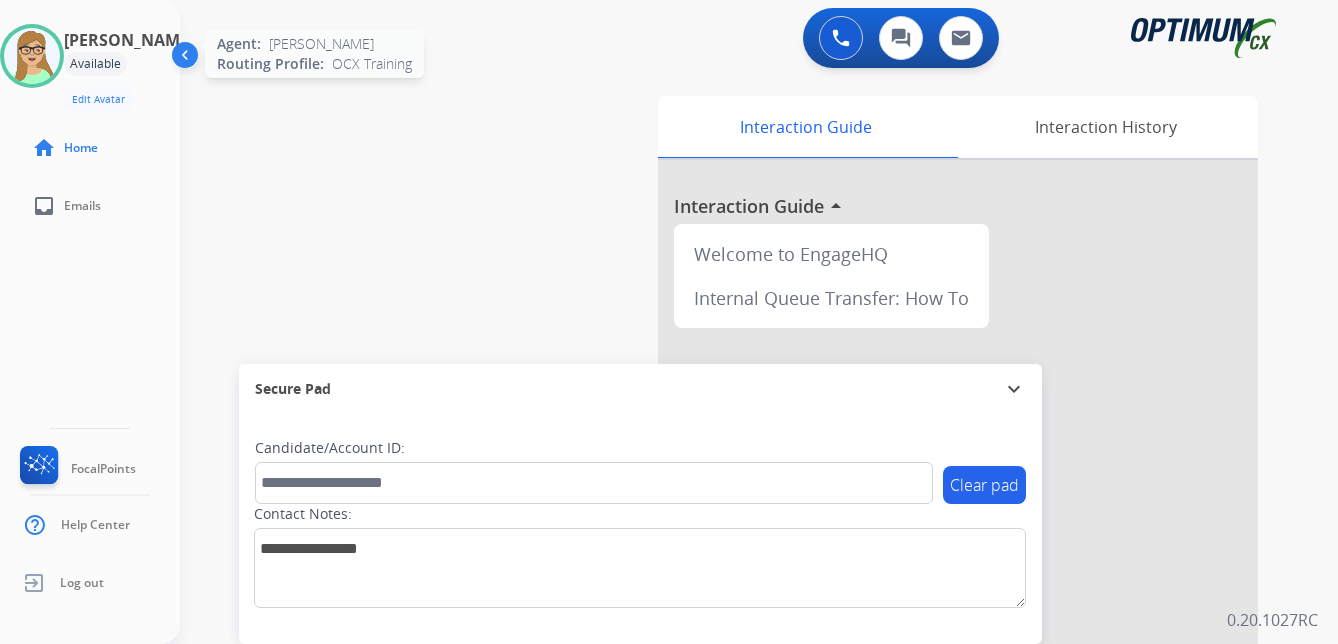 click at bounding box center (32, 56) 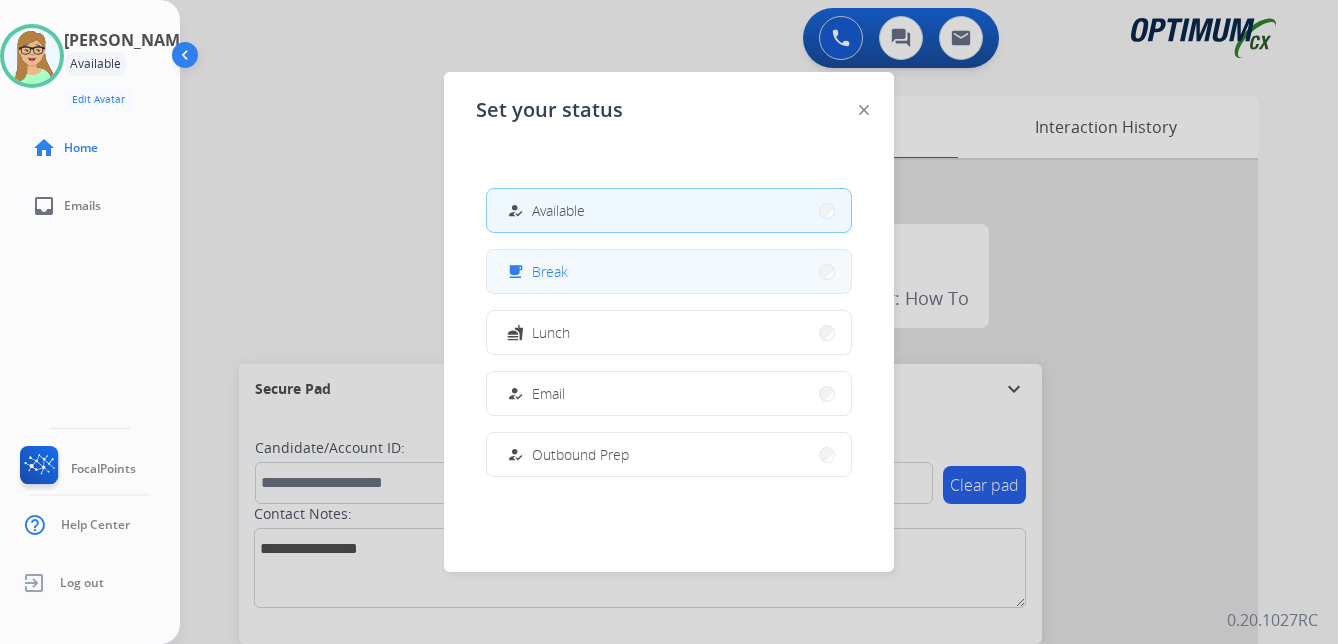 click on "Break" at bounding box center [550, 271] 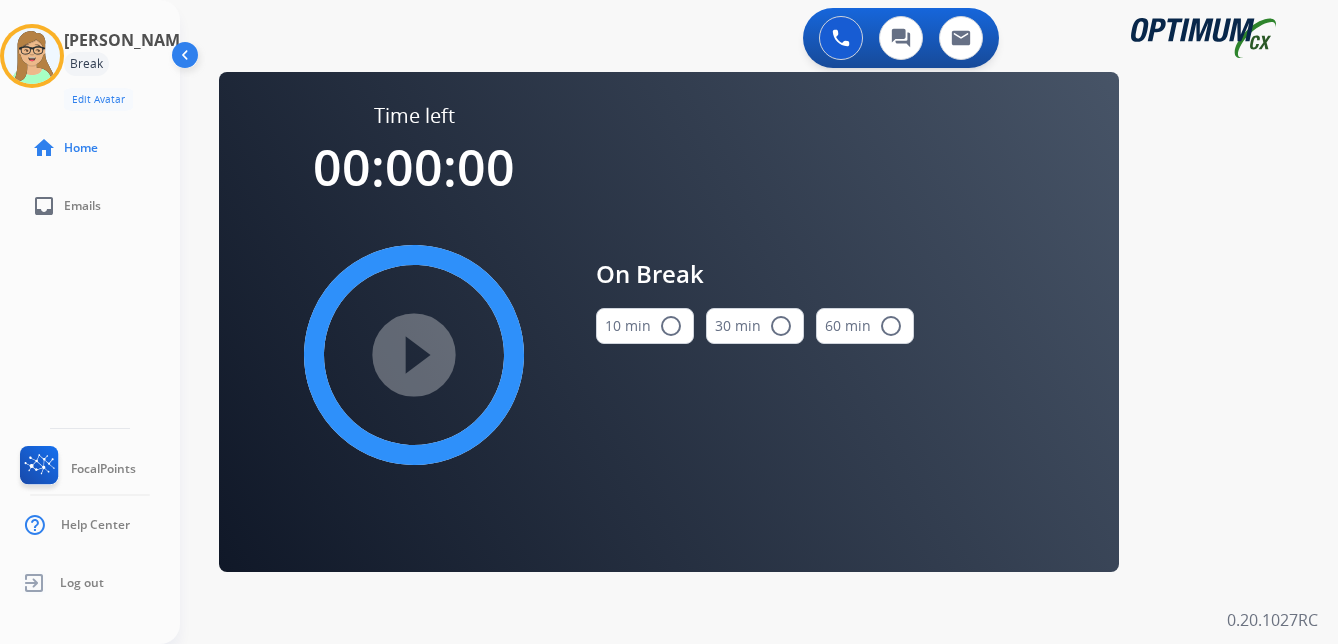 click on "radio_button_unchecked" at bounding box center (671, 326) 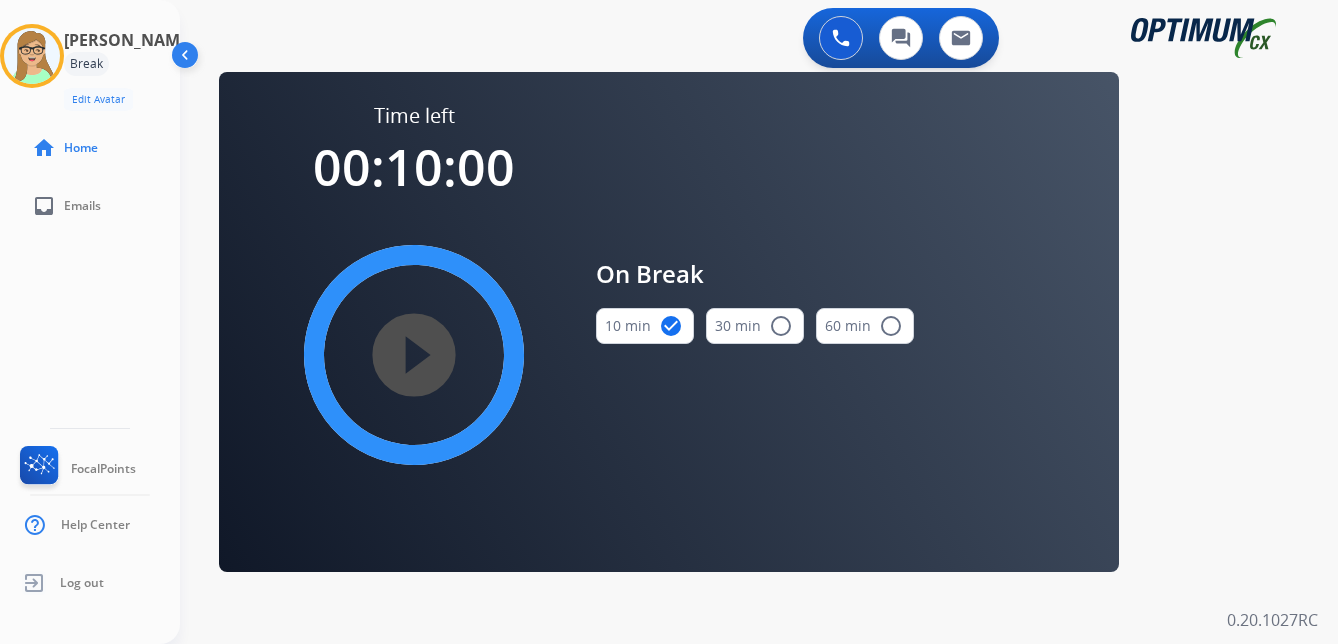click on "[PERSON_NAME]   Break  Edit Avatar  Agent:   [PERSON_NAME] Profile:  OCX Training home  Home  inbox  Emails   FocalPoints   Help Center   Log out" 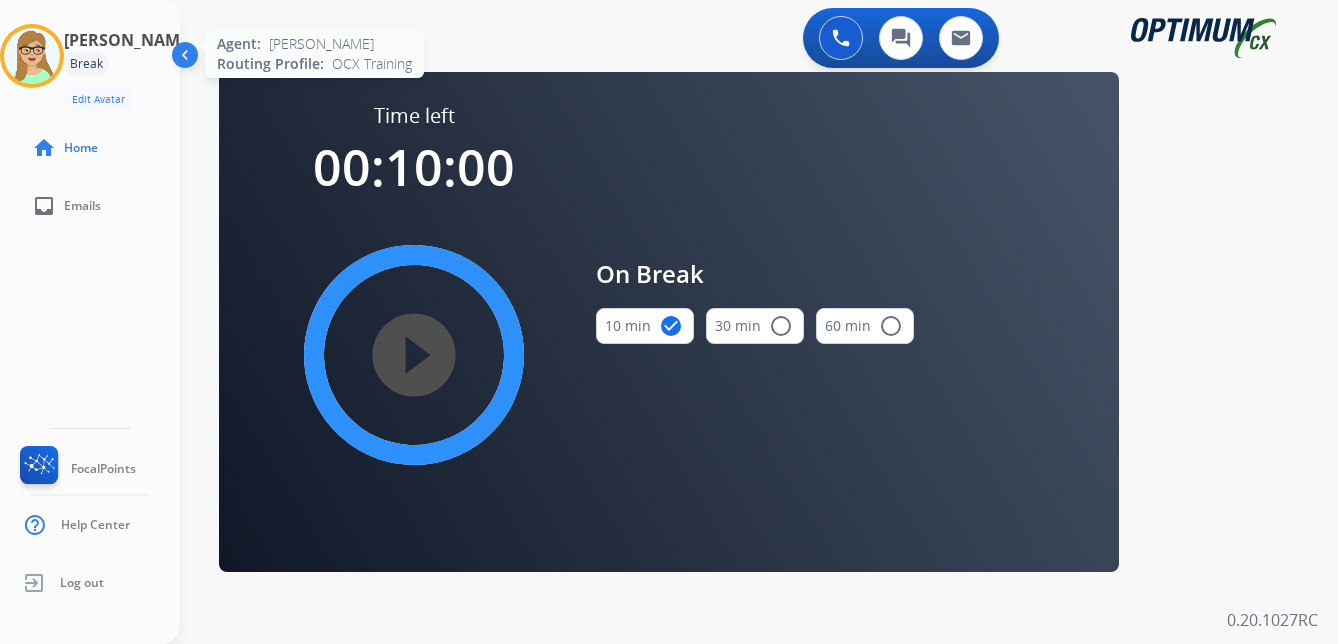 click at bounding box center (32, 56) 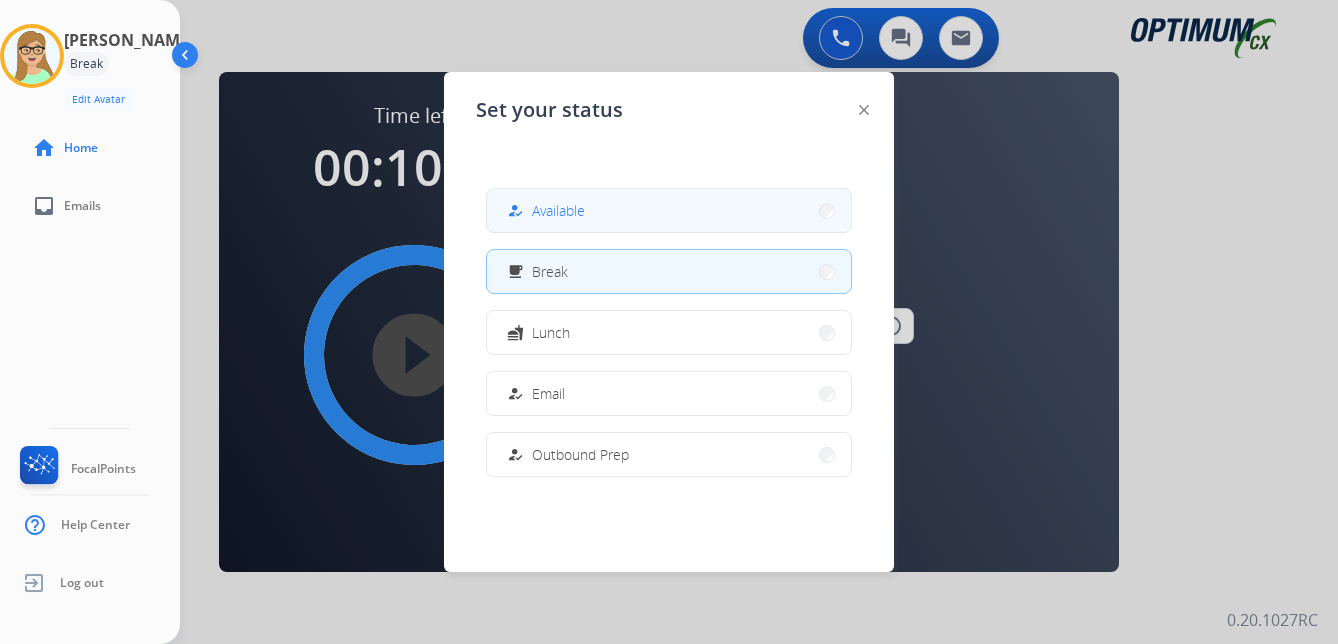 click on "Available" at bounding box center [558, 210] 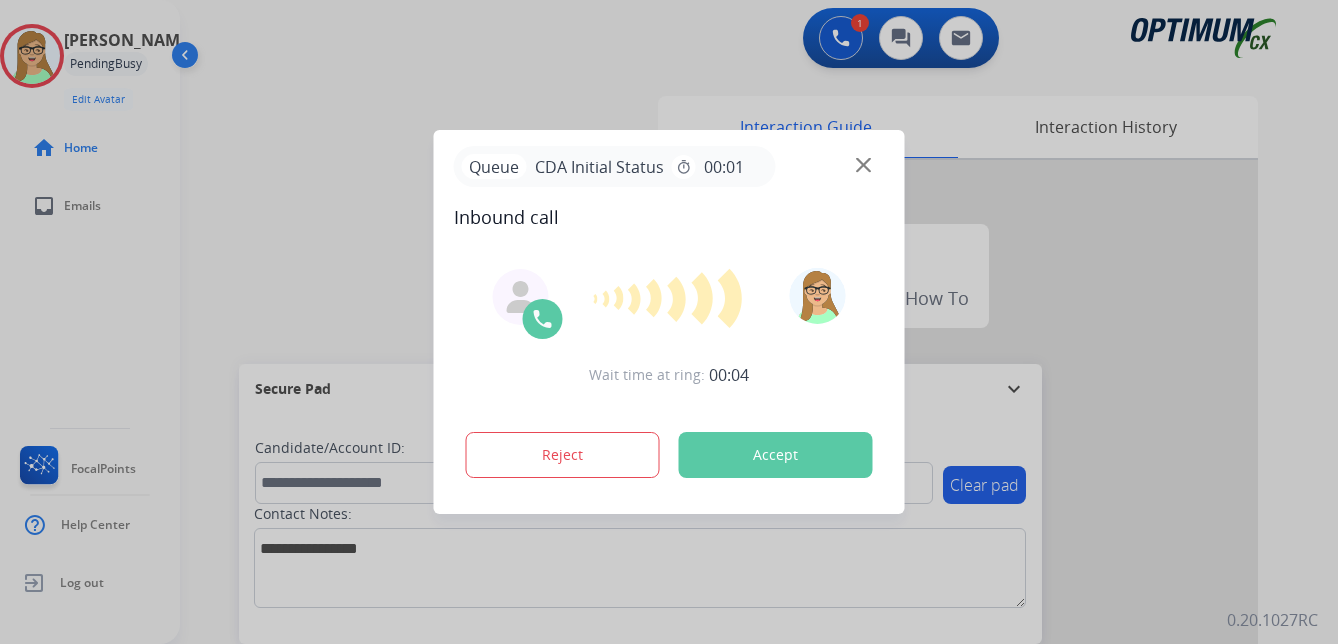 click at bounding box center (669, 322) 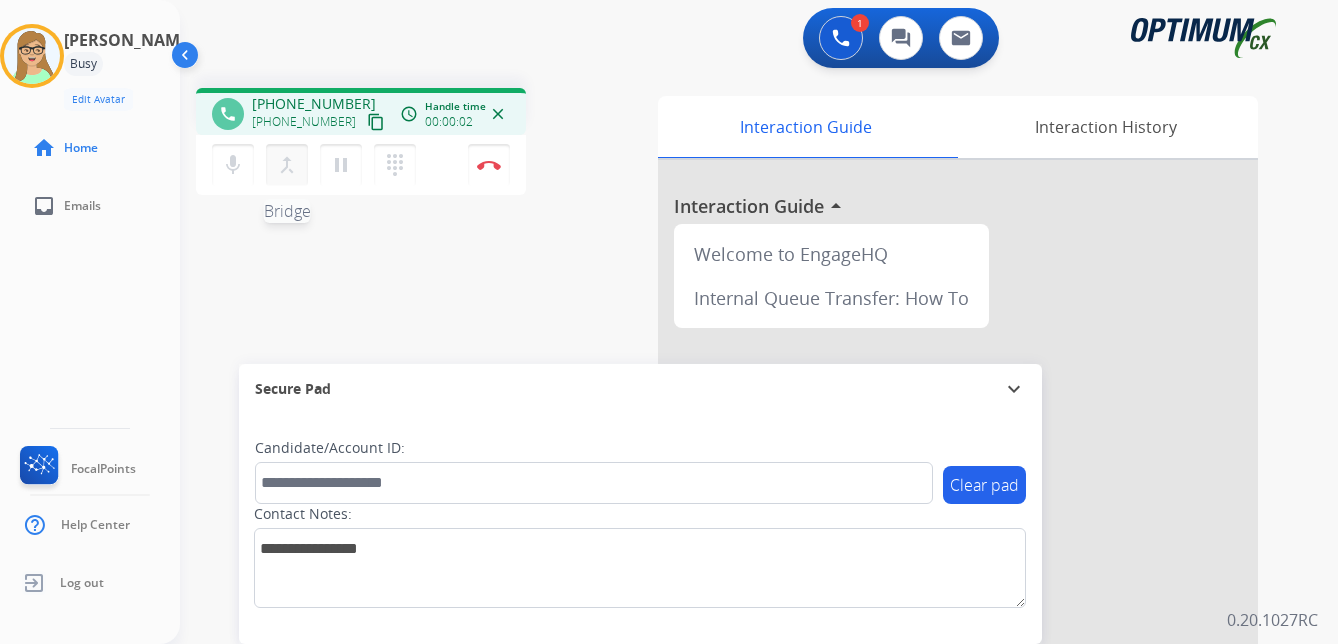 drag, startPoint x: 357, startPoint y: 118, endPoint x: 282, endPoint y: 171, distance: 91.836815 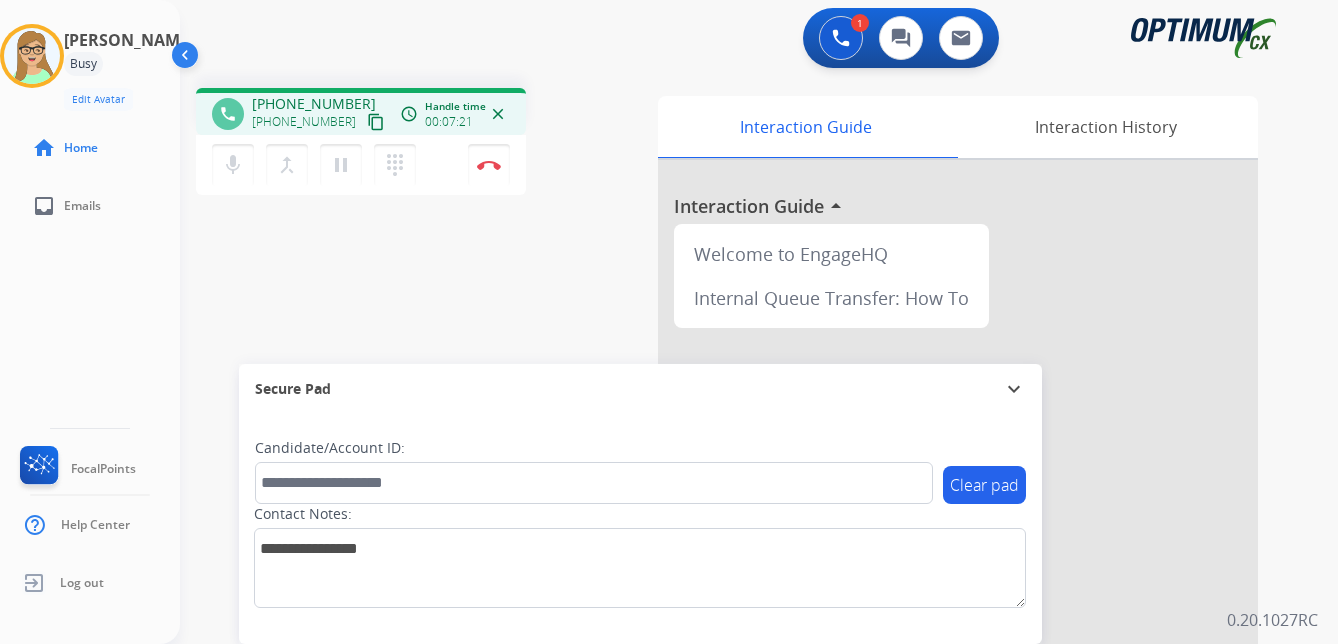 click on "[PERSON_NAME]  Edit Avatar  Agent:   [PERSON_NAME] Profile:  OCX Training home  Home  inbox  Emails   FocalPoints   Help Center   Log out" 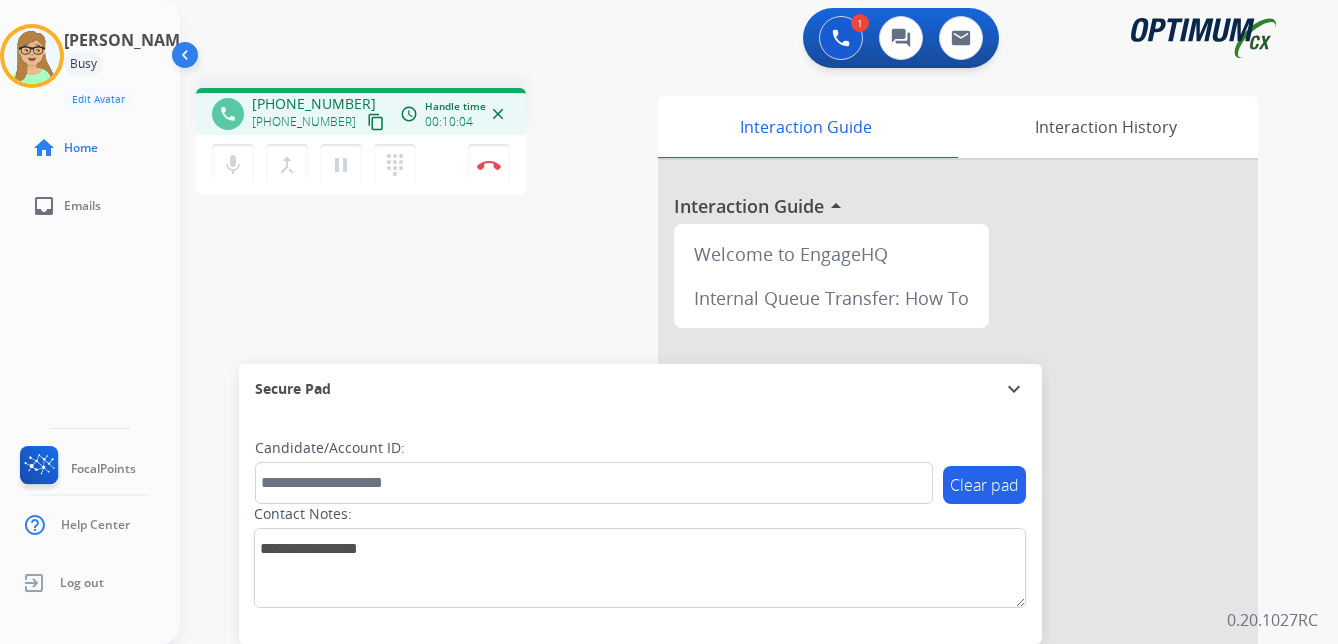 click on "[PERSON_NAME]  Edit Avatar  Agent:   [PERSON_NAME] Profile:  OCX Training home  Home  inbox  Emails   FocalPoints   Help Center   Log out" 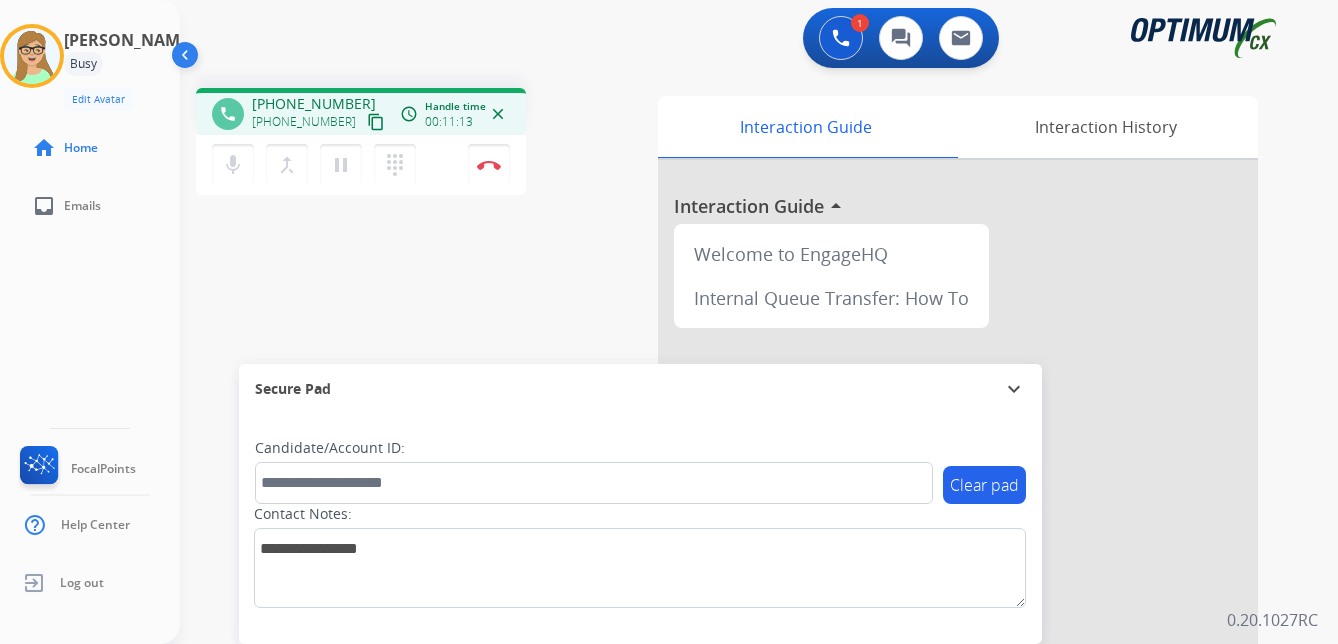 click on "[PERSON_NAME]  Edit Avatar  Agent:   [PERSON_NAME] Profile:  OCX Training home  Home  inbox  Emails   FocalPoints   Help Center   Log out" 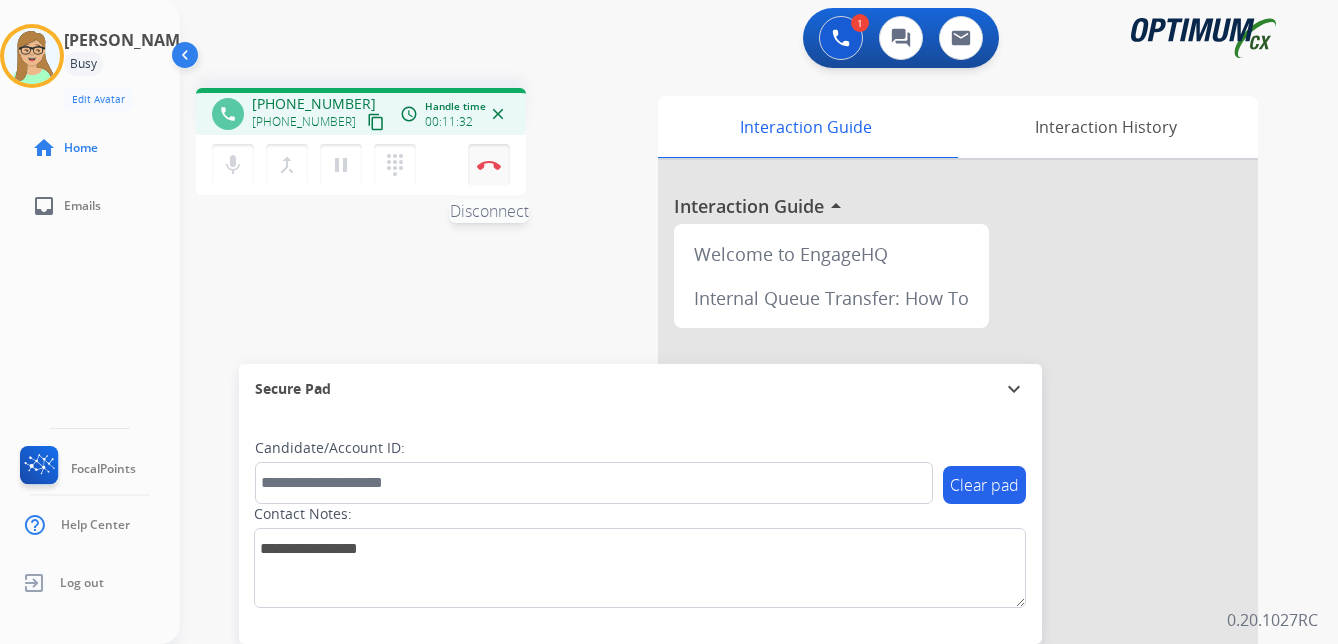 click at bounding box center [489, 165] 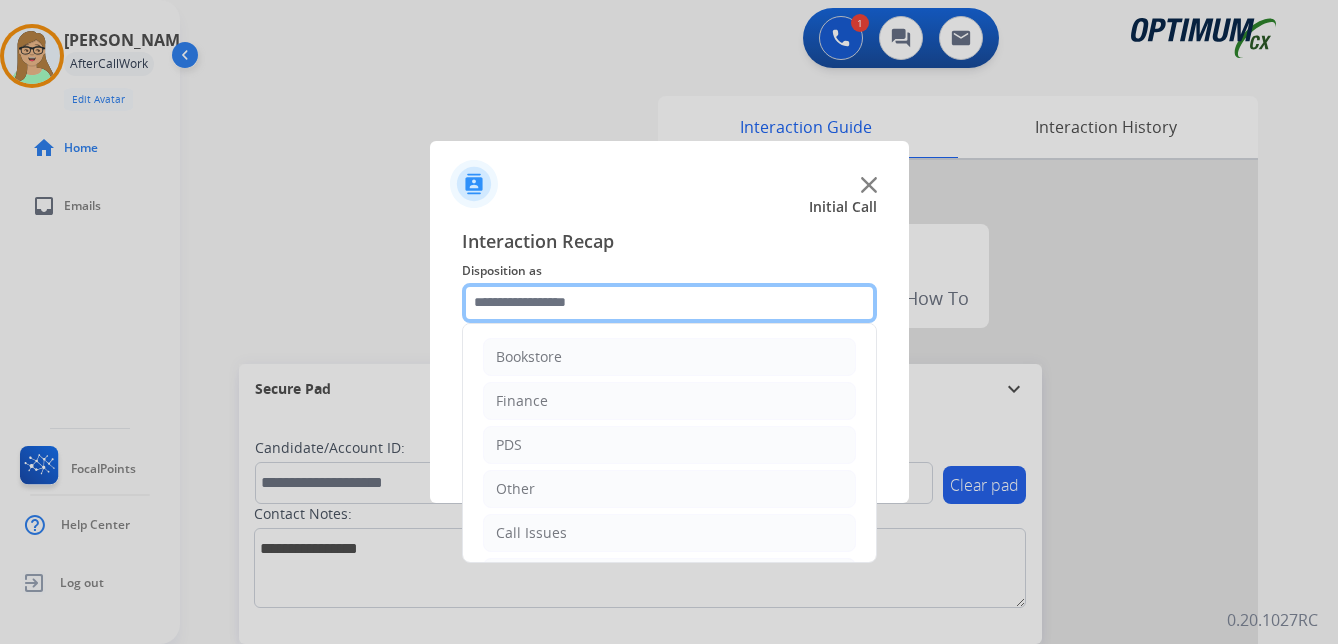 click 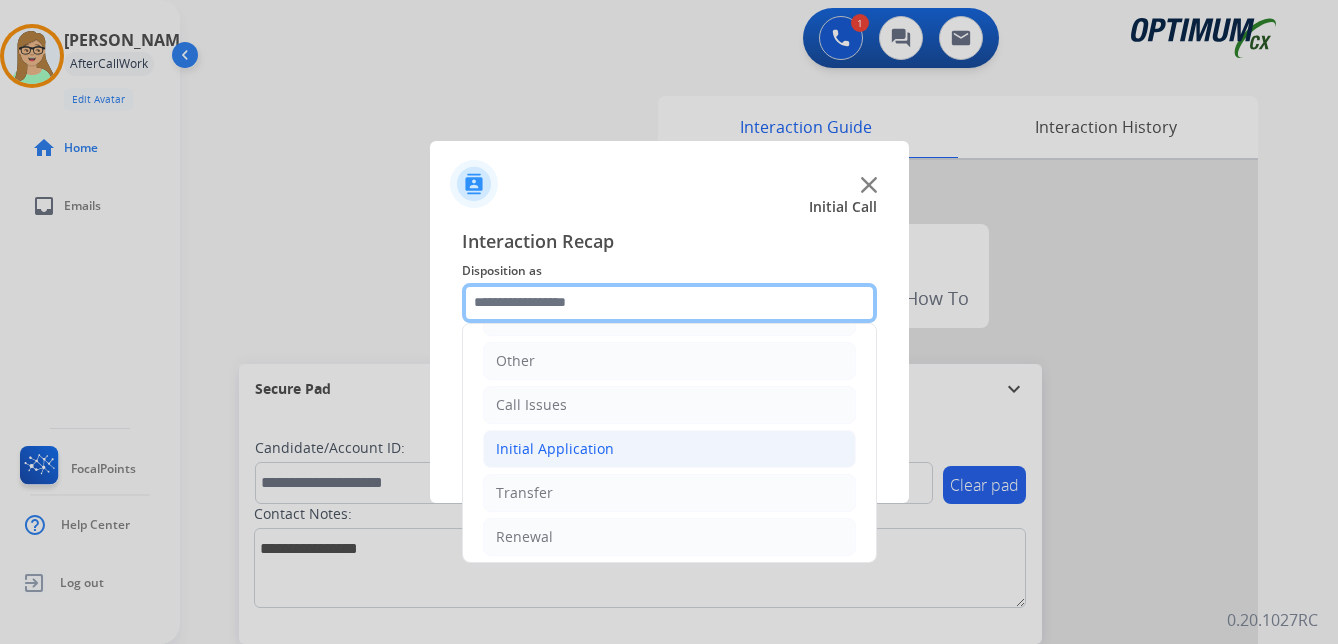 scroll, scrollTop: 136, scrollLeft: 0, axis: vertical 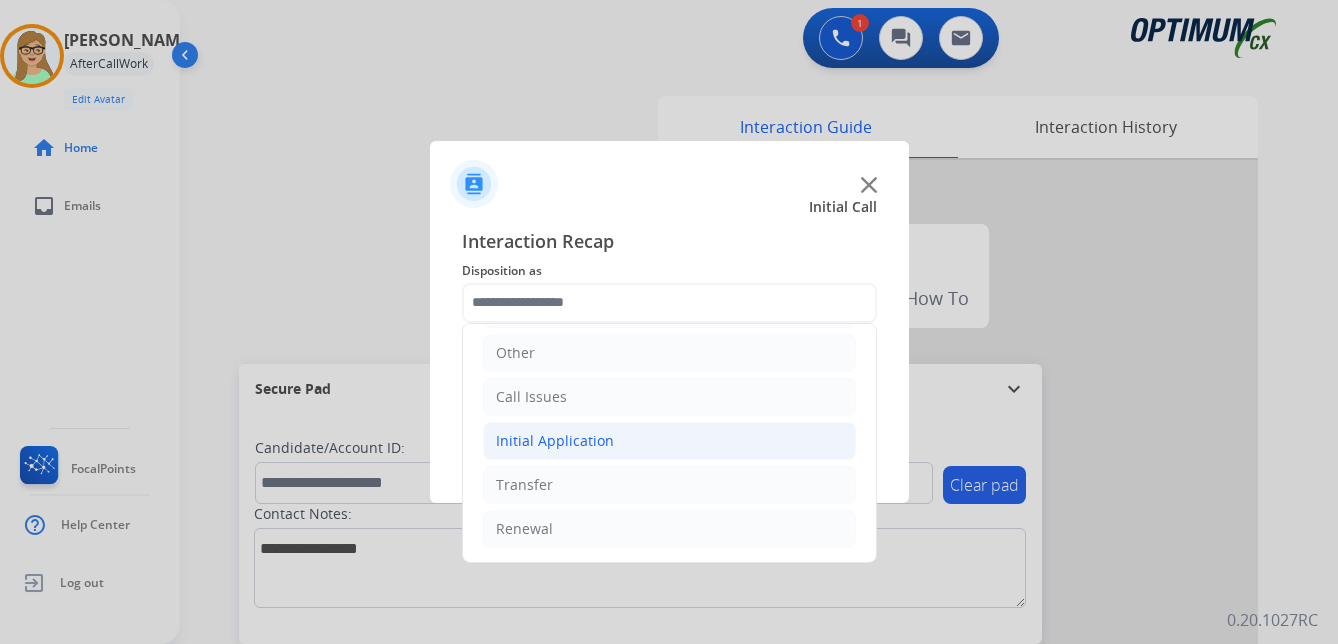 click on "Initial Application" 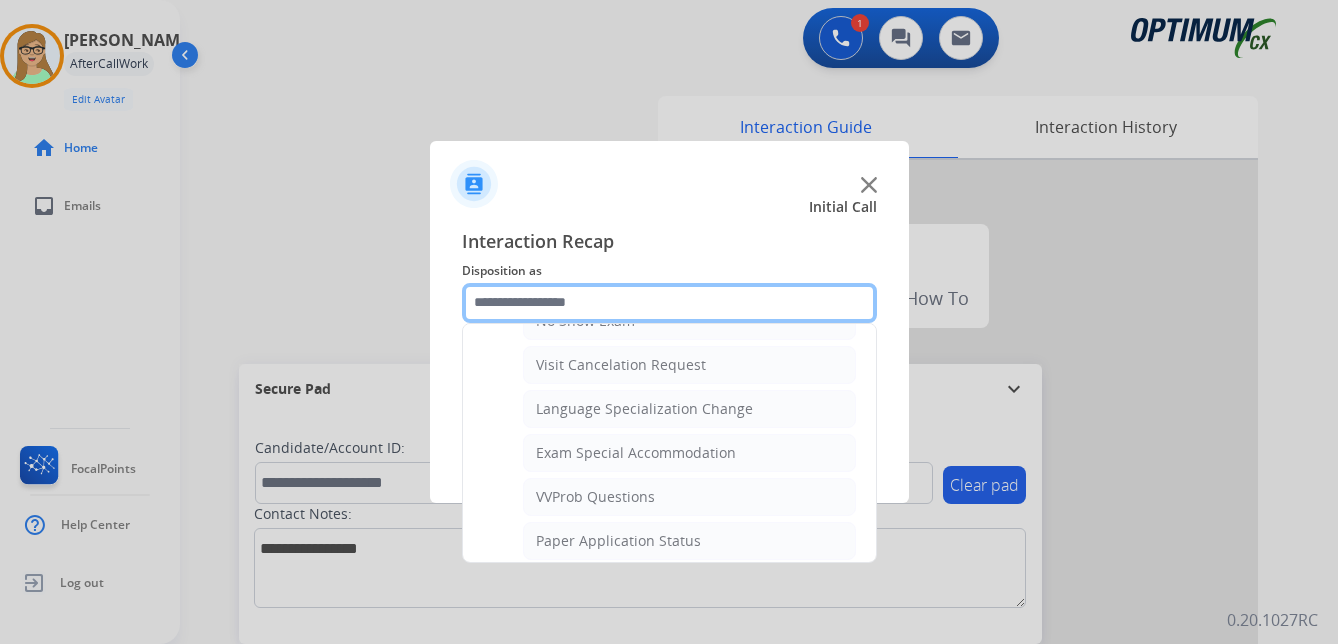 scroll, scrollTop: 1036, scrollLeft: 0, axis: vertical 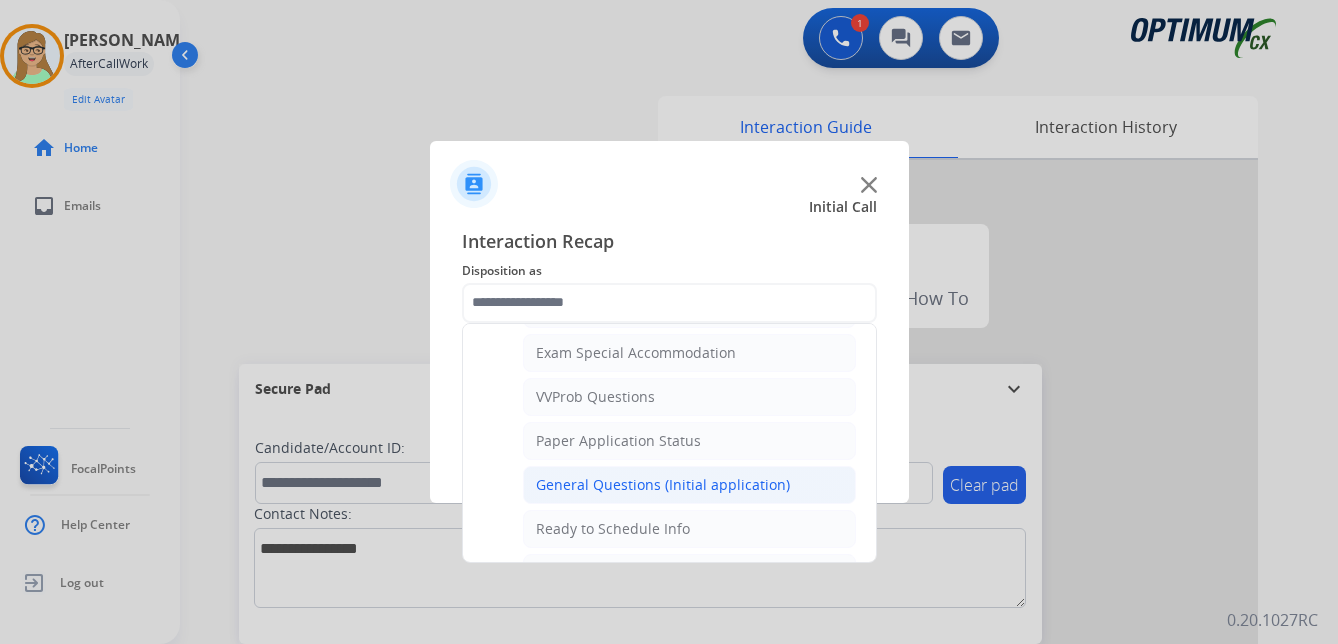 click on "General Questions (Initial application)" 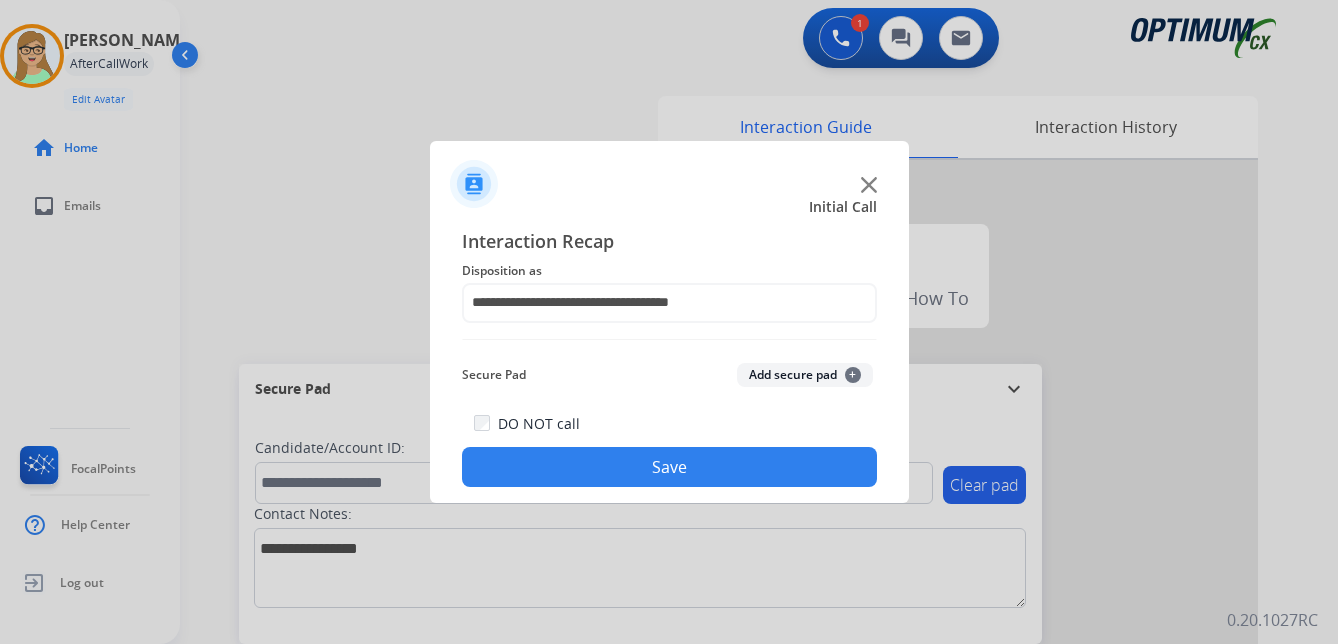 click on "Save" 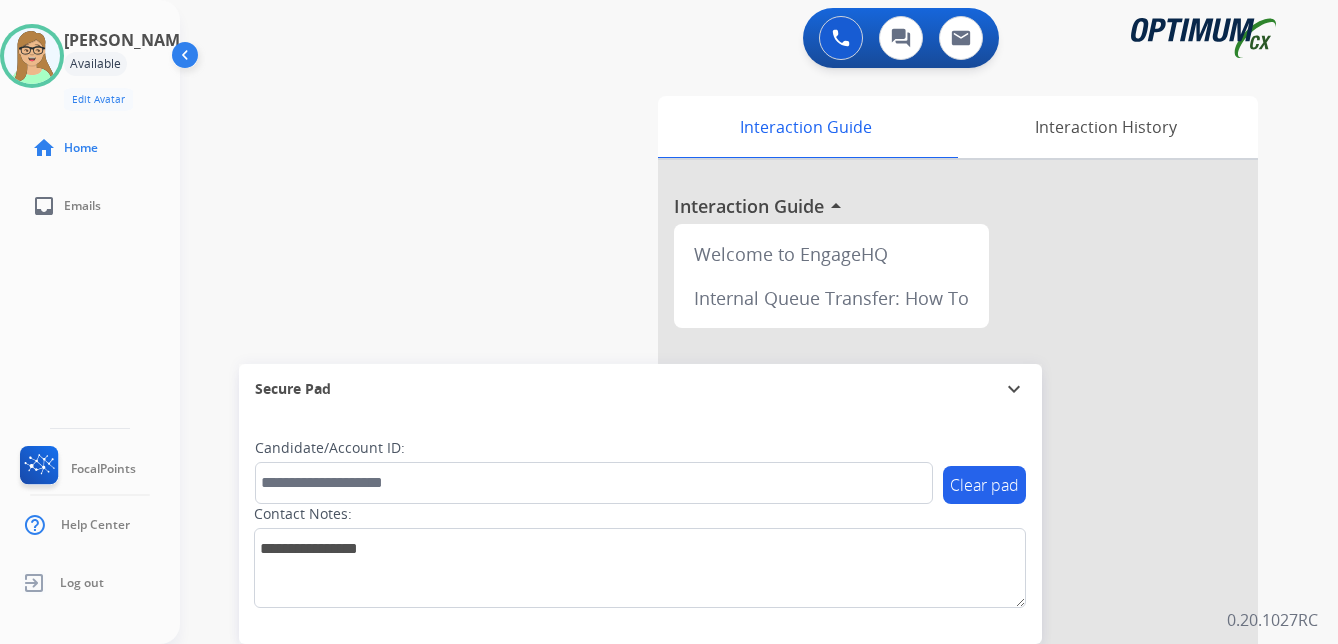 click on "[PERSON_NAME]  Edit Avatar  Agent:   [PERSON_NAME] Profile:  OCX Training home  Home  inbox  Emails   FocalPoints   Help Center   Log out" 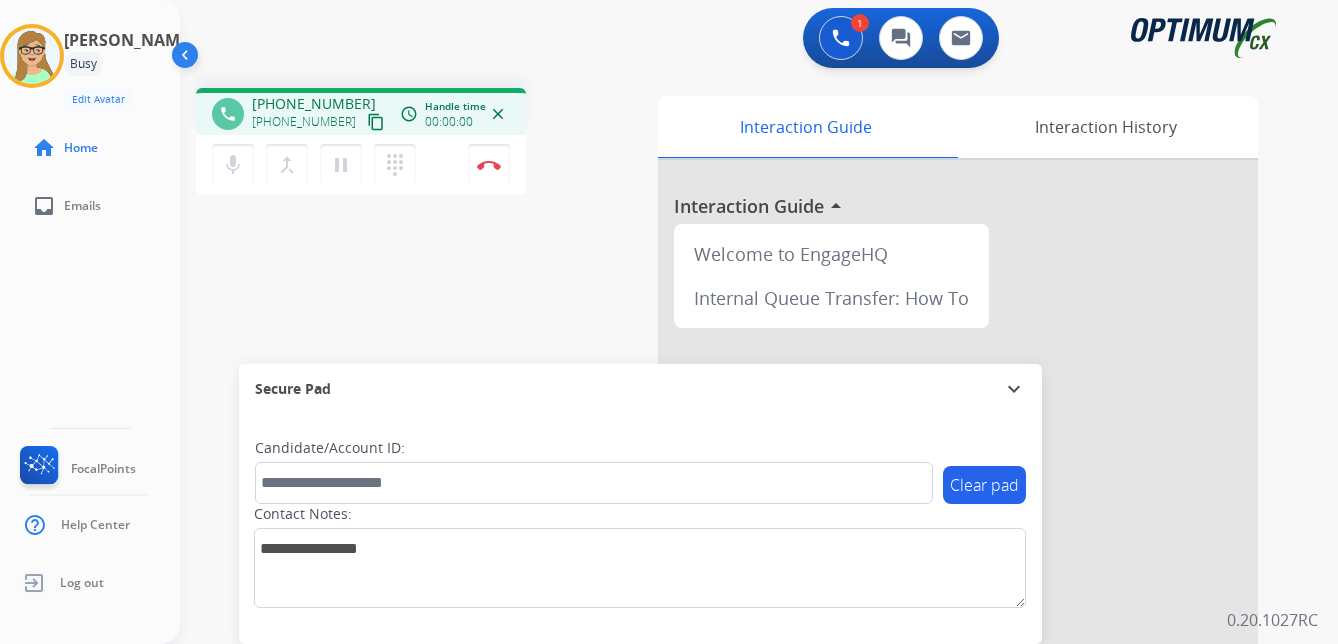drag, startPoint x: 69, startPoint y: 309, endPoint x: 110, endPoint y: 251, distance: 71.02816 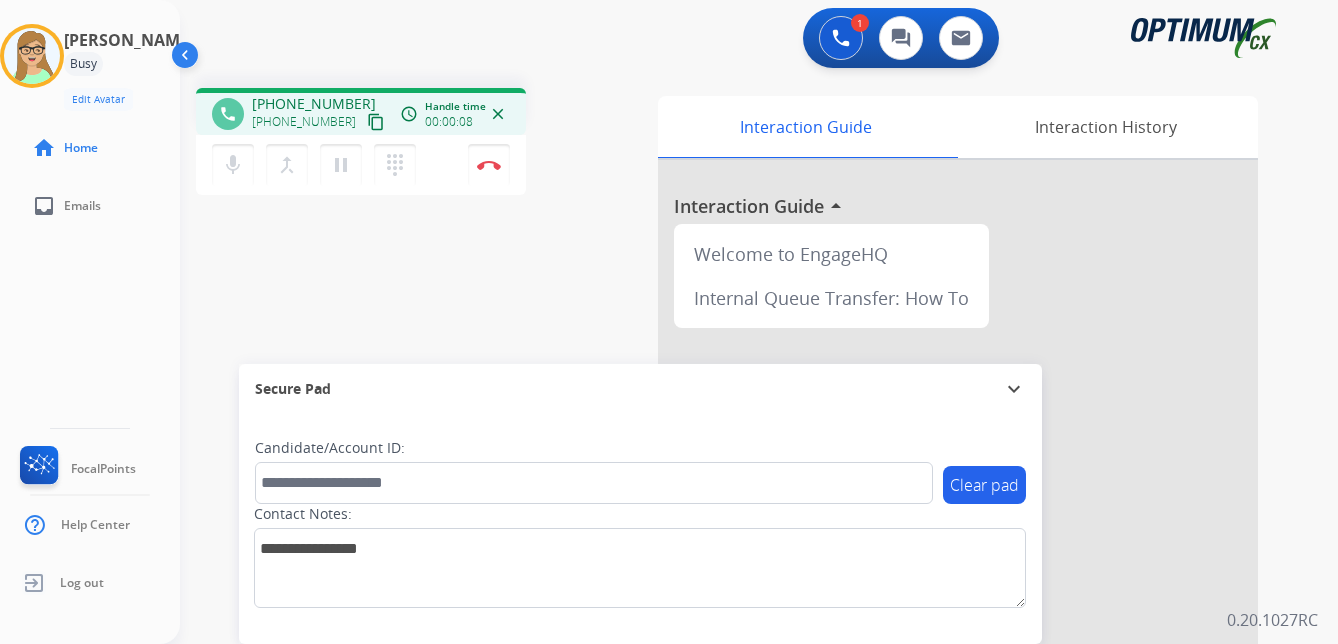click on "content_copy" at bounding box center (376, 122) 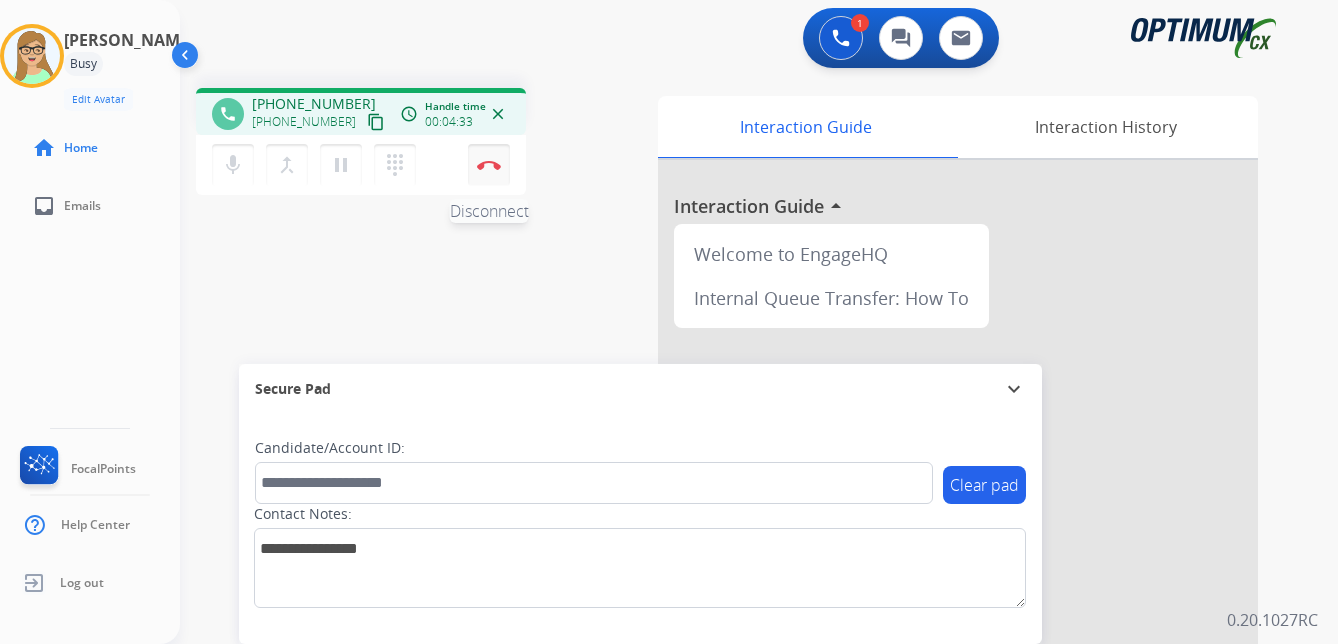 click at bounding box center [489, 165] 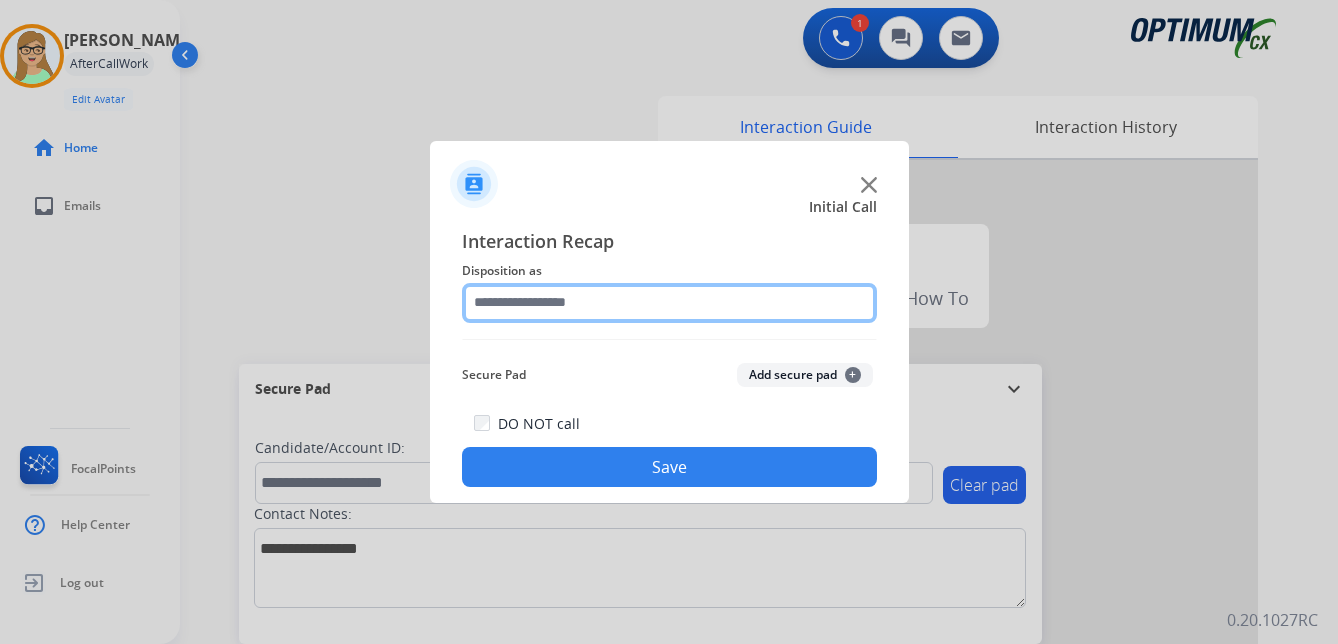 click 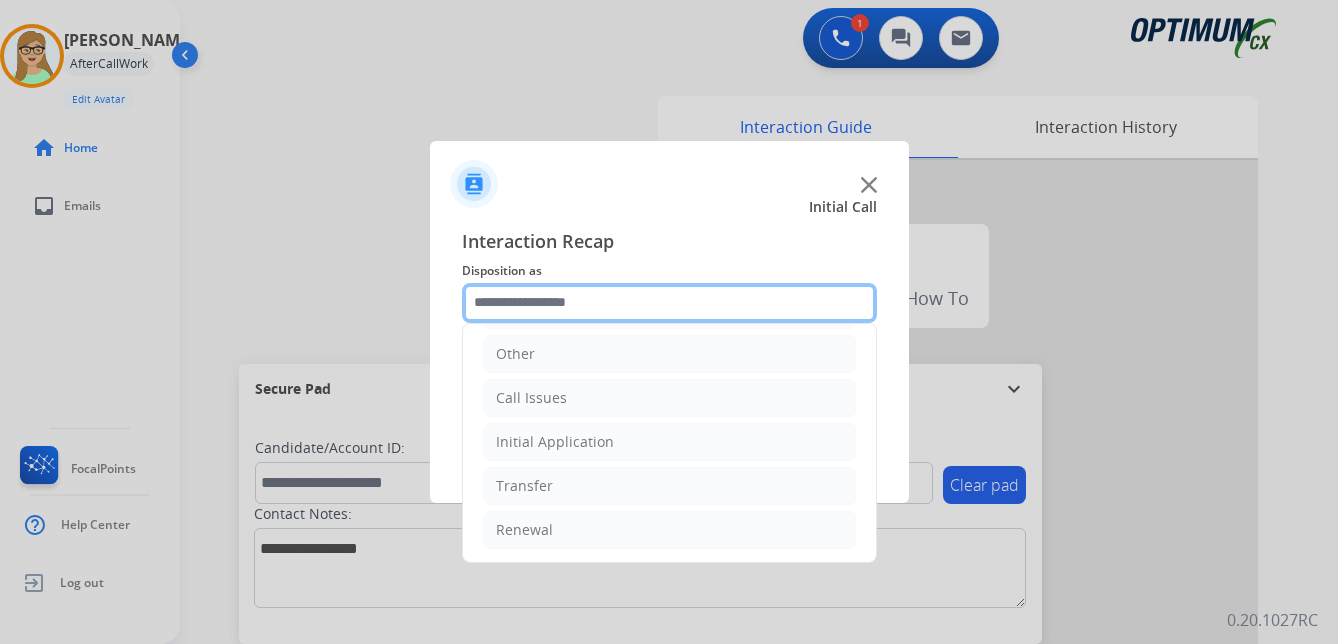 scroll, scrollTop: 136, scrollLeft: 0, axis: vertical 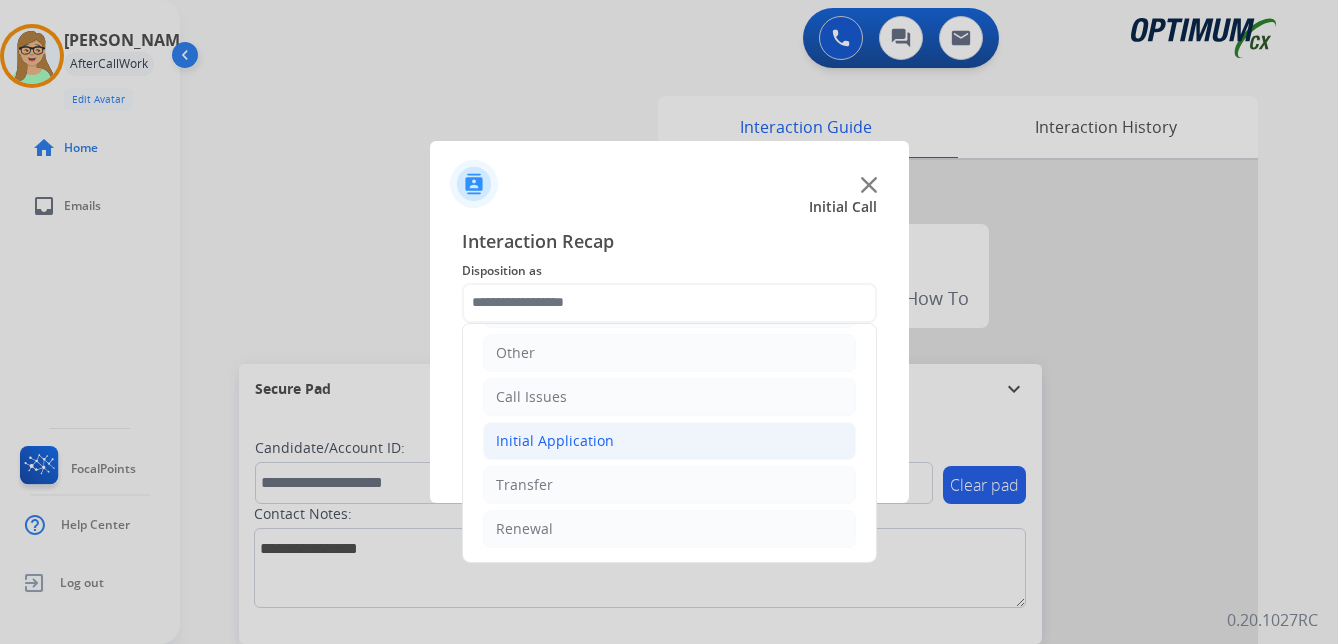 click on "Initial Application" 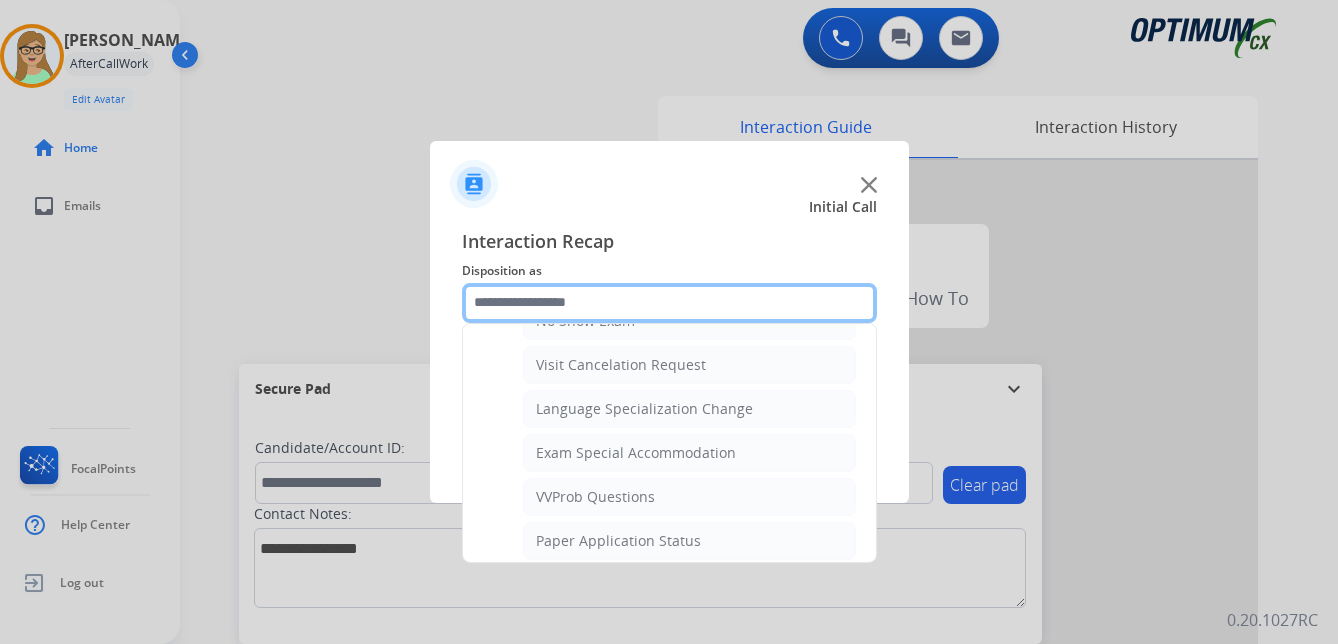 scroll, scrollTop: 1036, scrollLeft: 0, axis: vertical 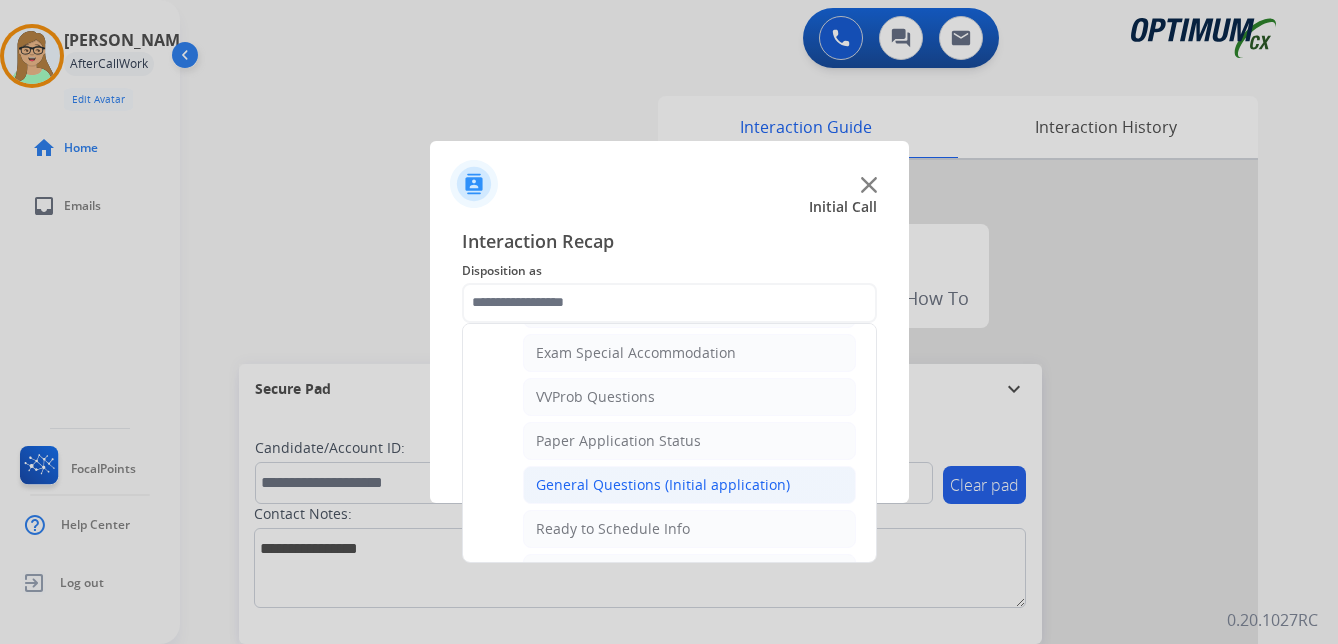 click on "General Questions (Initial application)" 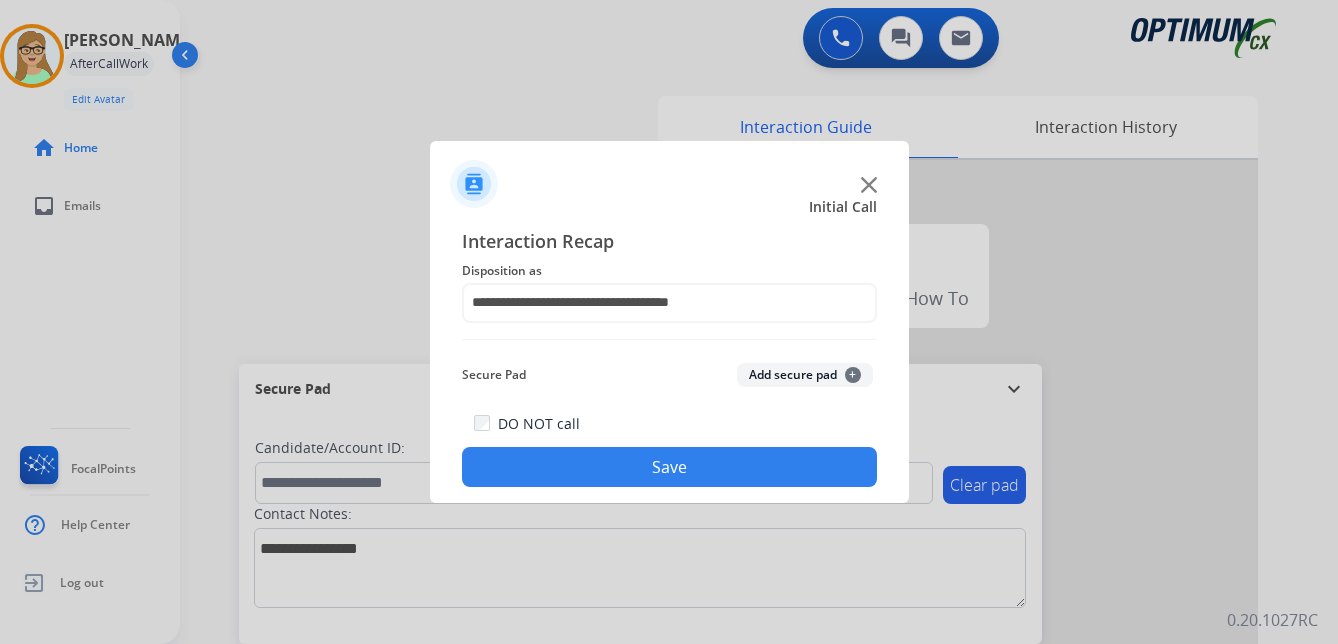 click on "Save" 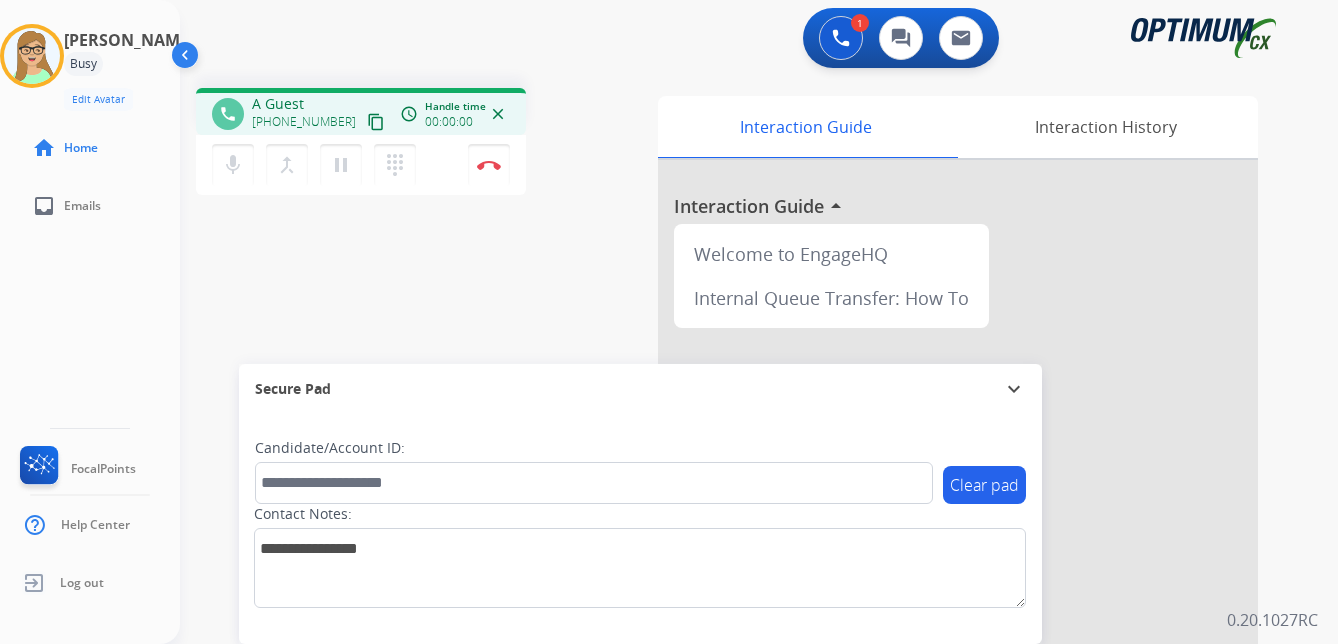 click on "phone A Guest [PHONE_NUMBER] content_copy access_time Call metrics Queue   00:08 Hold   00:00 Talk   00:00:00 Total   00:00:00 Handle time 00:00:00 close mic Mute merge_type Bridge pause Hold dialpad Dialpad Disconnect swap_horiz Break voice bridge close_fullscreen Connect 3-Way Call merge_type Separate 3-Way Call  Interaction Guide   Interaction History  Interaction Guide arrow_drop_up  Welcome to EngageHQ   Internal Queue Transfer: How To  Secure Pad expand_more Clear pad Candidate/Account ID: Contact Notes:" at bounding box center (735, 489) 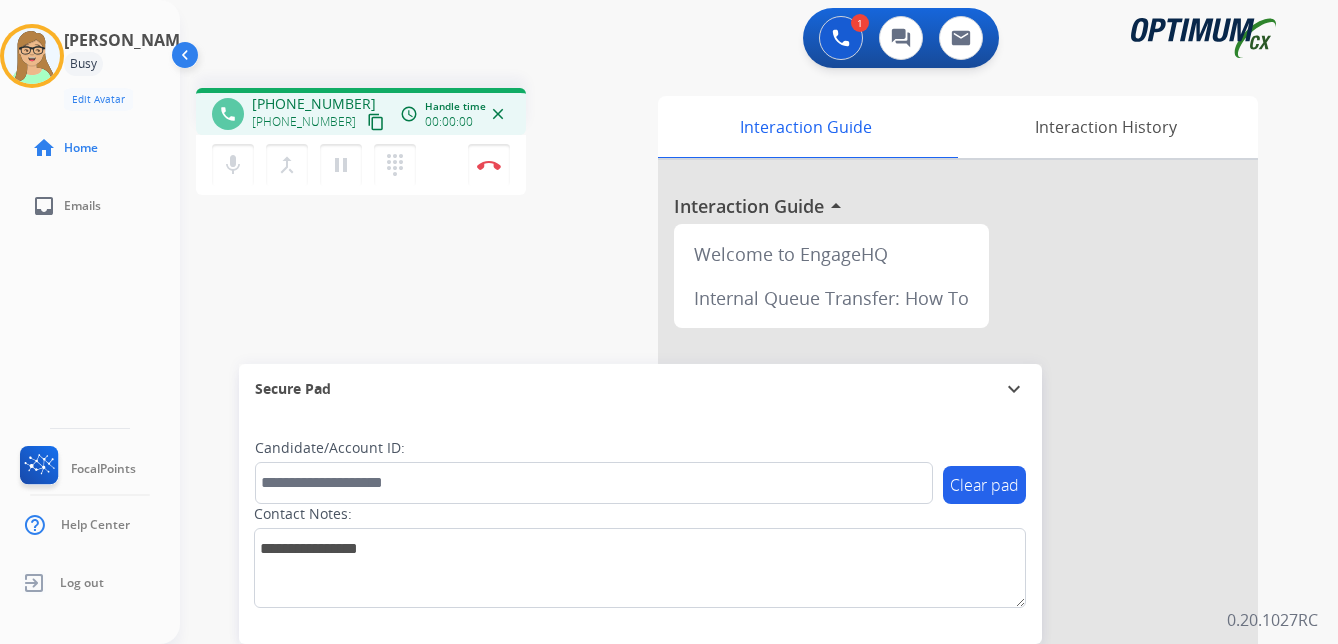 click on "content_copy" at bounding box center (376, 122) 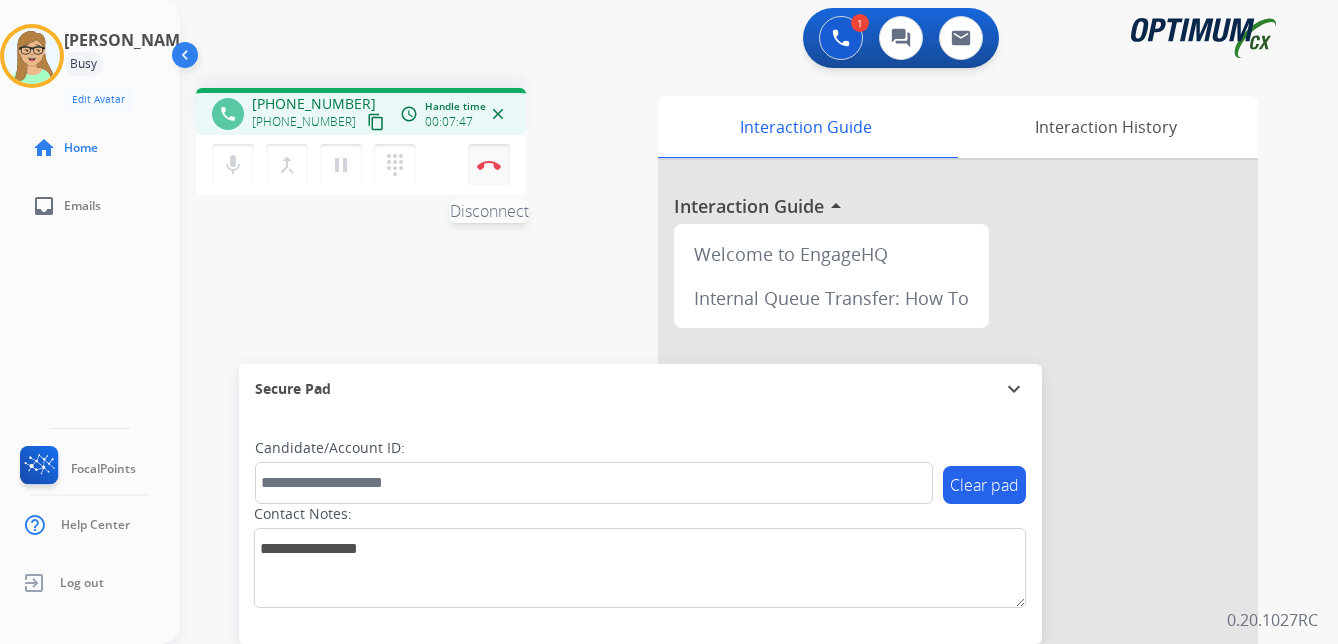 click at bounding box center [489, 165] 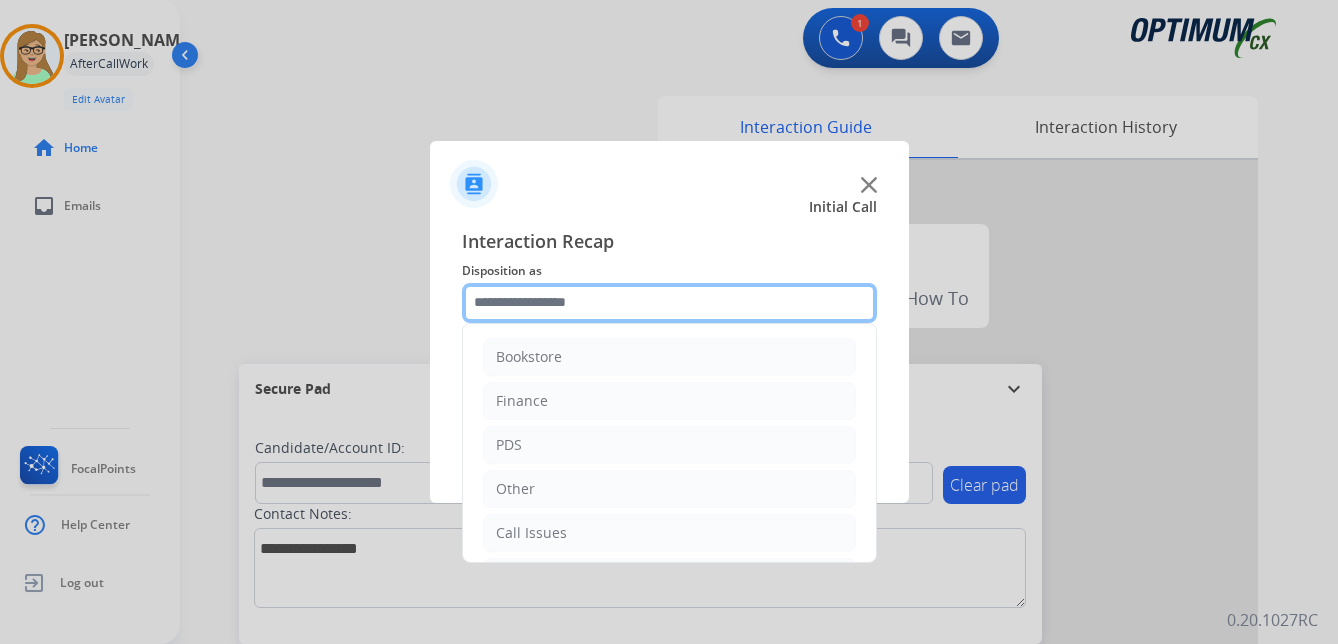 click 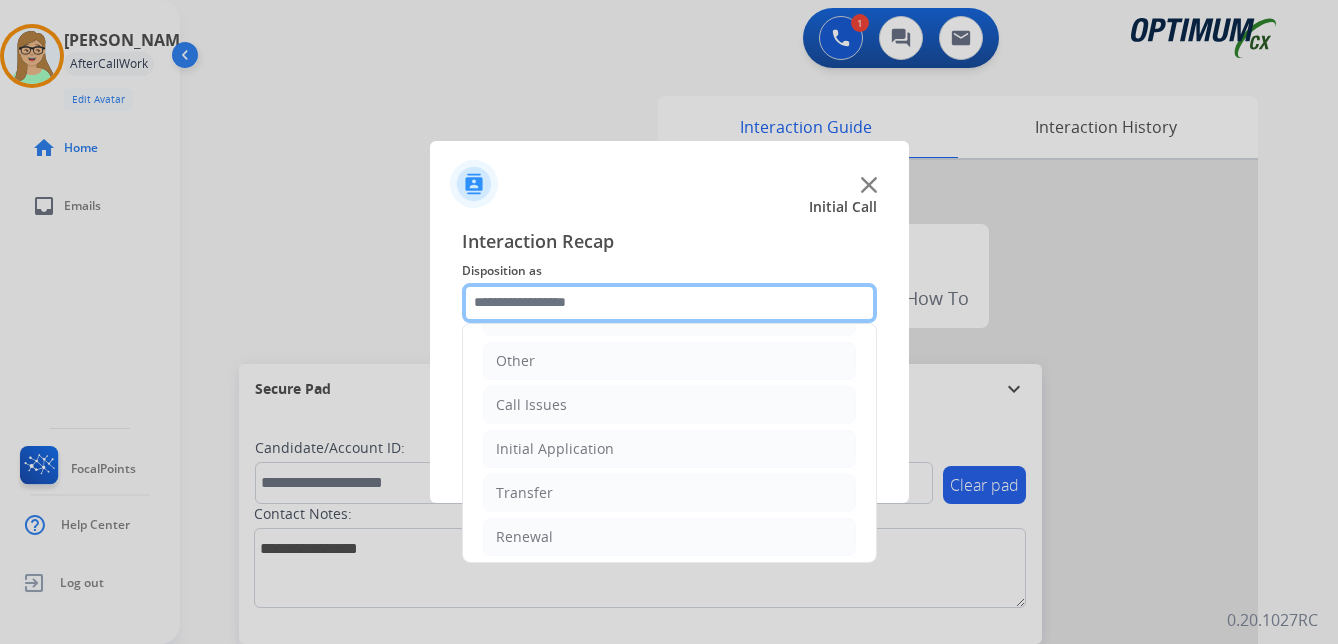 scroll, scrollTop: 136, scrollLeft: 0, axis: vertical 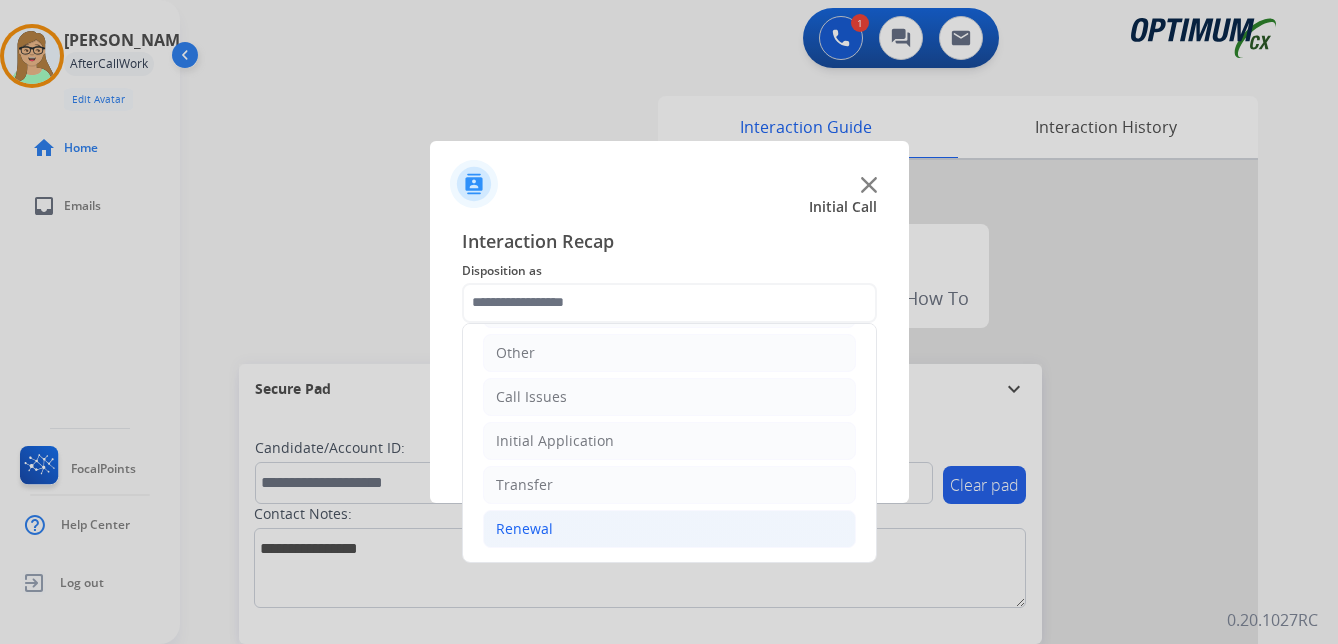 click on "Renewal" 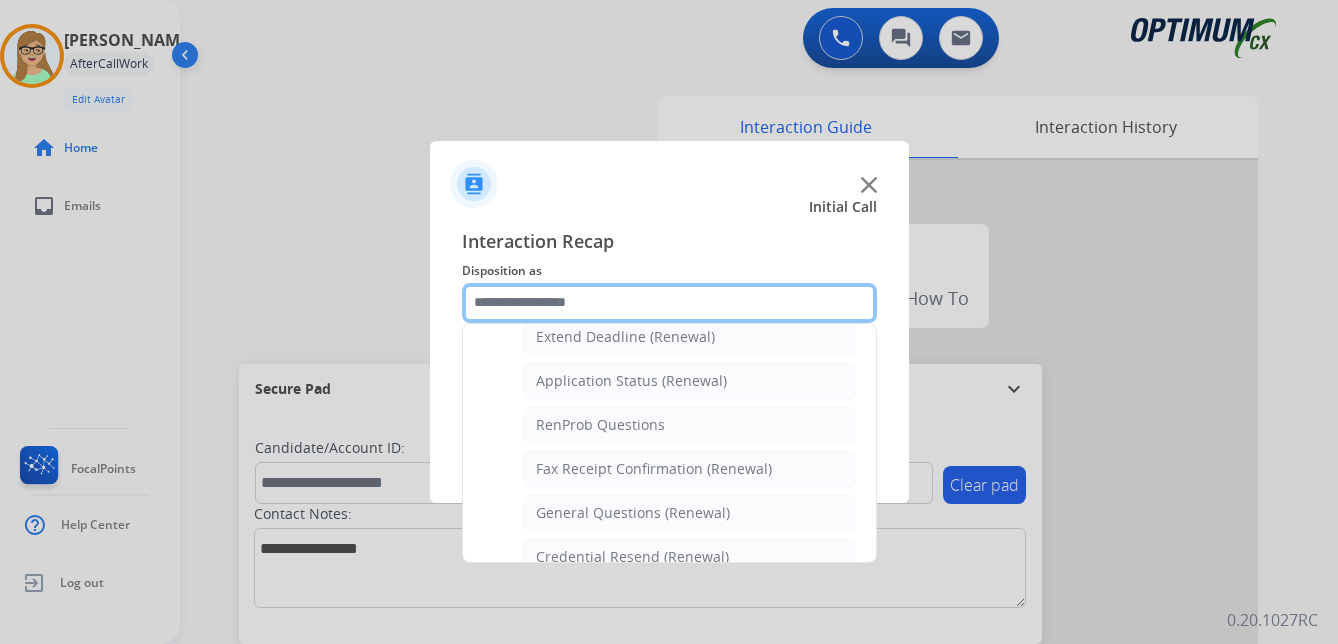 scroll, scrollTop: 536, scrollLeft: 0, axis: vertical 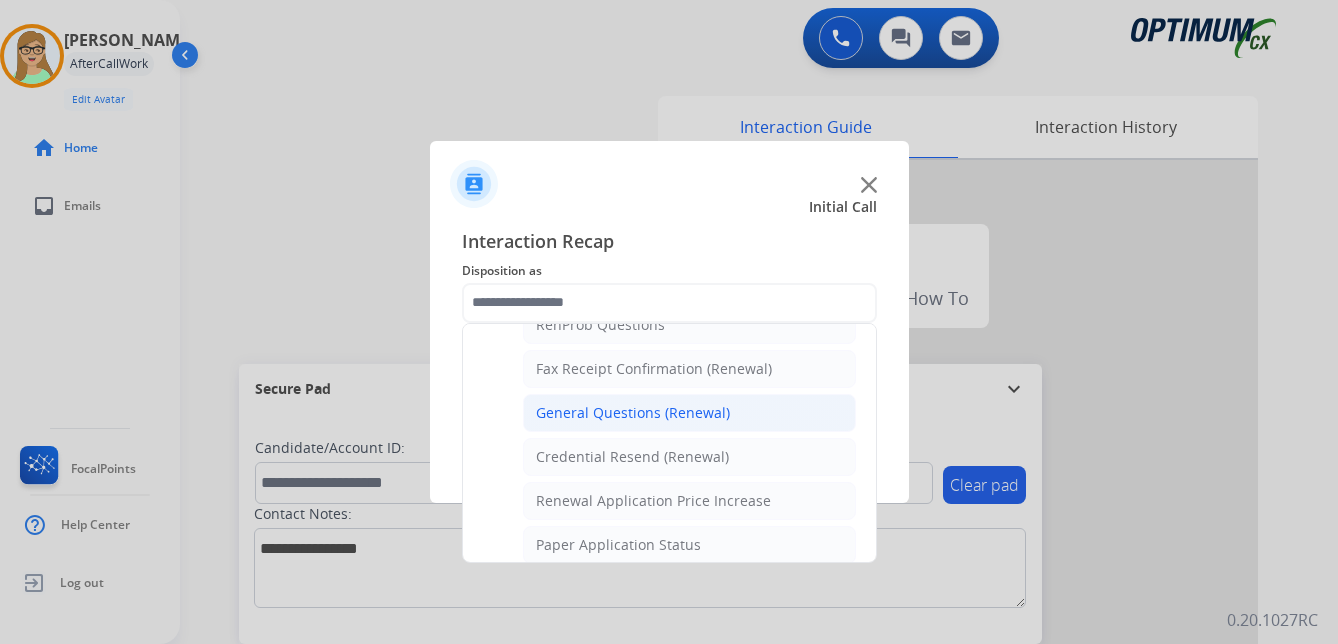 click on "General Questions (Renewal)" 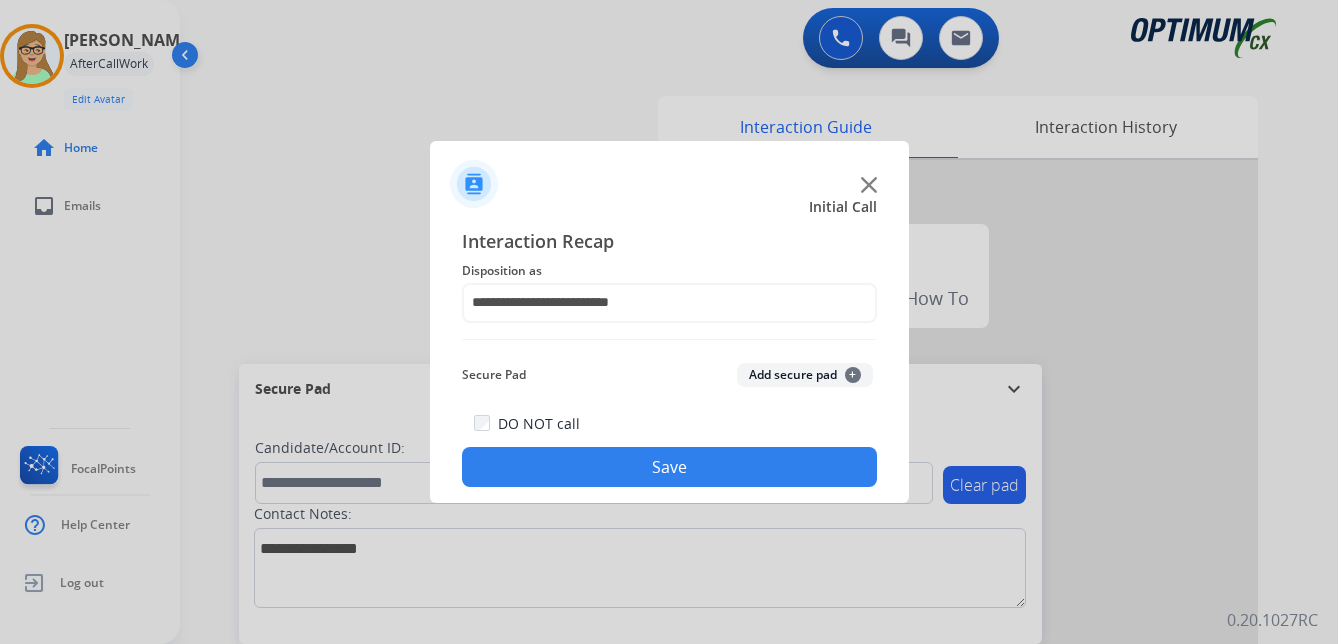 click on "Save" 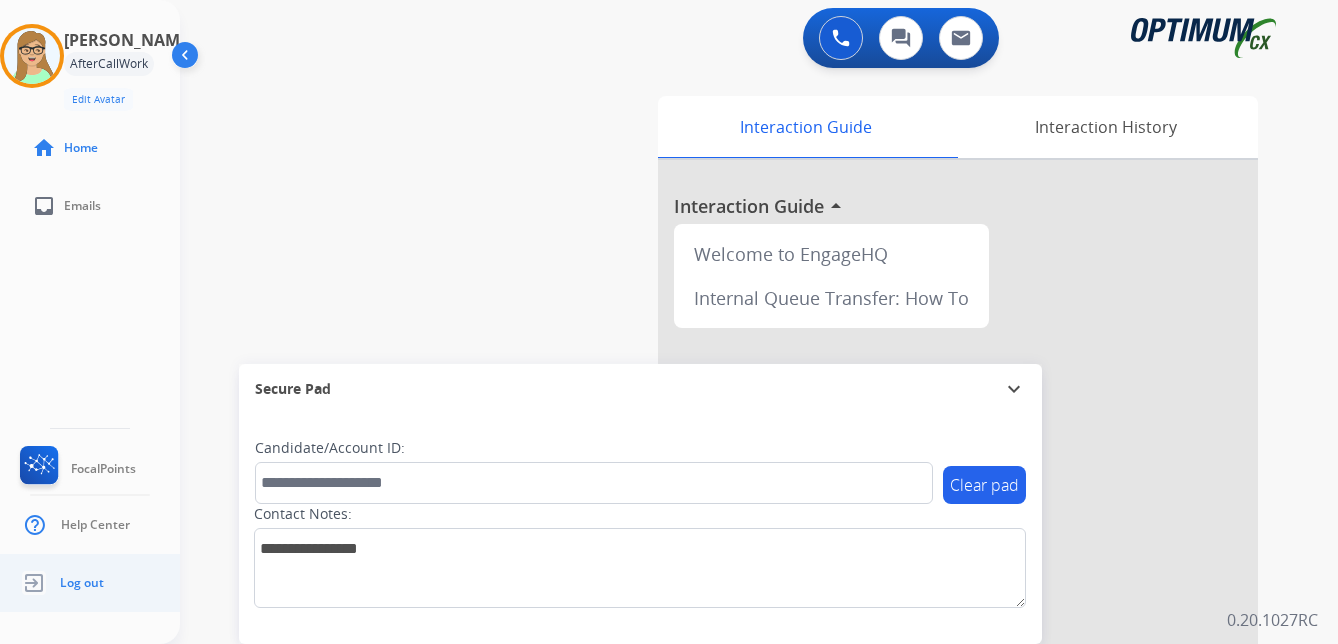 click on "Log out" 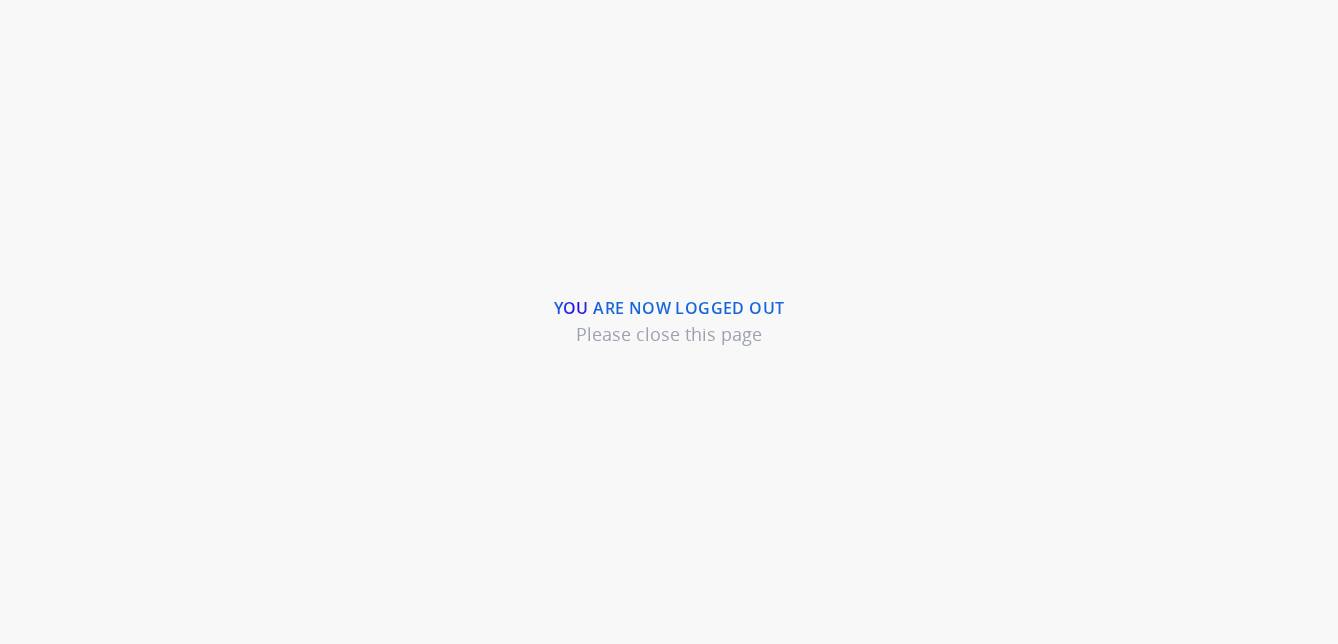 scroll, scrollTop: 0, scrollLeft: 0, axis: both 